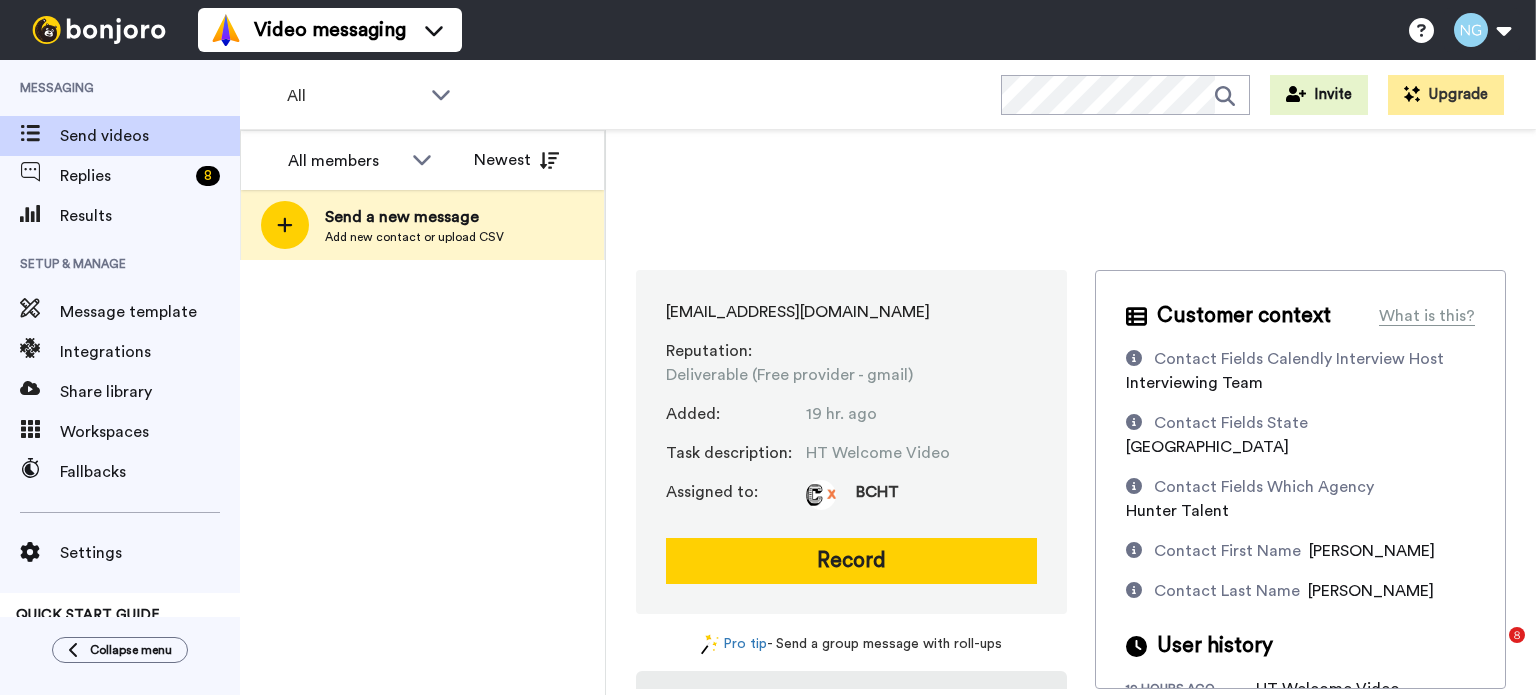 scroll, scrollTop: 0, scrollLeft: 0, axis: both 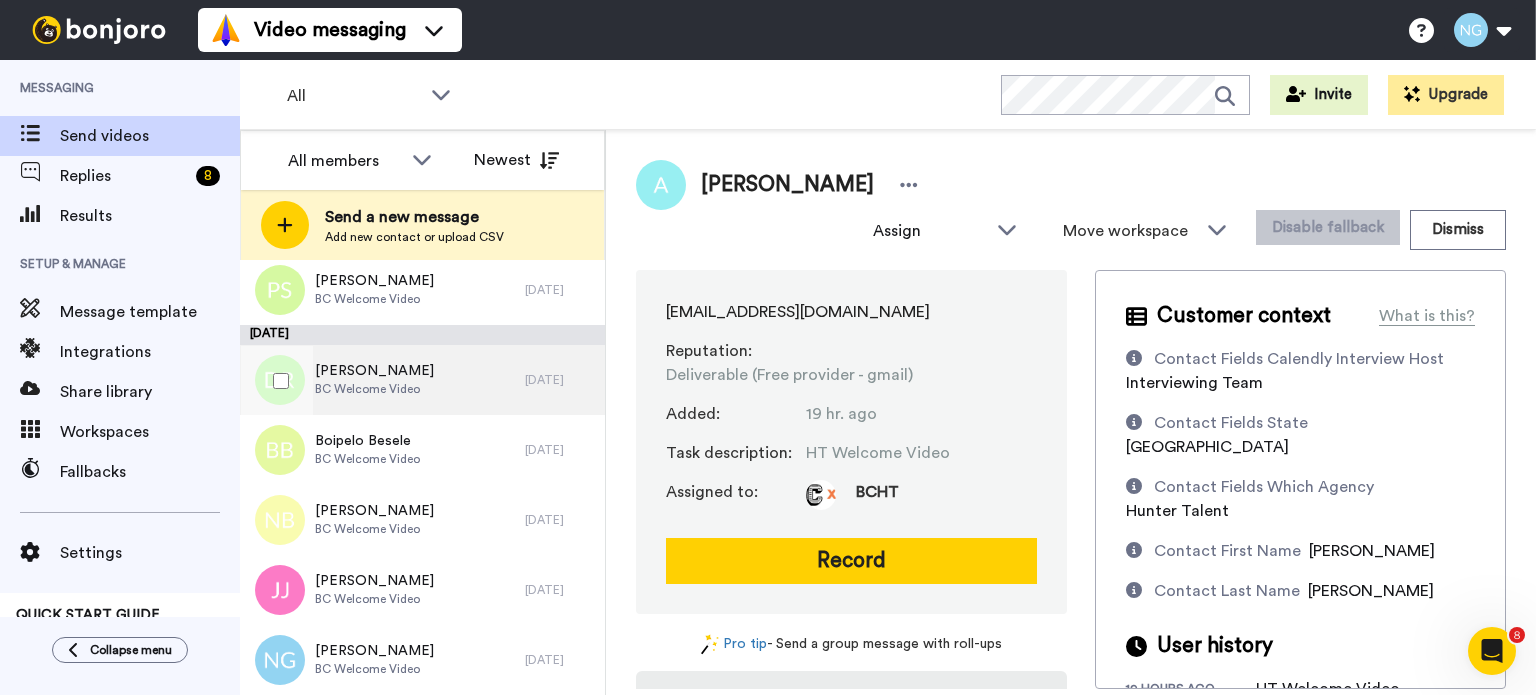 click on "Deborah Rose BC Welcome Video" at bounding box center (382, 380) 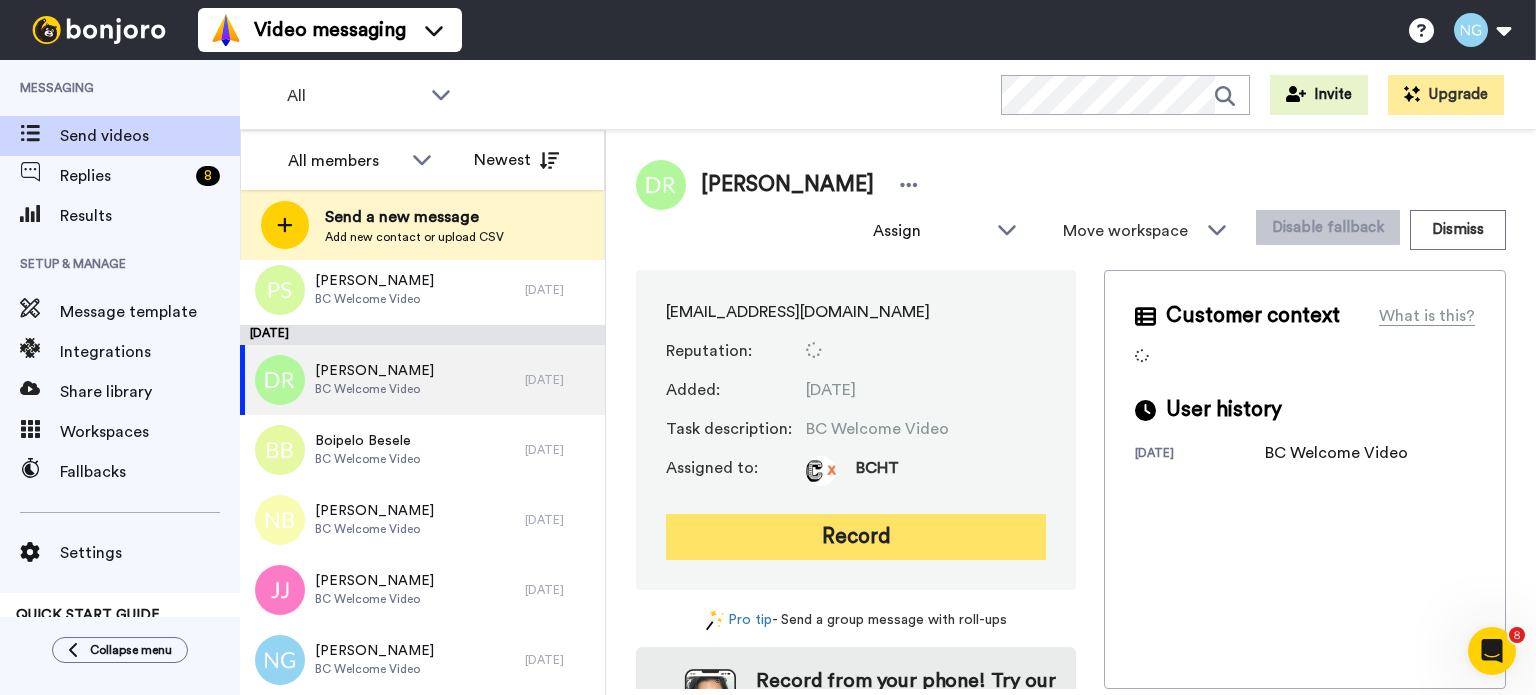 click on "Record" at bounding box center [856, 537] 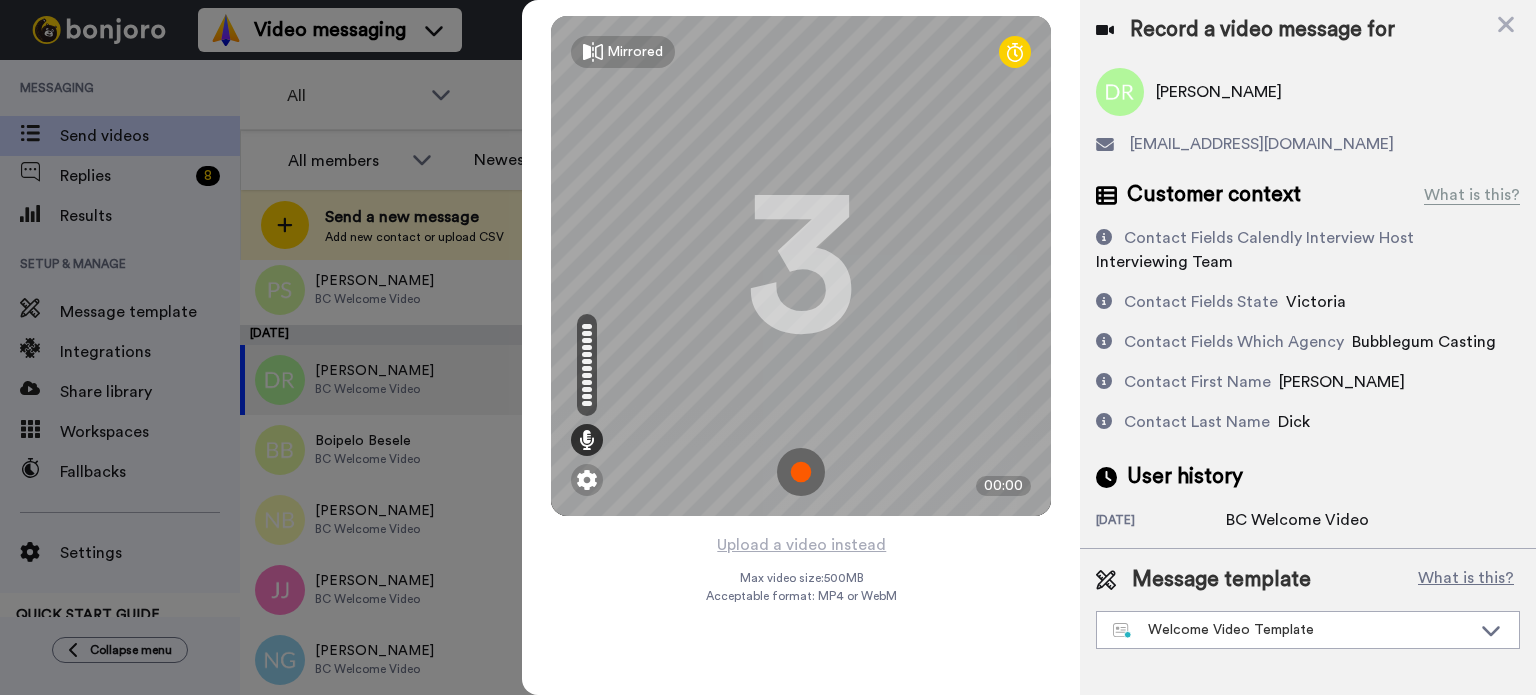 click at bounding box center (801, 472) 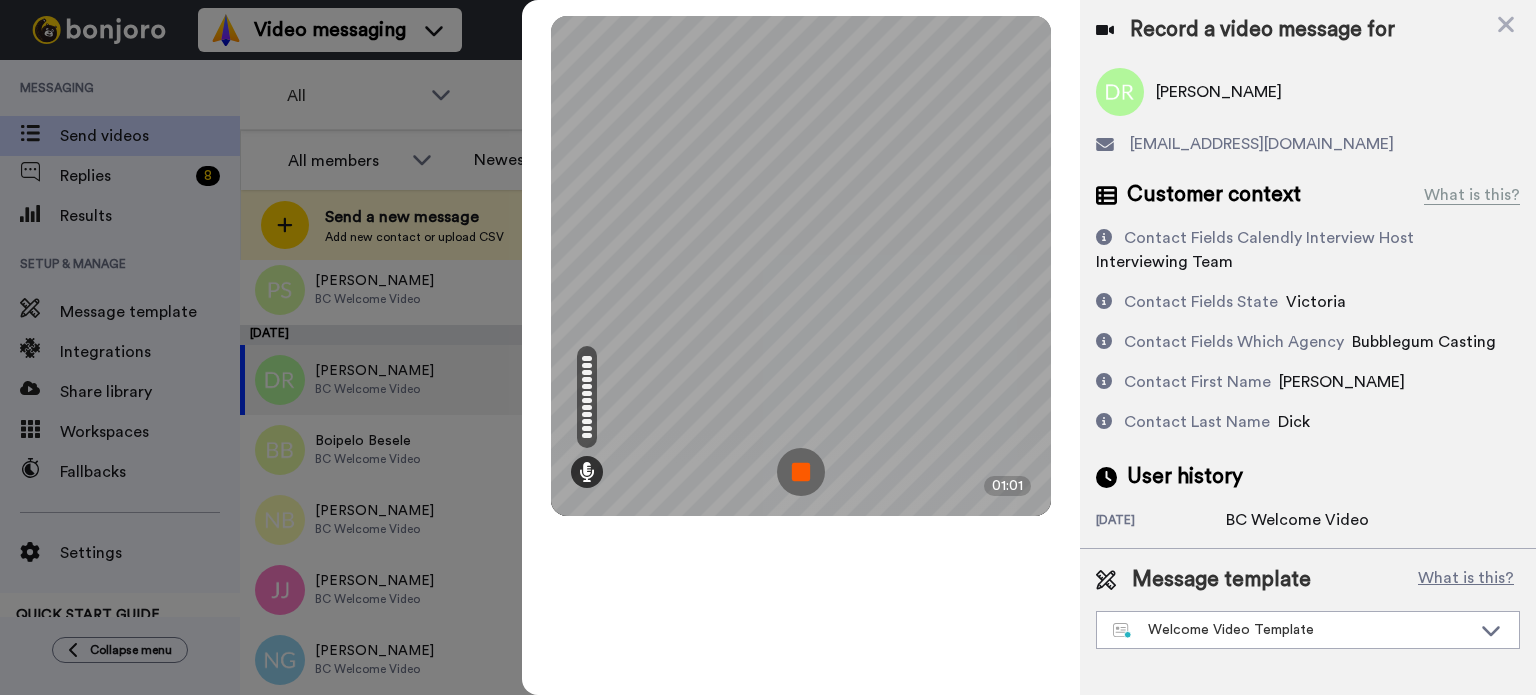 click at bounding box center [801, 472] 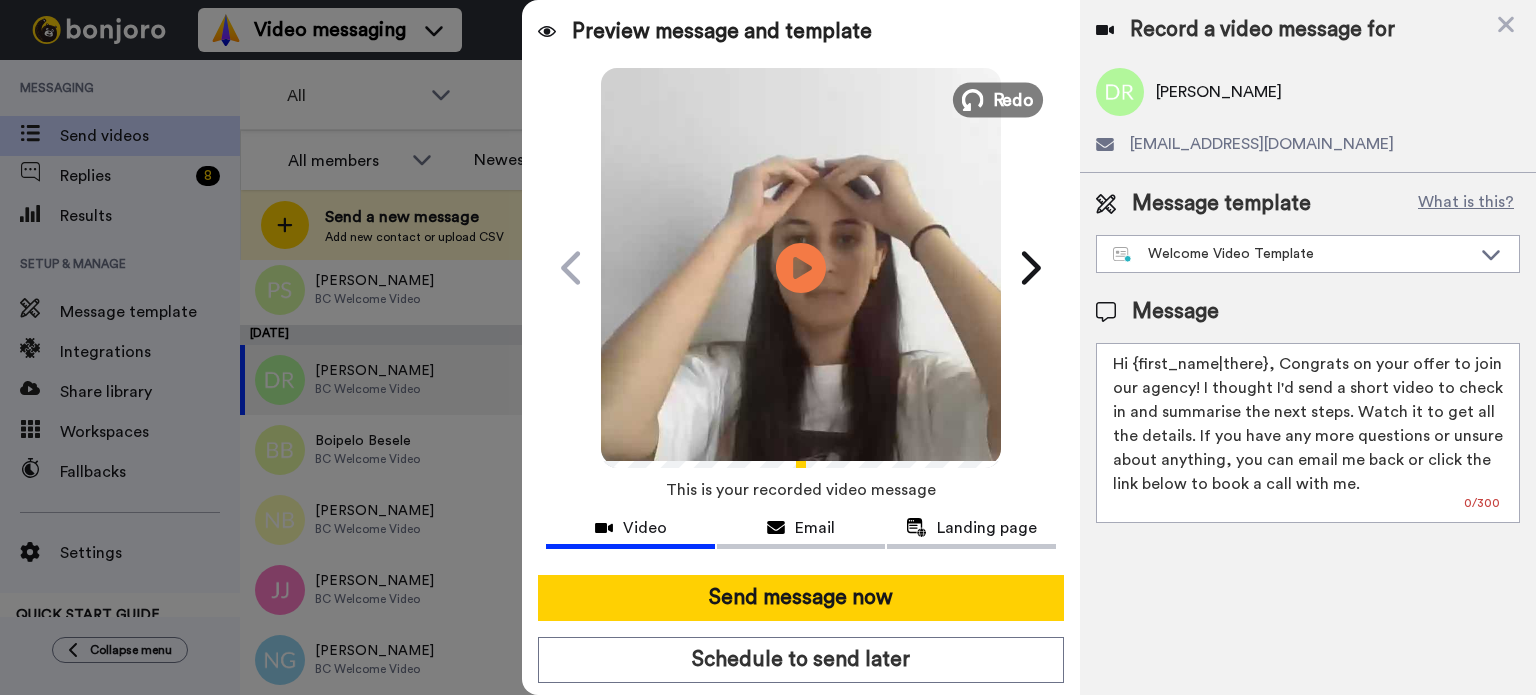 click on "Redo" at bounding box center [1014, 99] 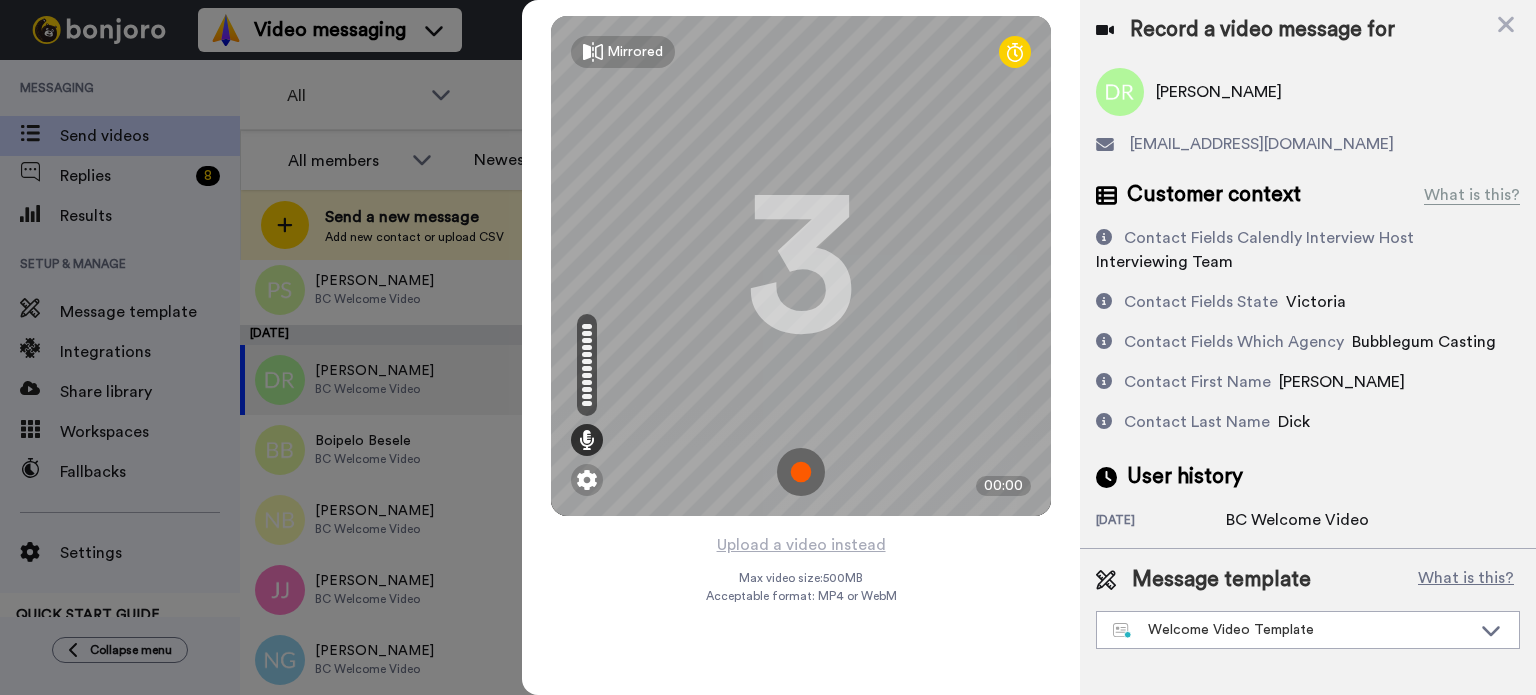 click at bounding box center (801, 472) 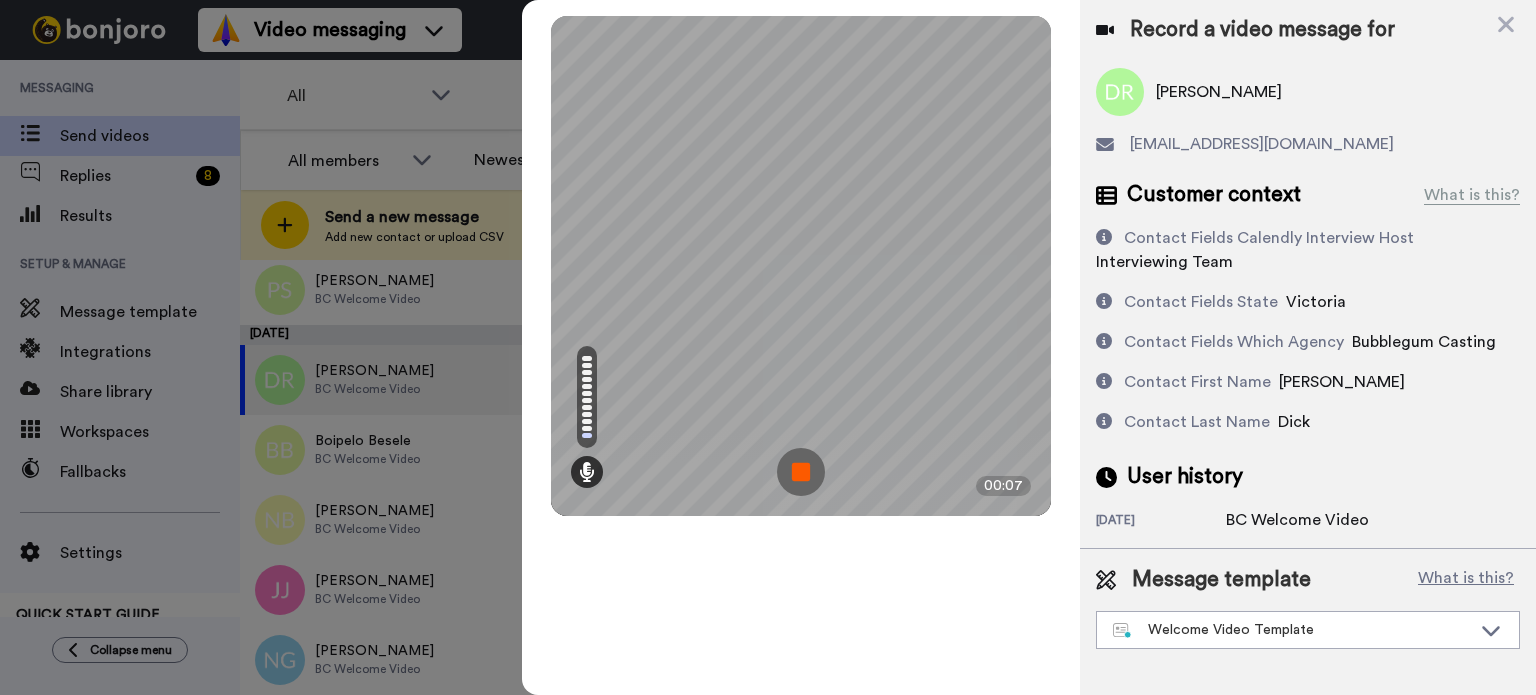 click at bounding box center [801, 472] 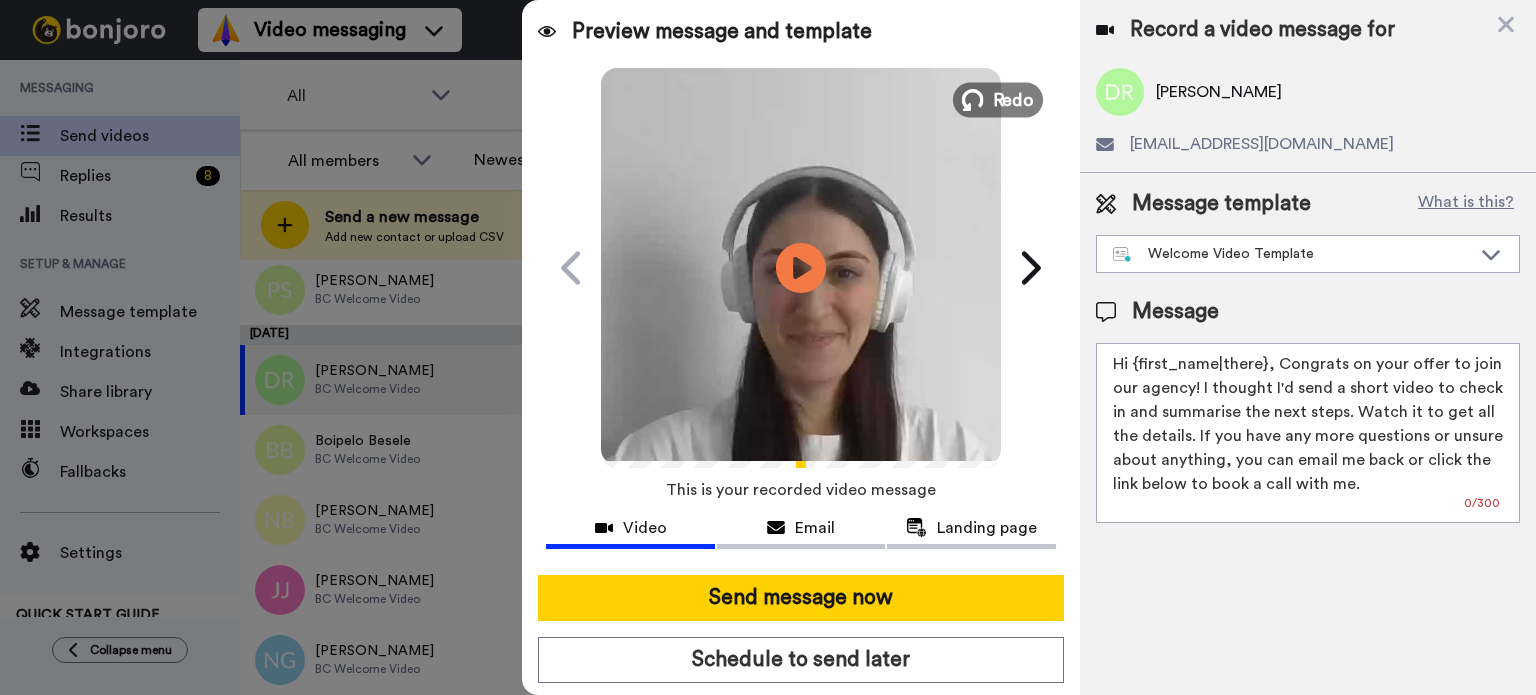 click at bounding box center (973, 100) 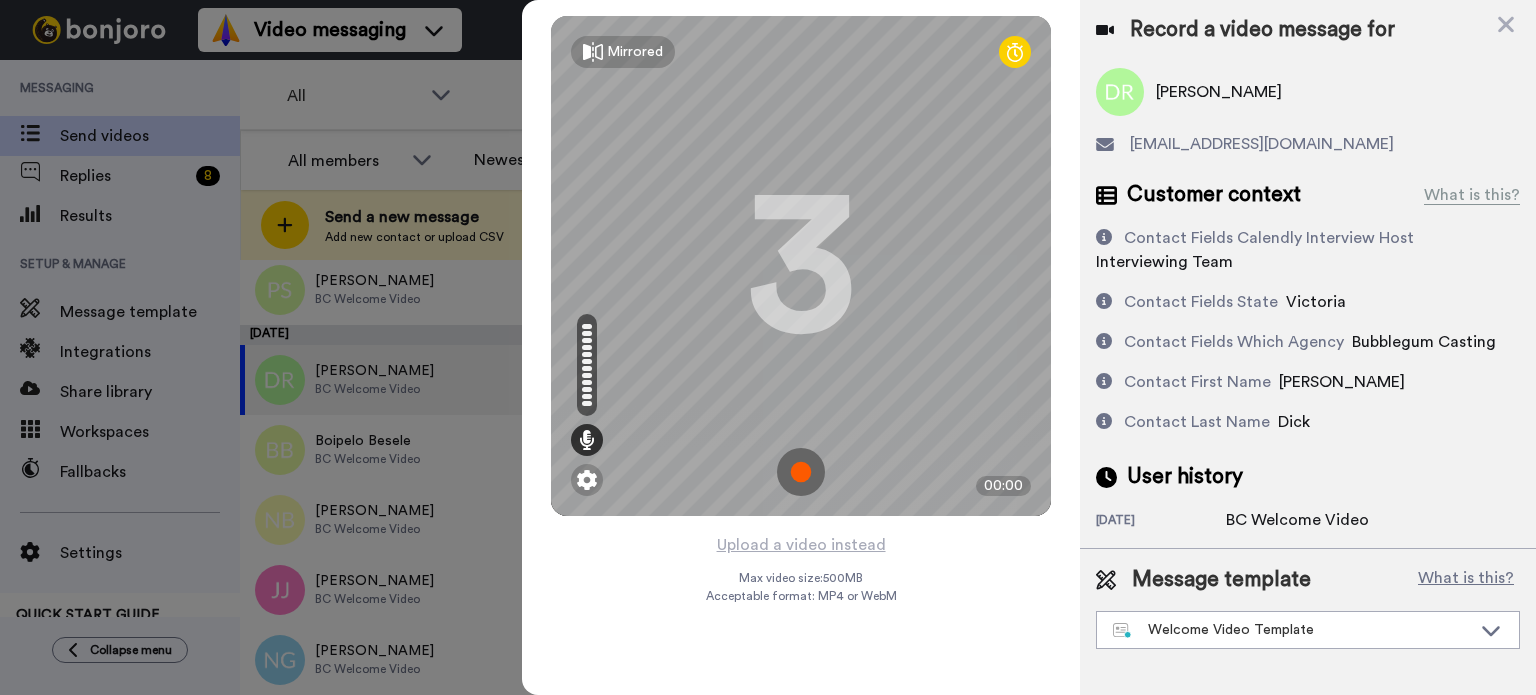 click at bounding box center [801, 472] 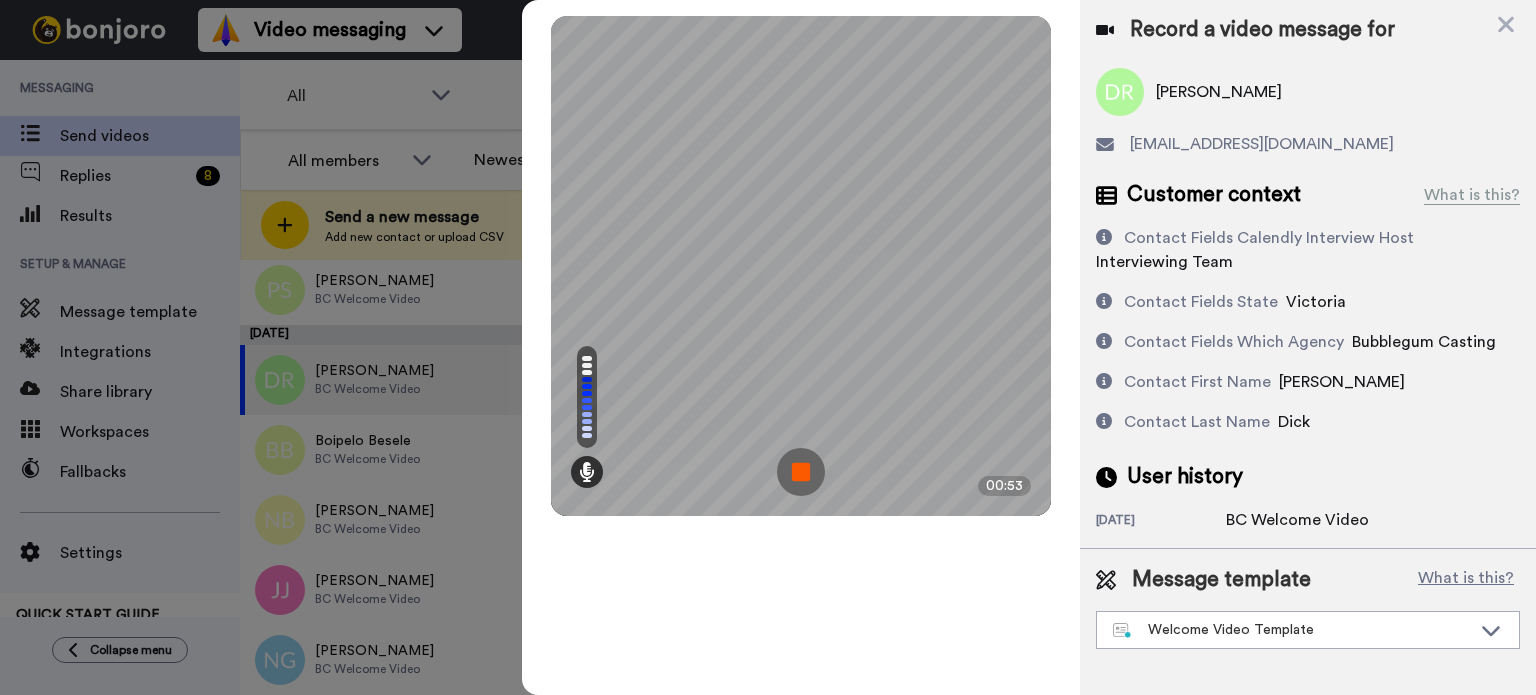 click at bounding box center [801, 472] 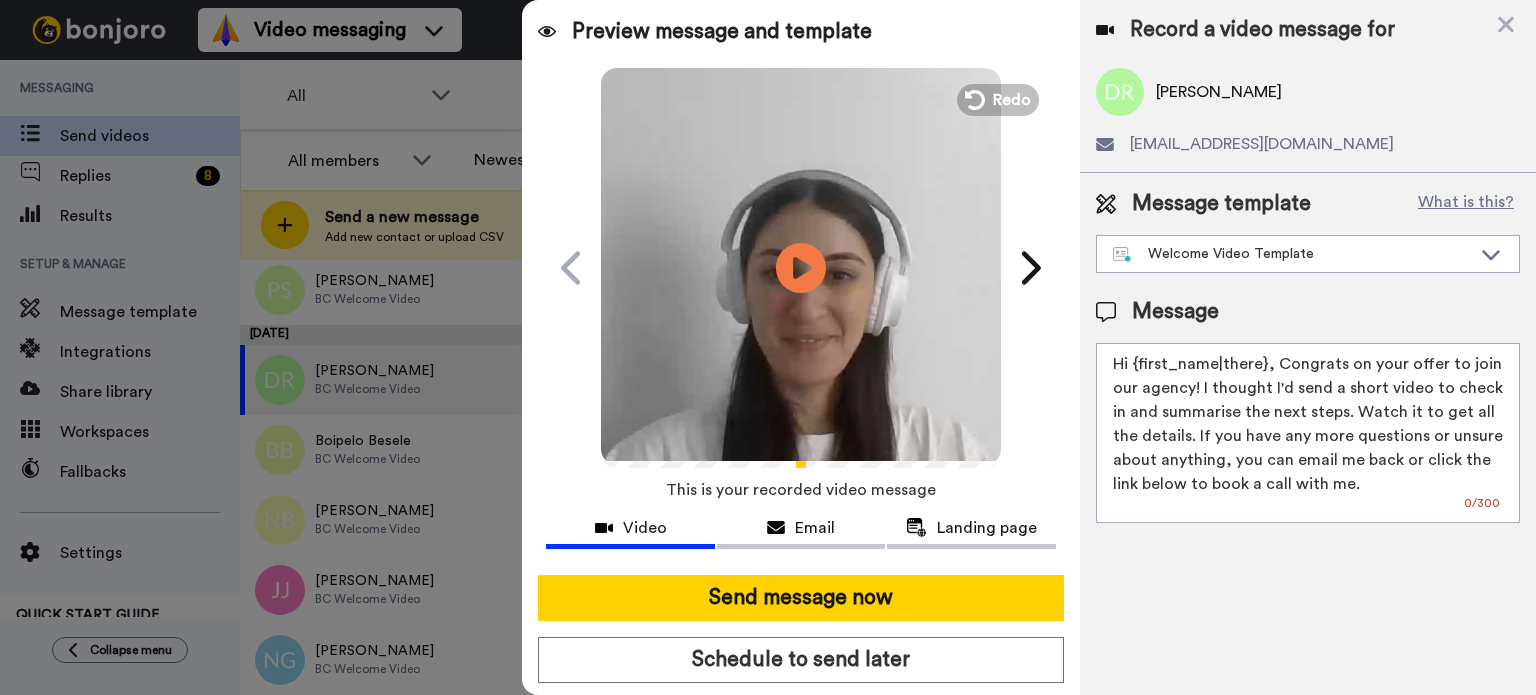 click at bounding box center (801, 265) 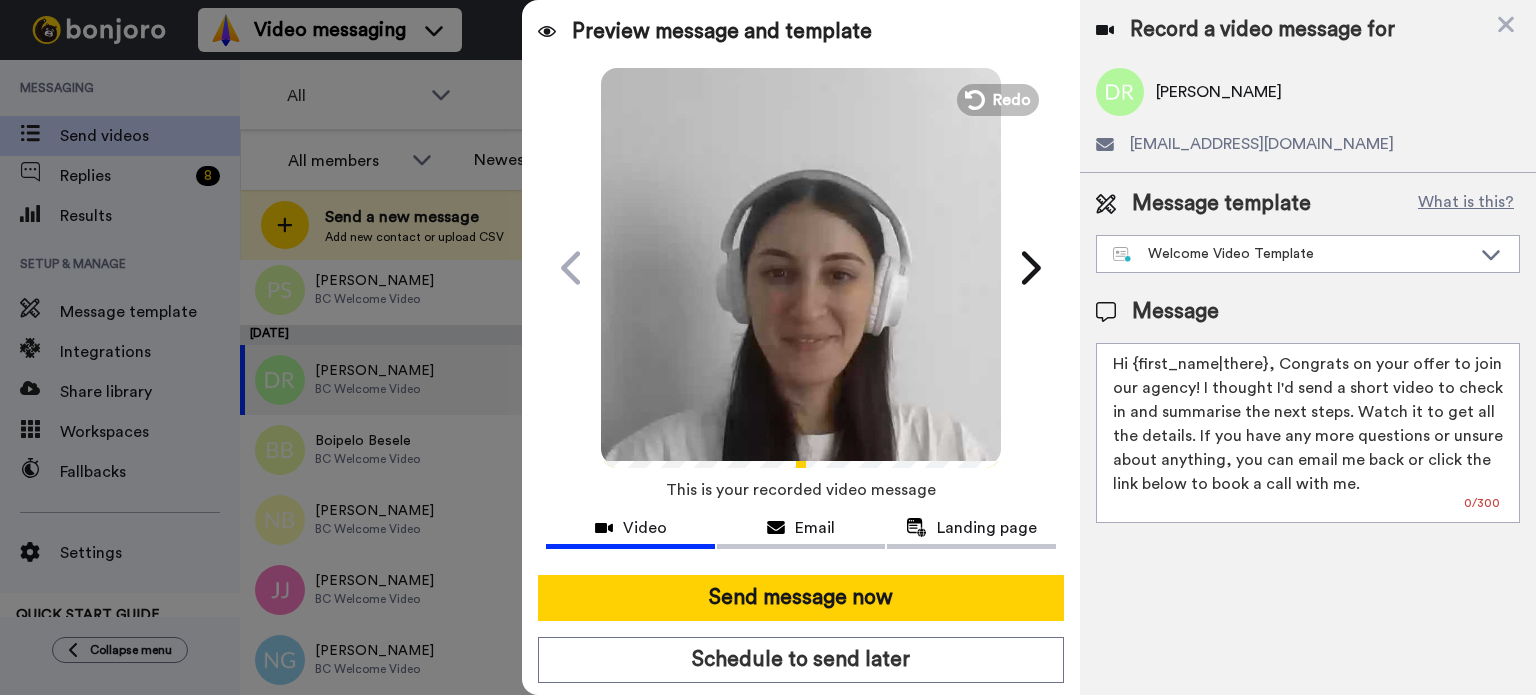 drag, startPoint x: 1136, startPoint y: 366, endPoint x: 1263, endPoint y: 365, distance: 127.00394 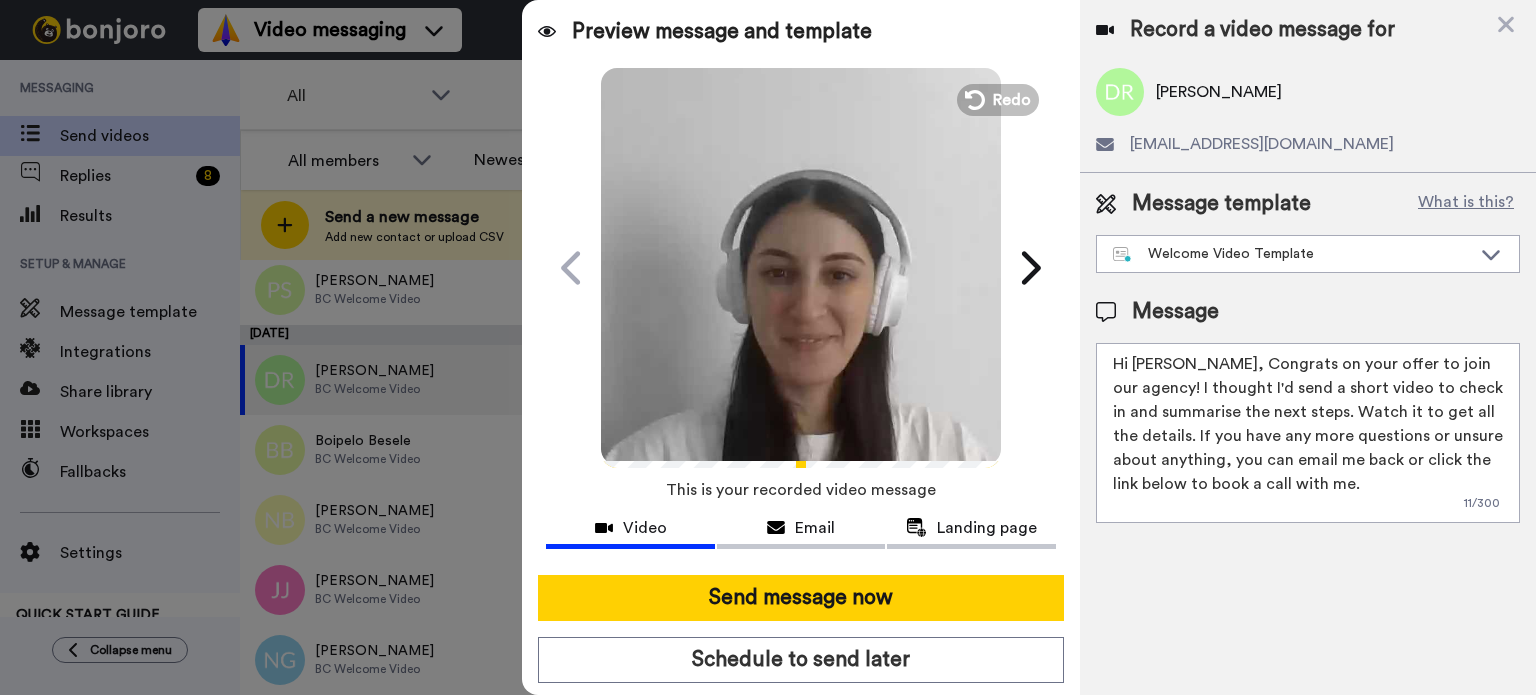 click on "Hi Deborah, Congrats on your offer to join our agency! I thought I'd send a short video to check in and summarise the next steps. Watch it to get all the details. If you have any more questions or unsure about anything, you can email me back or click the link below to book a call with me." at bounding box center [1308, 433] 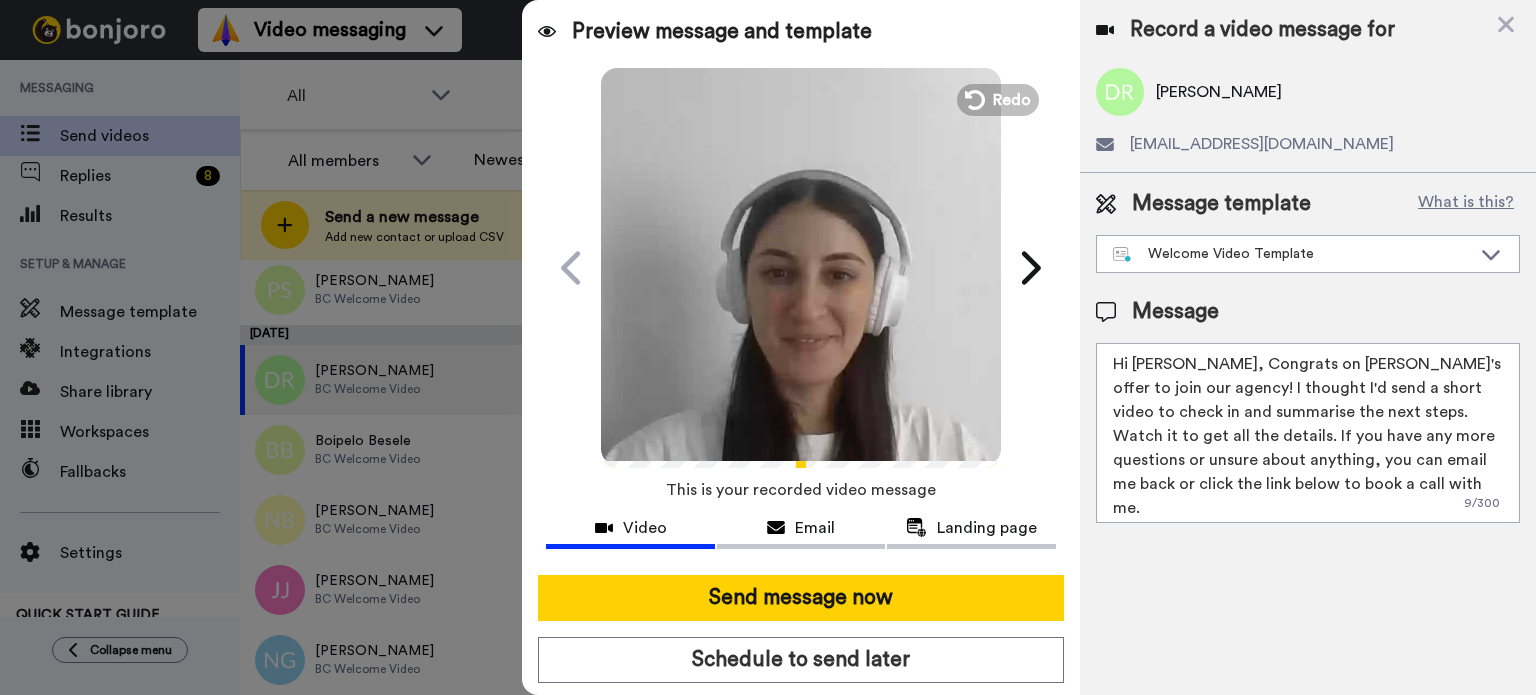 type on "Hi Deborah, Congrats on Lila's offer to join our agency! I thought I'd send a short video to check in and summarise the next steps. Watch it to get all the details. If you have any more questions or unsure about anything, you can email me back or click the link below to book a call with me." 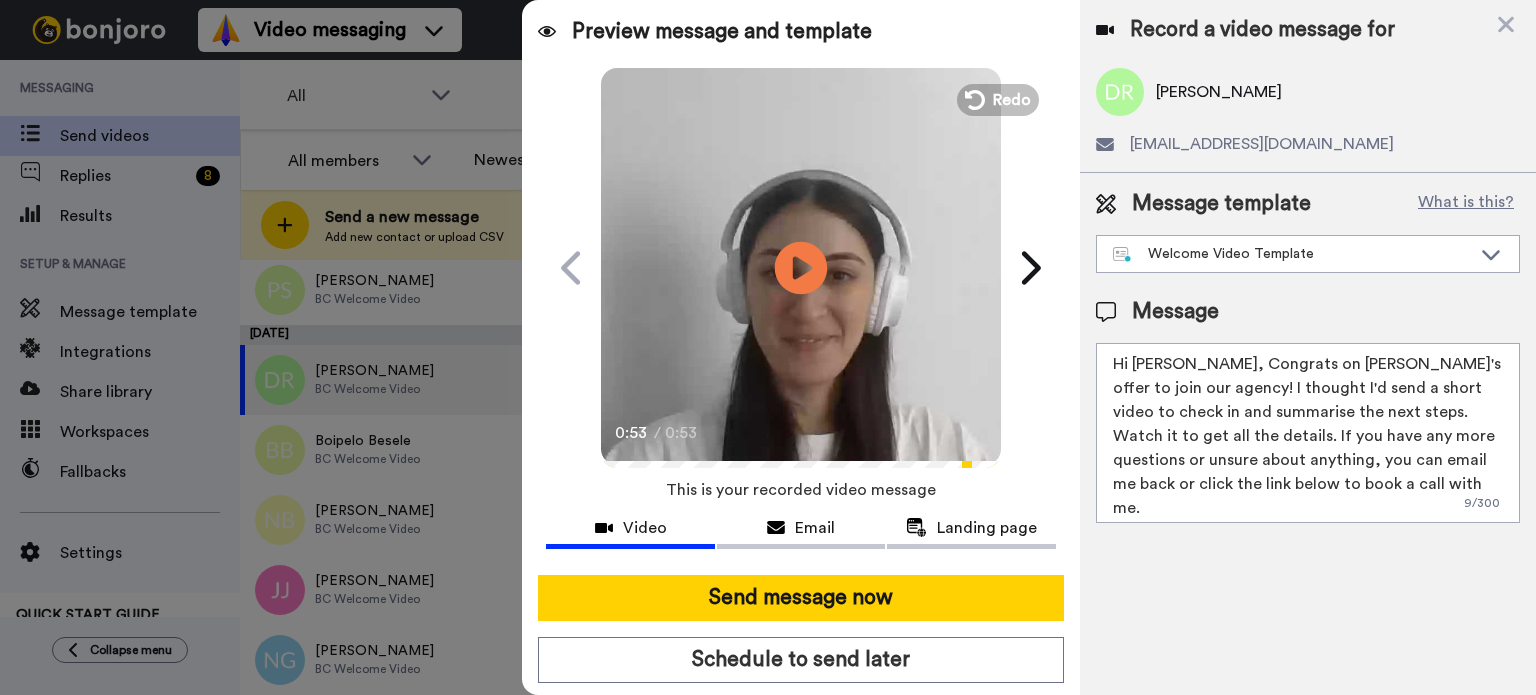 click on "Play/Pause" 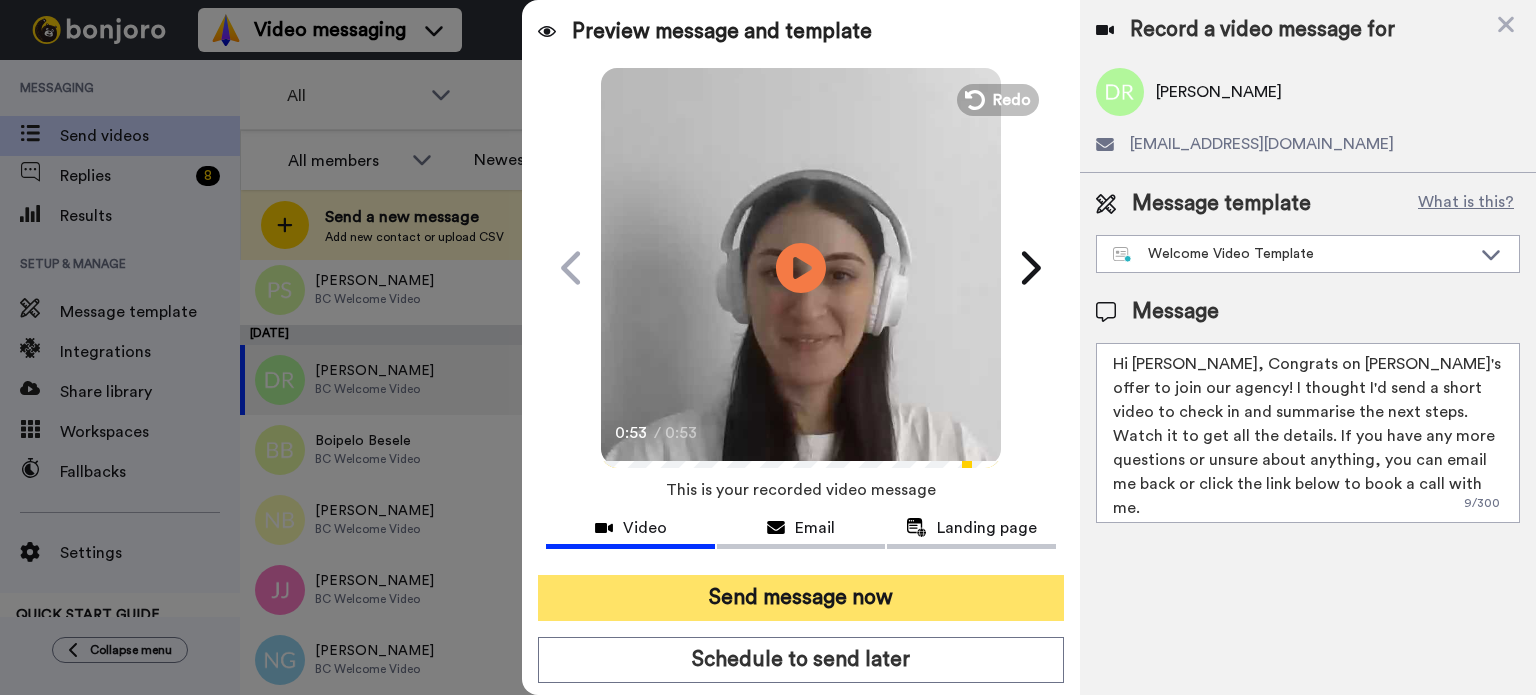 click on "Send message now" at bounding box center [801, 598] 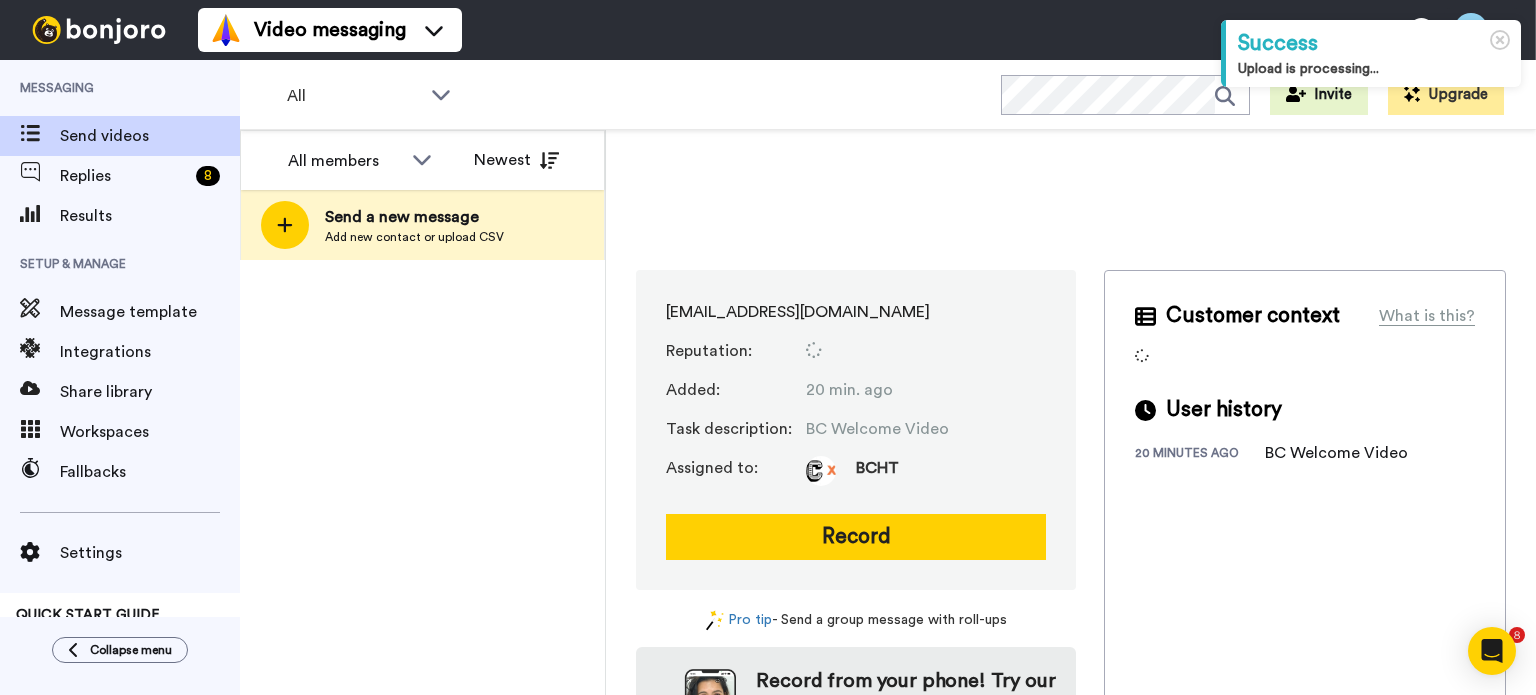 scroll, scrollTop: 0, scrollLeft: 0, axis: both 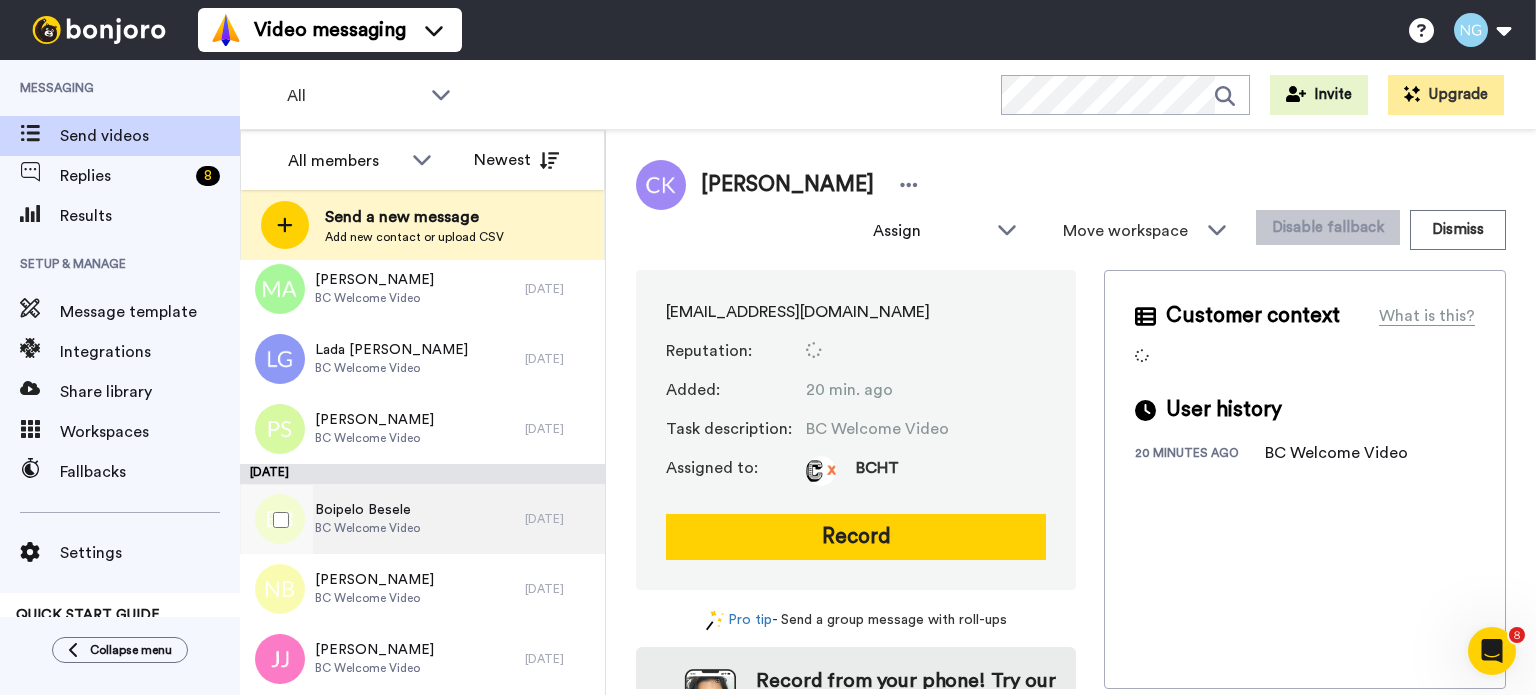 click on "Boipelo Besele" at bounding box center [367, 510] 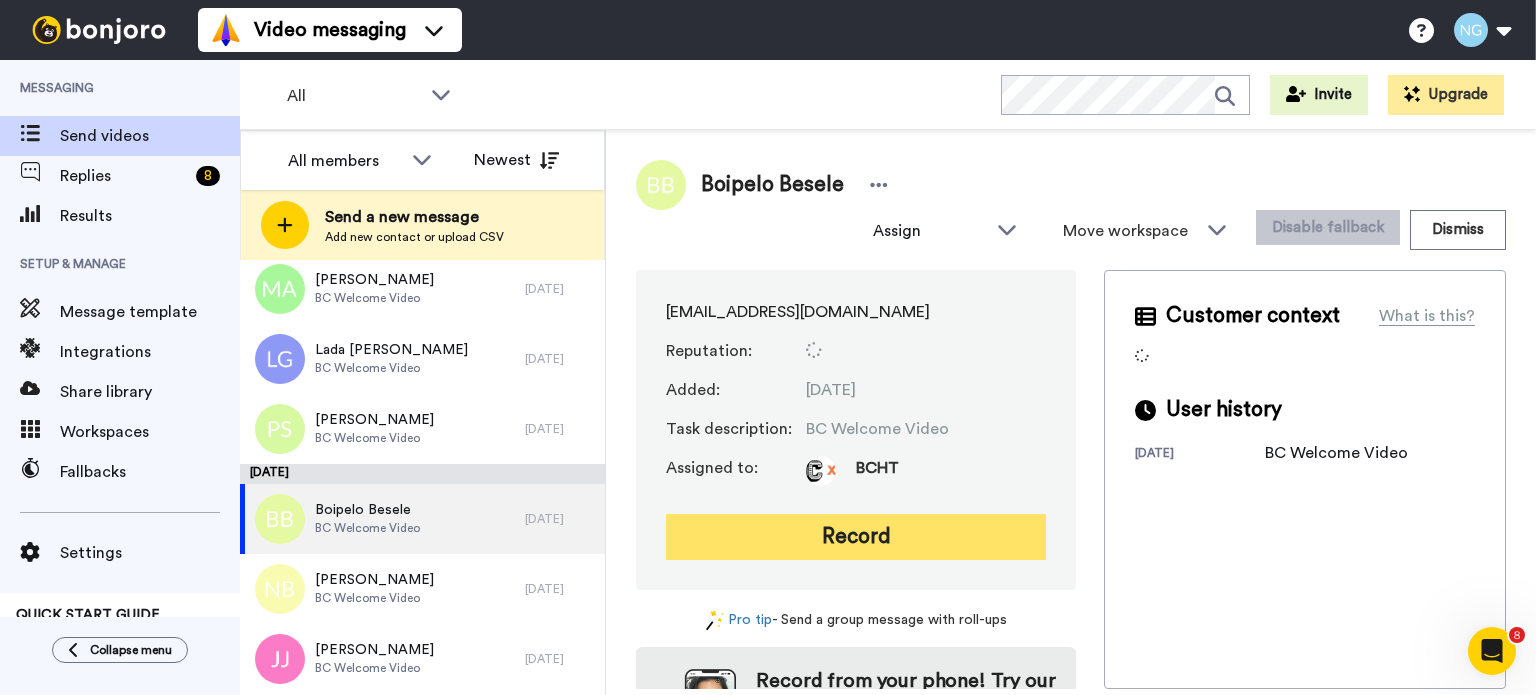click on "Record" at bounding box center (856, 537) 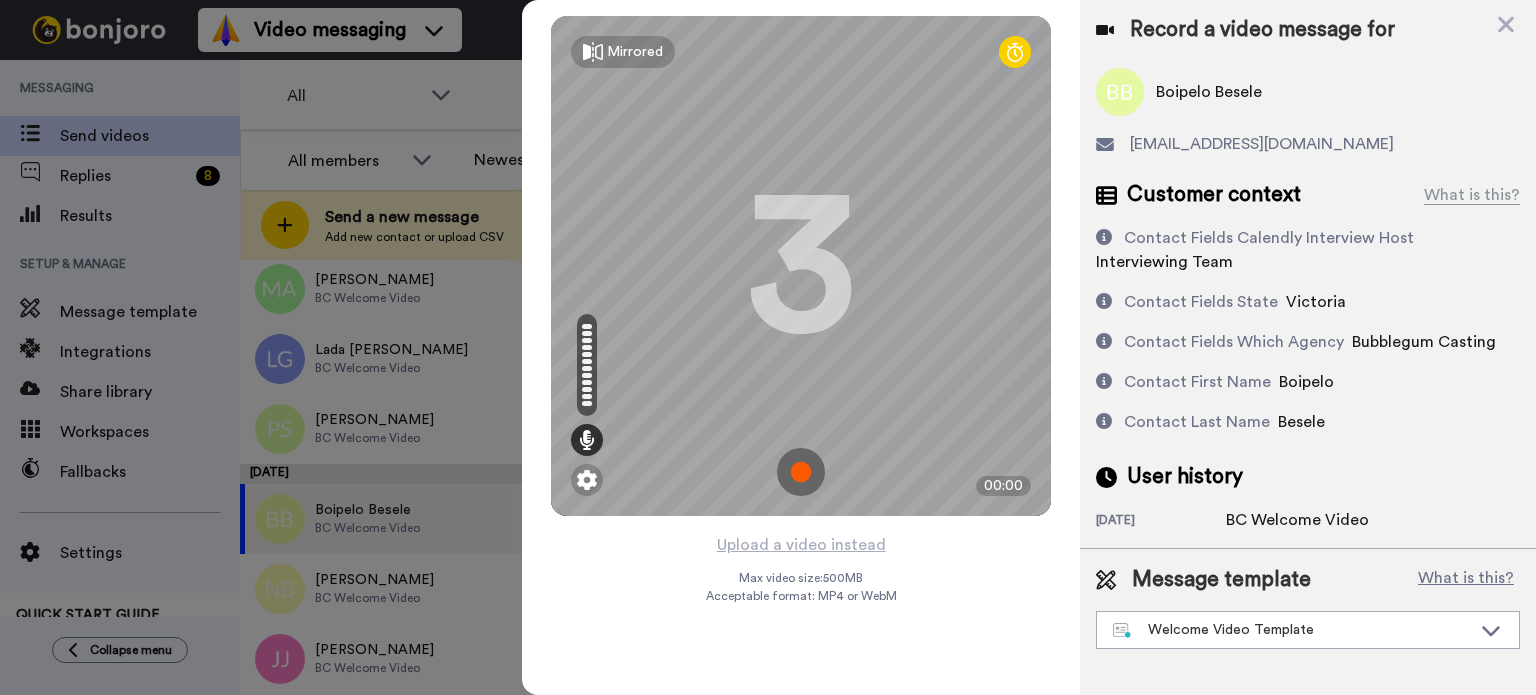 click at bounding box center (801, 472) 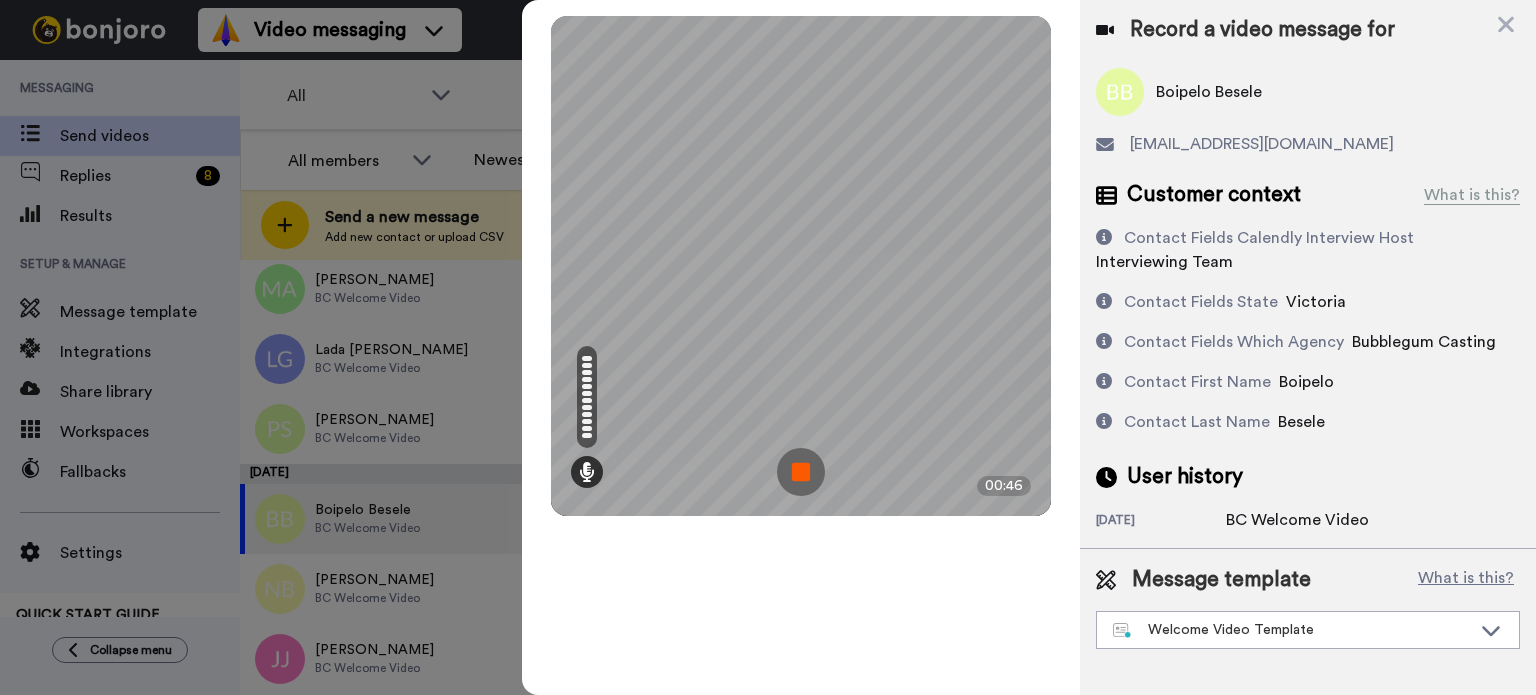 click at bounding box center [801, 472] 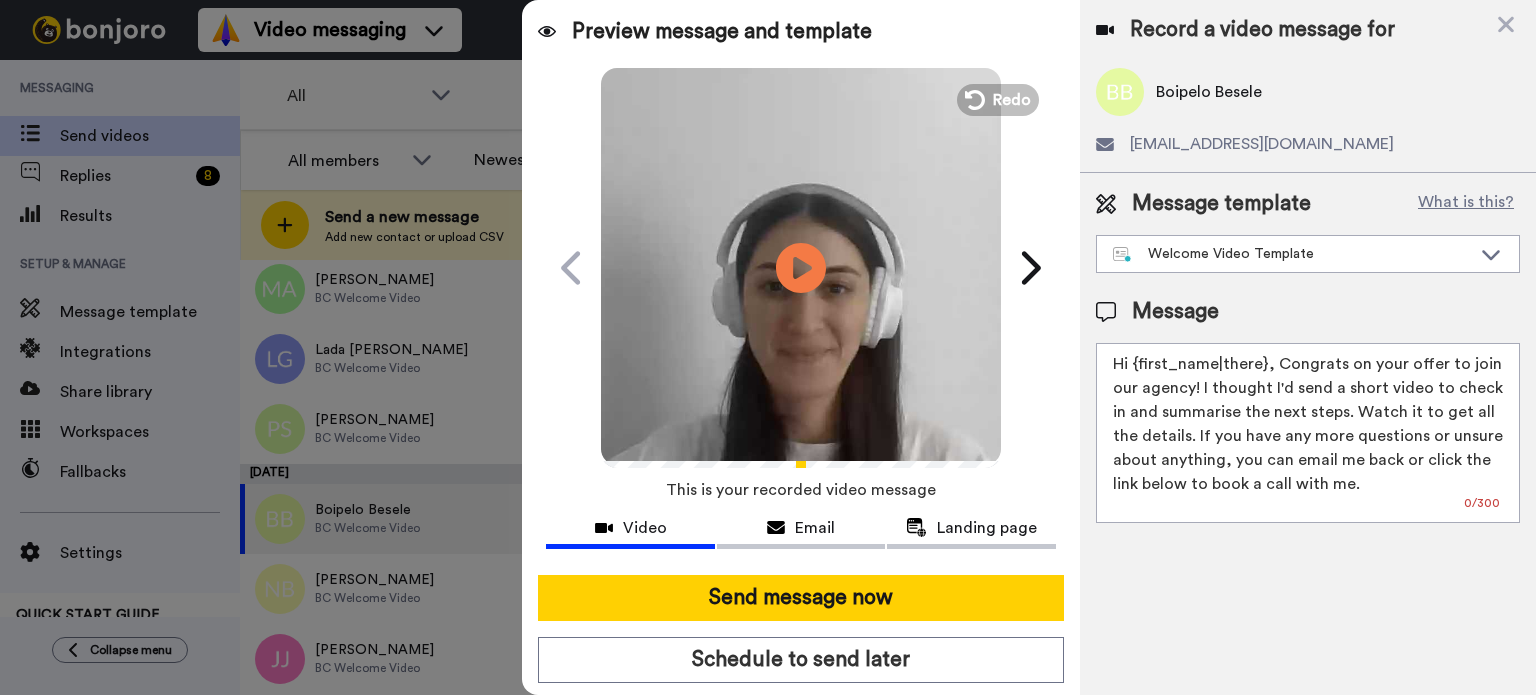 click at bounding box center (801, 265) 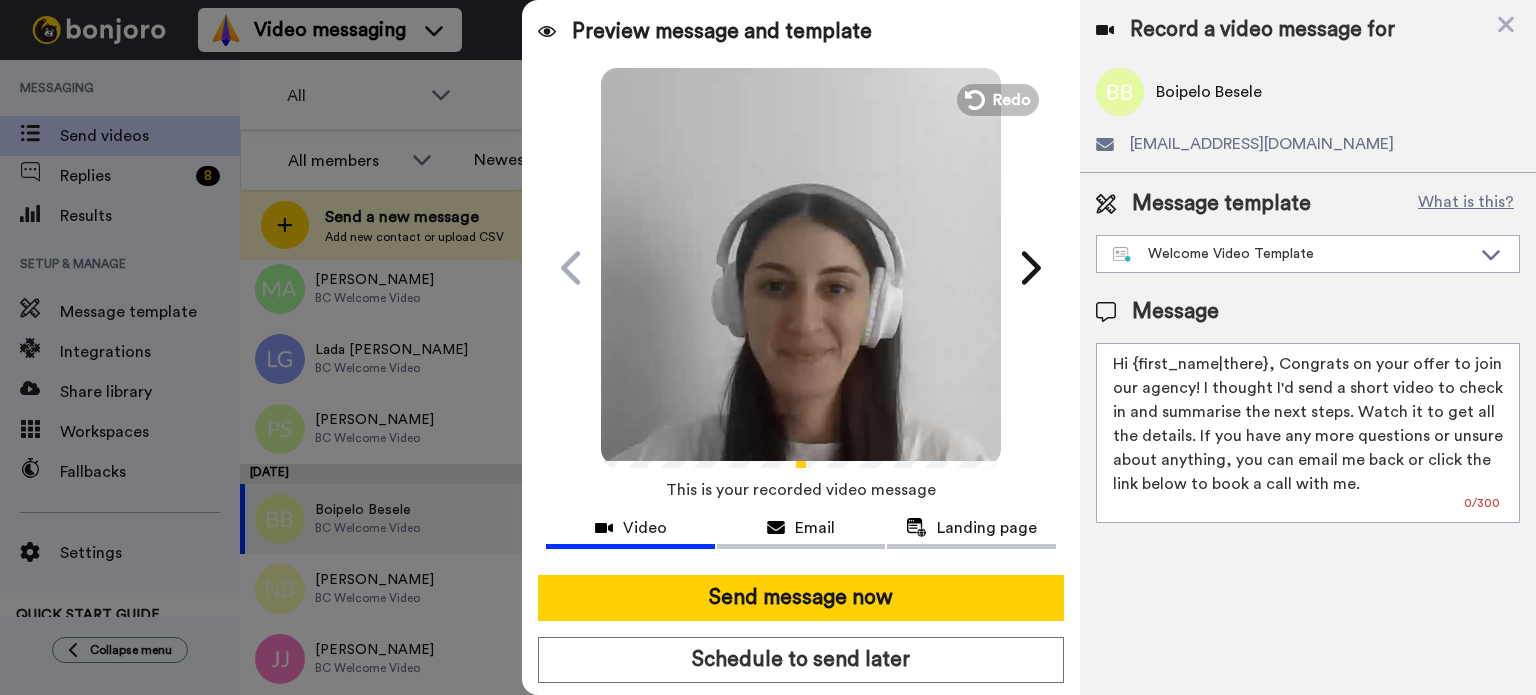click on "Boipelo Besele" at bounding box center (1209, 92) 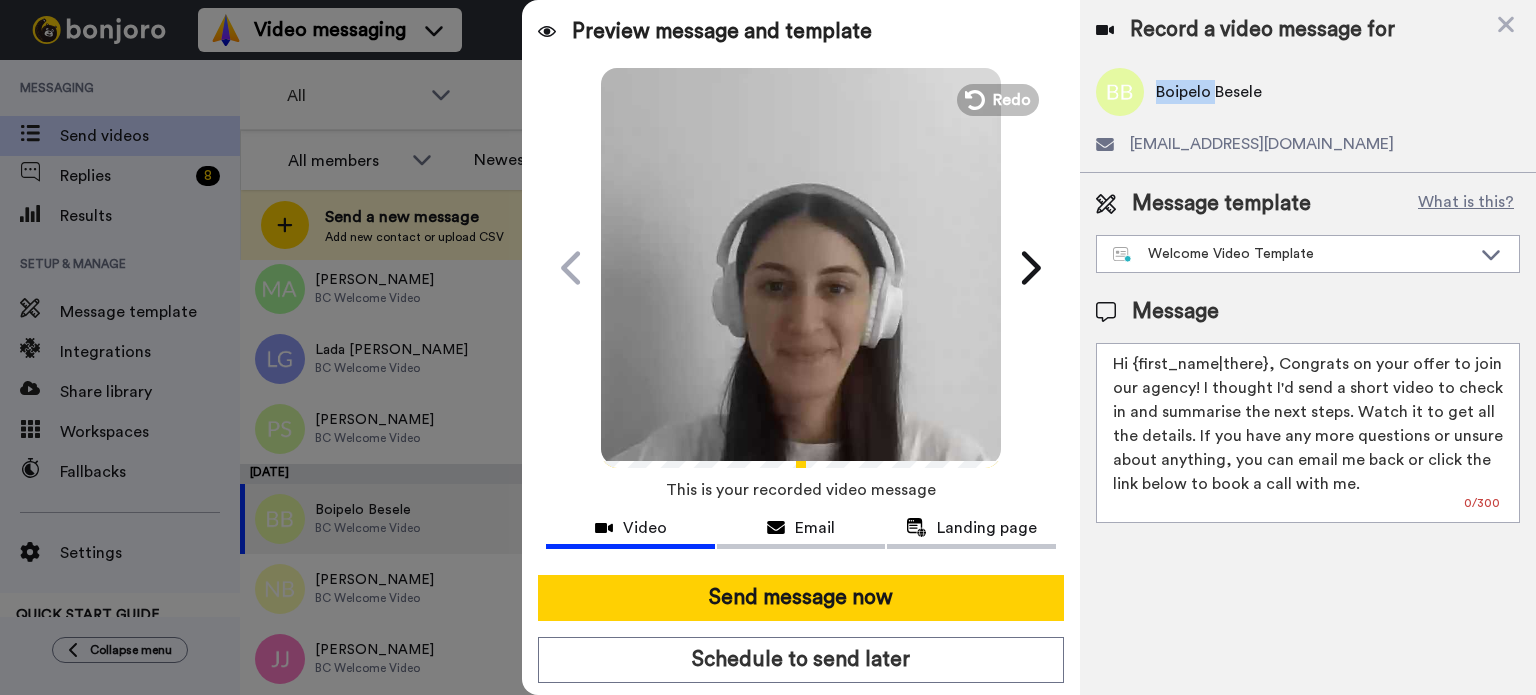 click on "Boipelo Besele" at bounding box center [1209, 92] 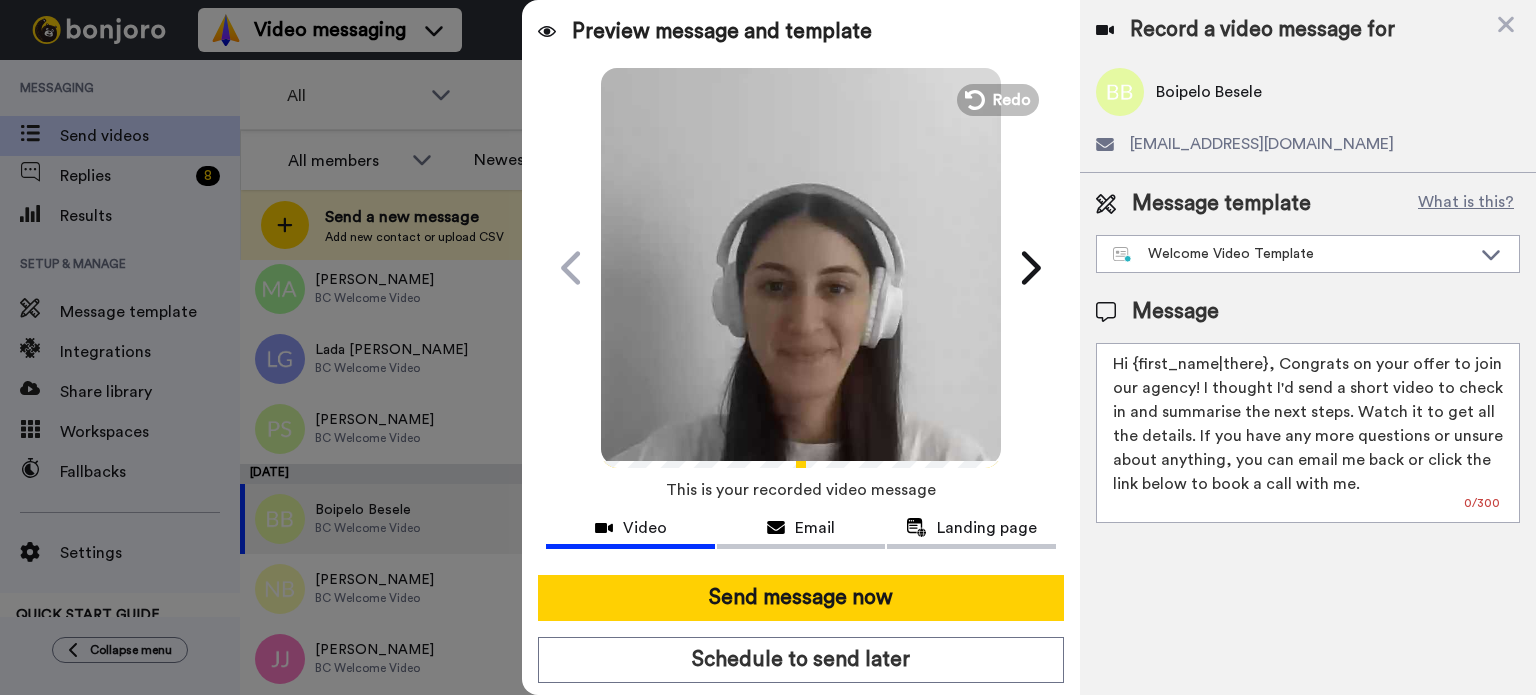 drag, startPoint x: 1132, startPoint y: 364, endPoint x: 1264, endPoint y: 351, distance: 132.63861 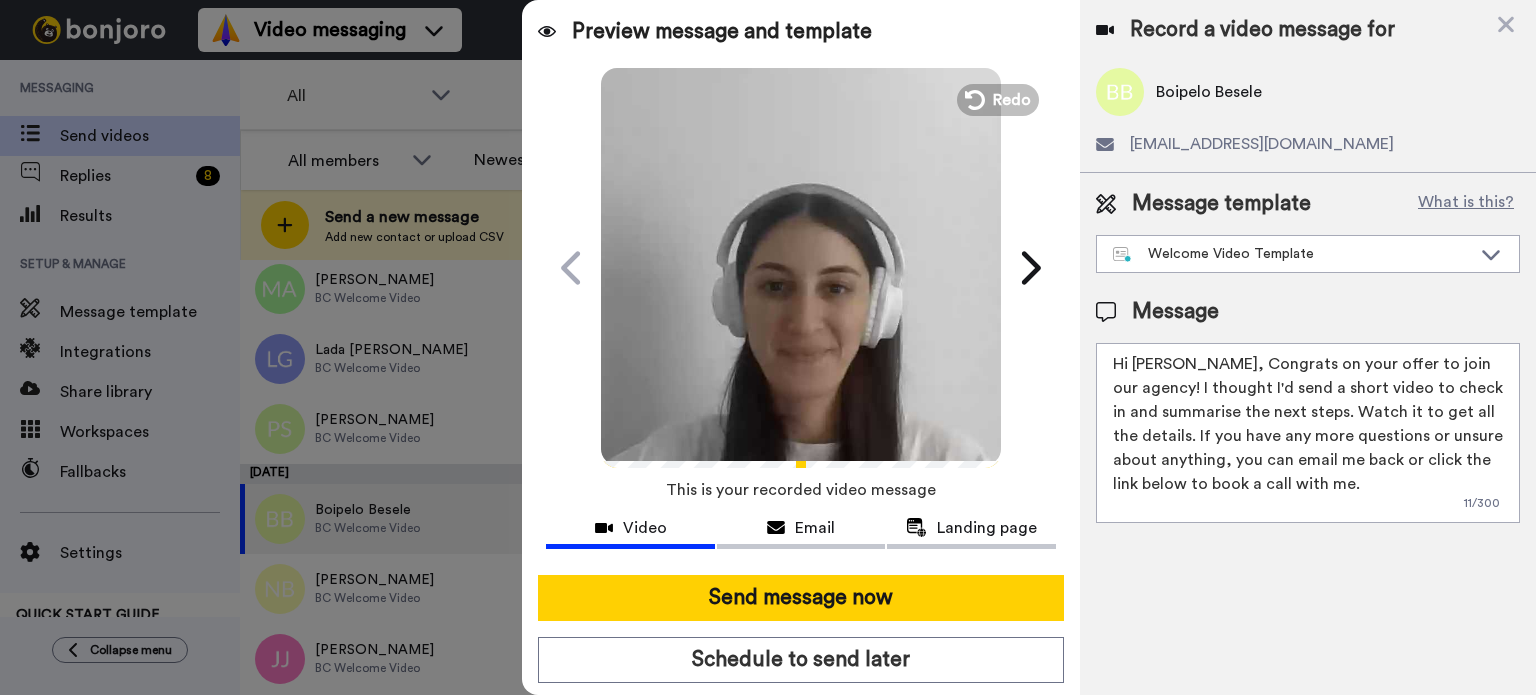 click on "Hi Boipelo, Congrats on your offer to join our agency! I thought I'd send a short video to check in and summarise the next steps. Watch it to get all the details. If you have any more questions or unsure about anything, you can email me back or click the link below to book a call with me." at bounding box center (1308, 433) 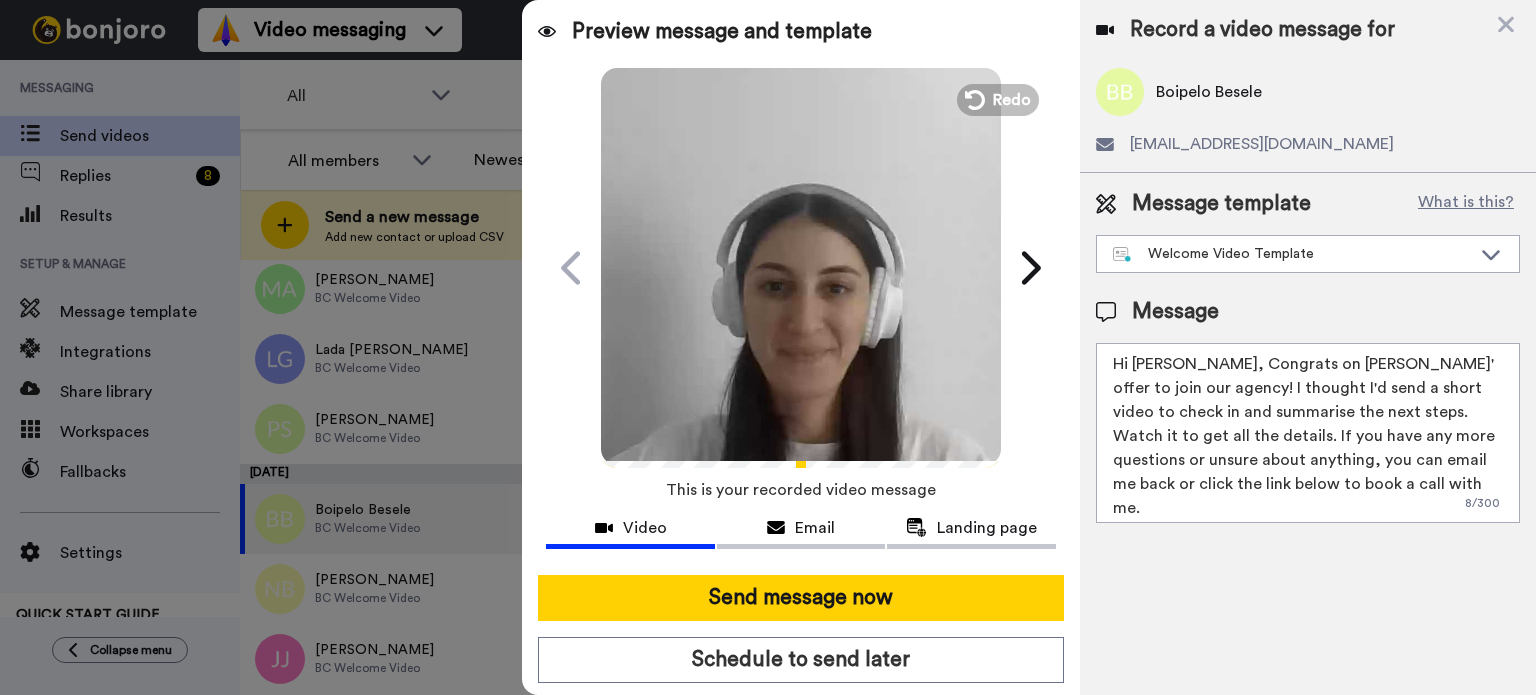 type on "Hi Boipelo, Congrats on Travis' offer to join our agency! I thought I'd send a short video to check in and summarise the next steps. Watch it to get all the details. If you have any more questions or unsure about anything, you can email me back or click the link below to book a call with me." 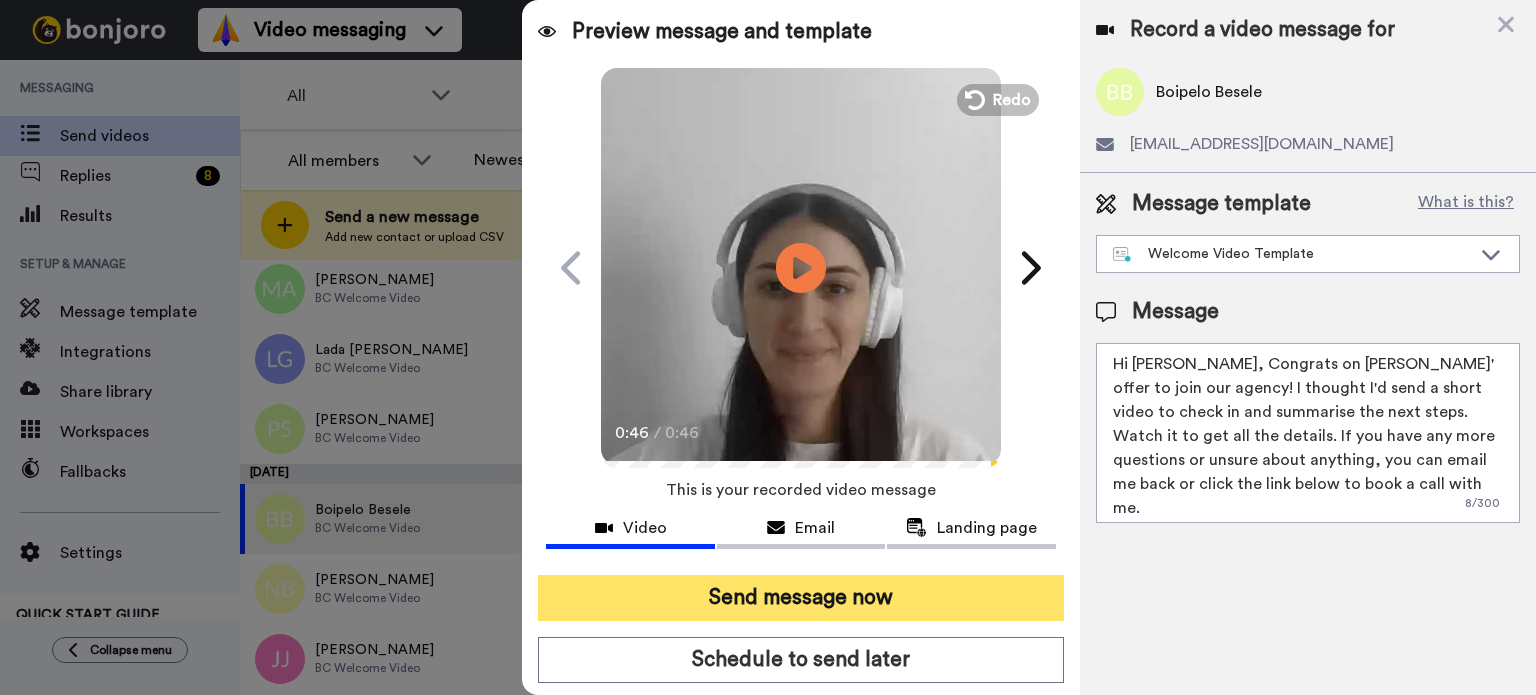 click on "Send message now" at bounding box center (801, 598) 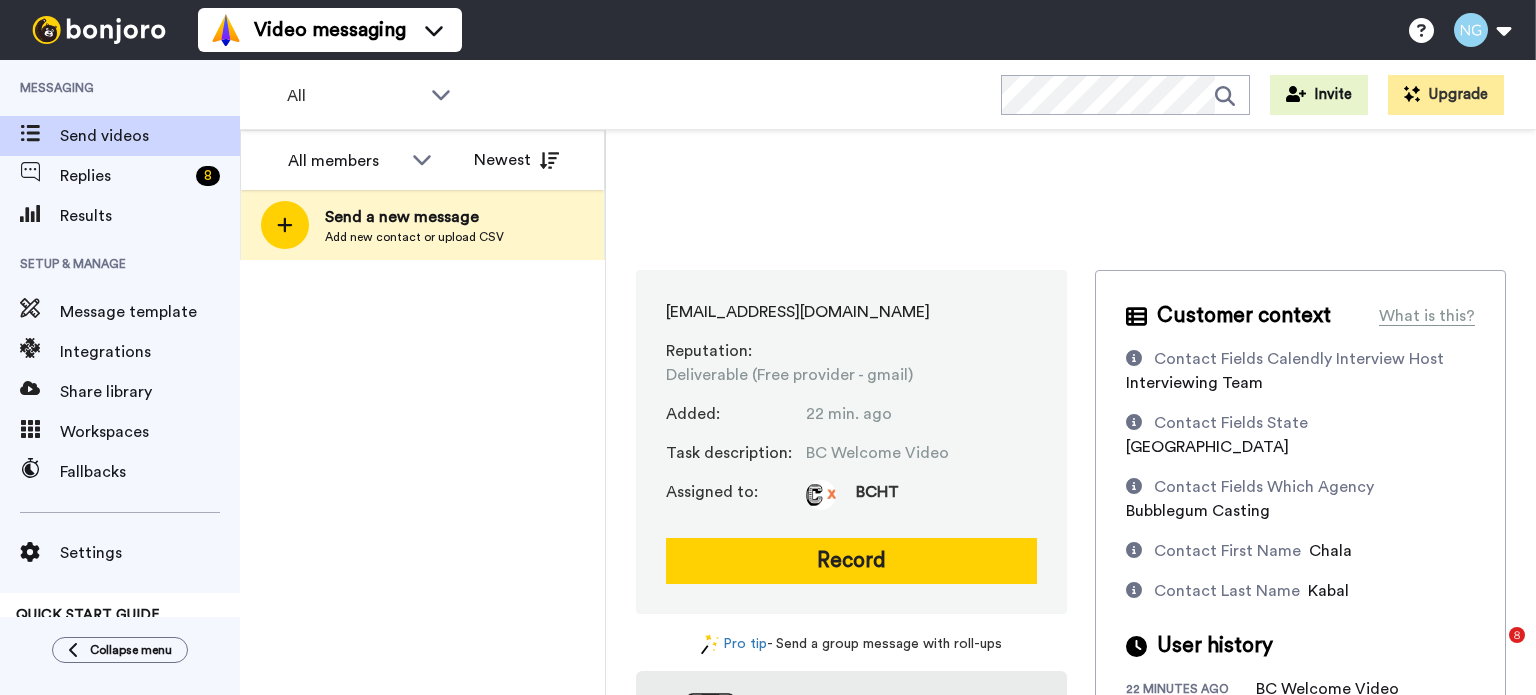 scroll, scrollTop: 0, scrollLeft: 0, axis: both 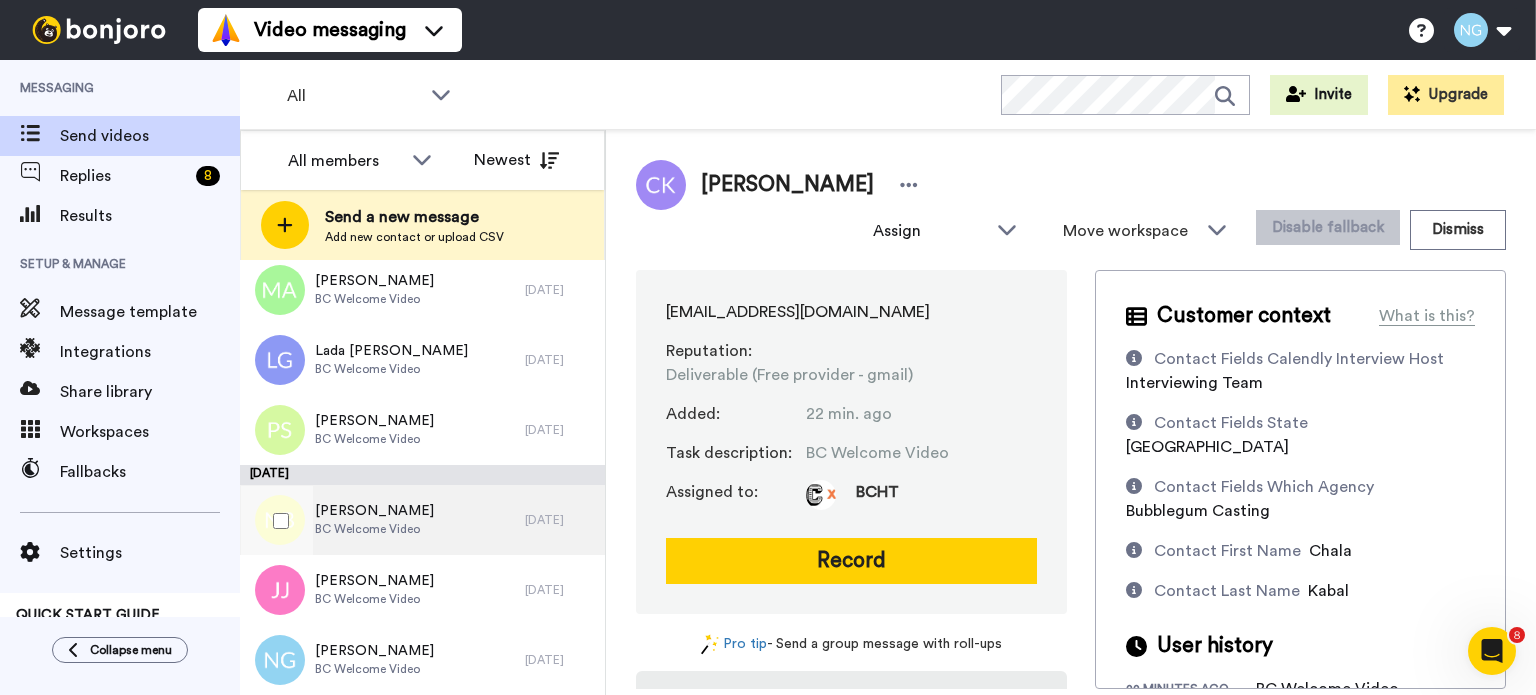 click on "[PERSON_NAME]" at bounding box center [374, 511] 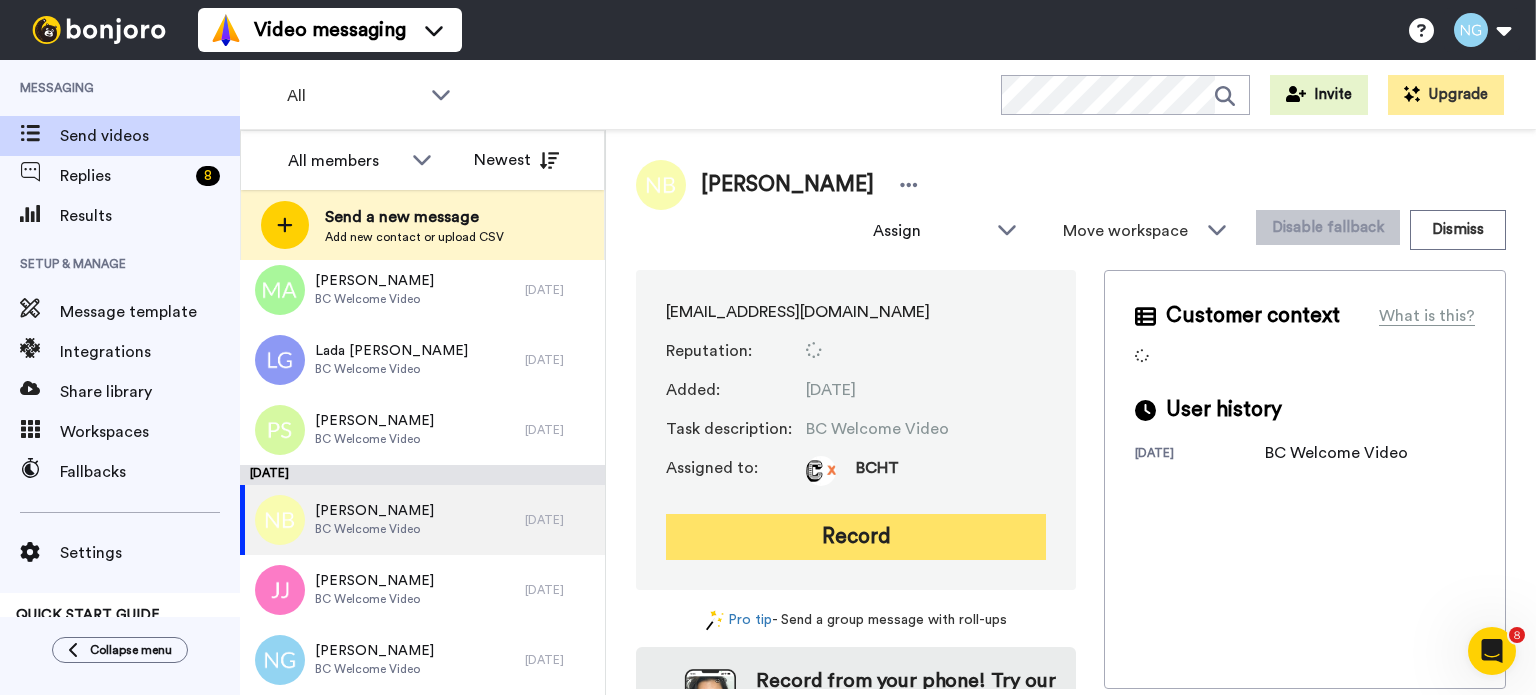 click on "Record" at bounding box center (856, 537) 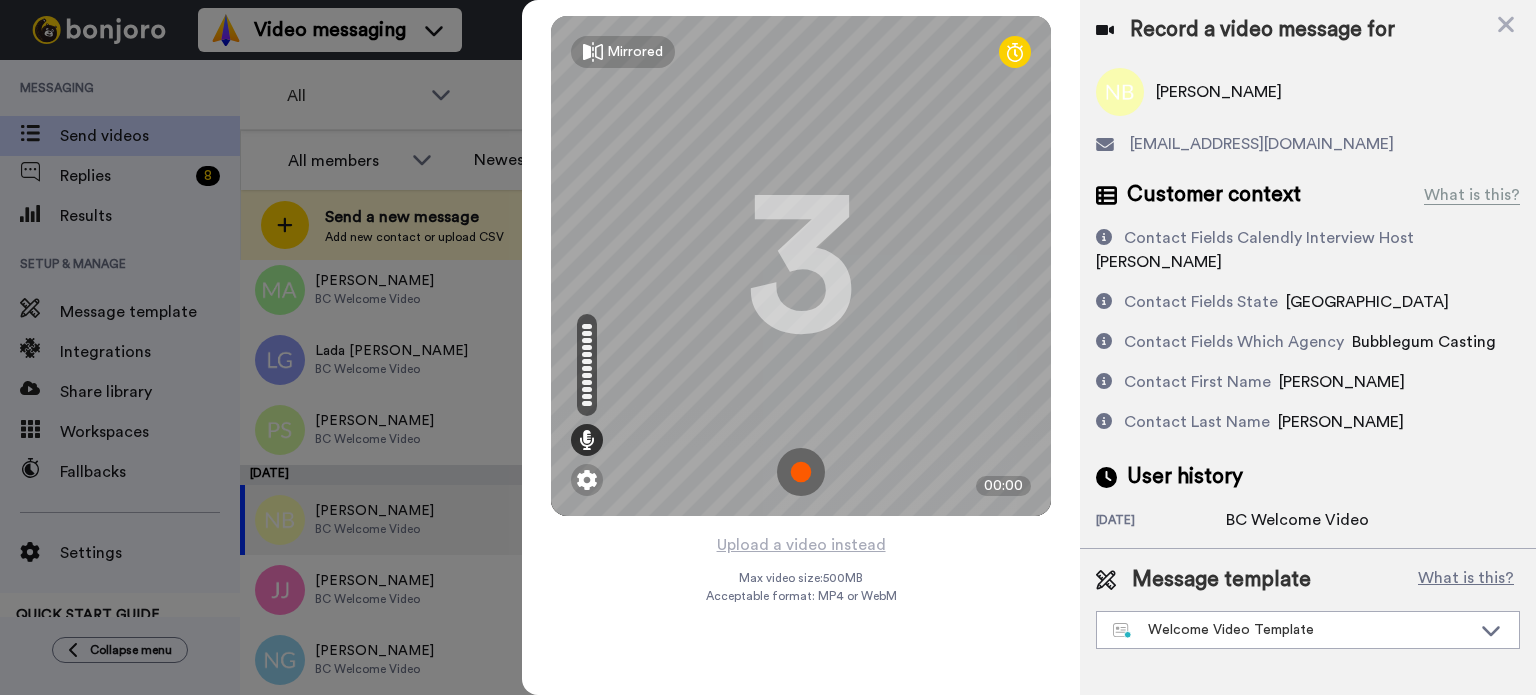 click at bounding box center (801, 472) 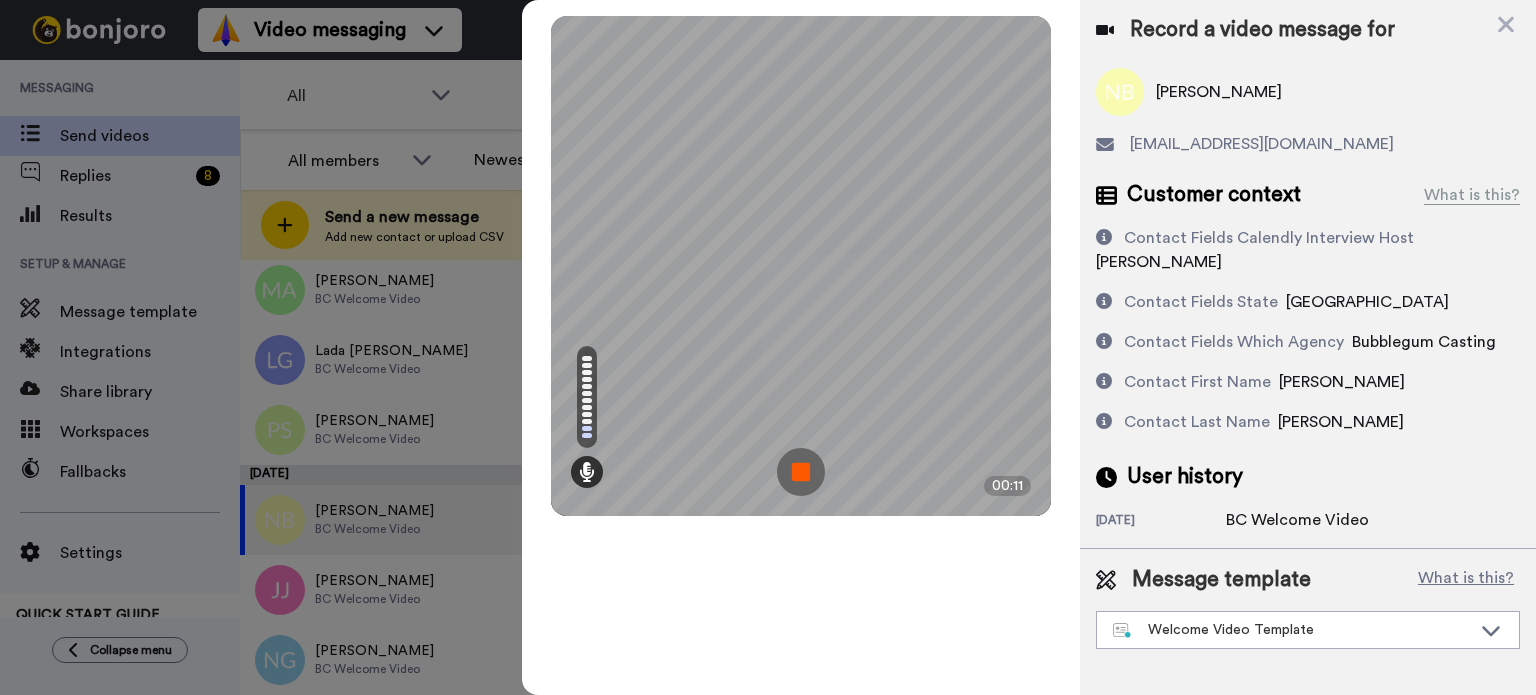 click at bounding box center (801, 472) 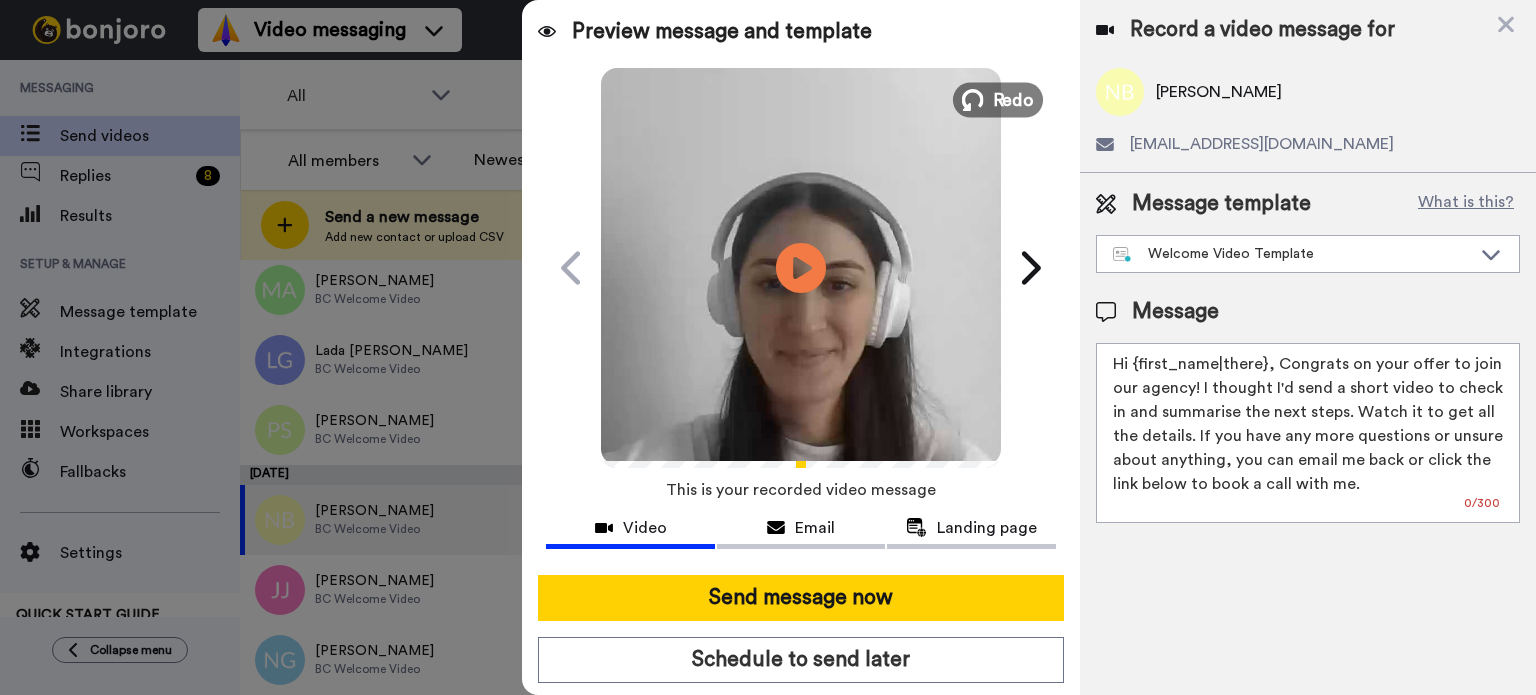 click on "Redo" at bounding box center [1014, 99] 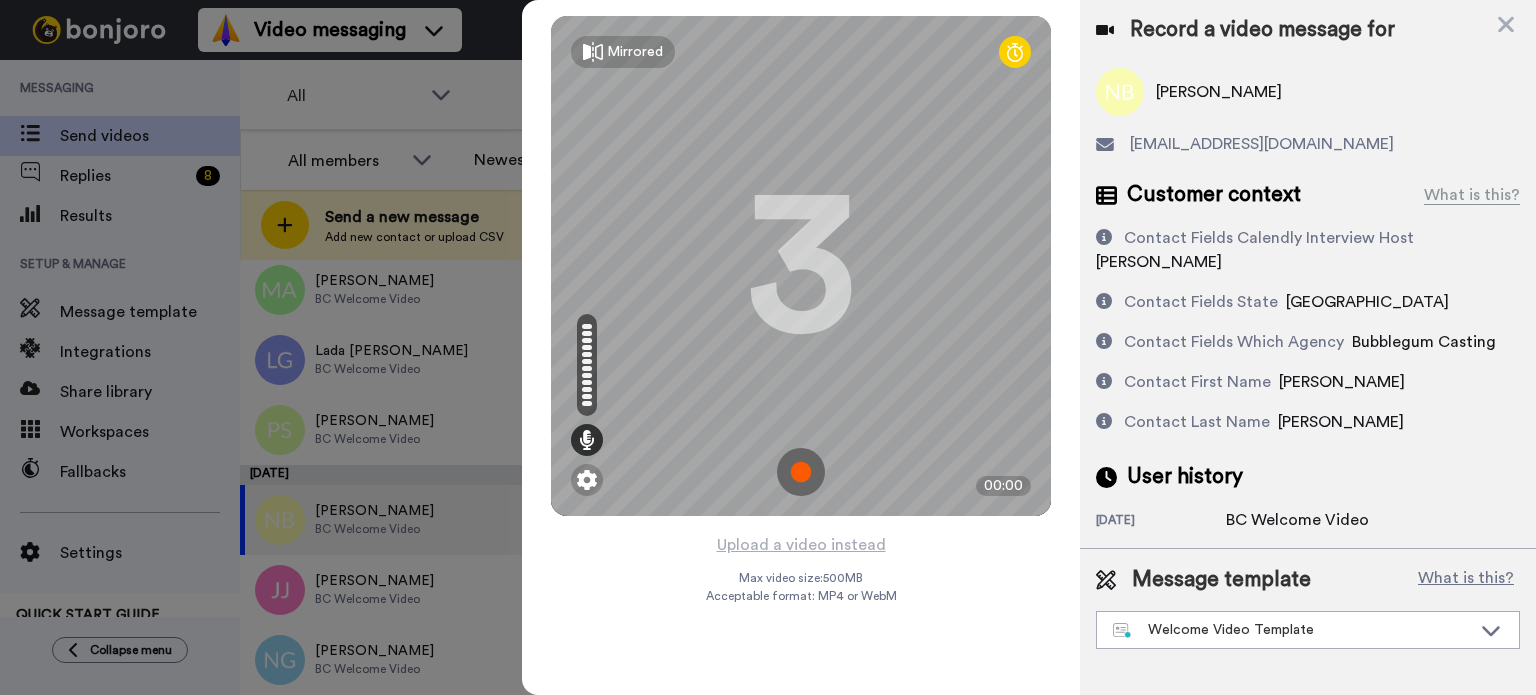 click at bounding box center [801, 472] 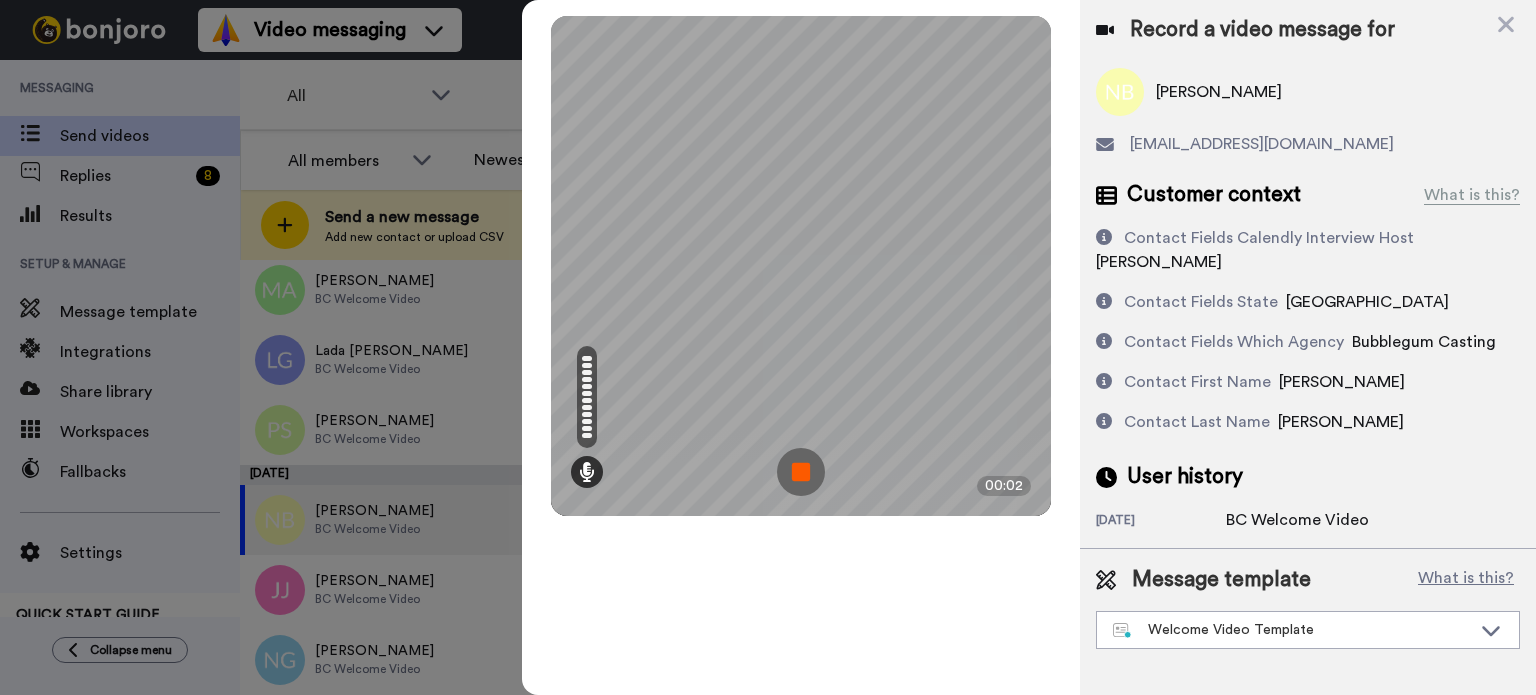 click at bounding box center (801, 472) 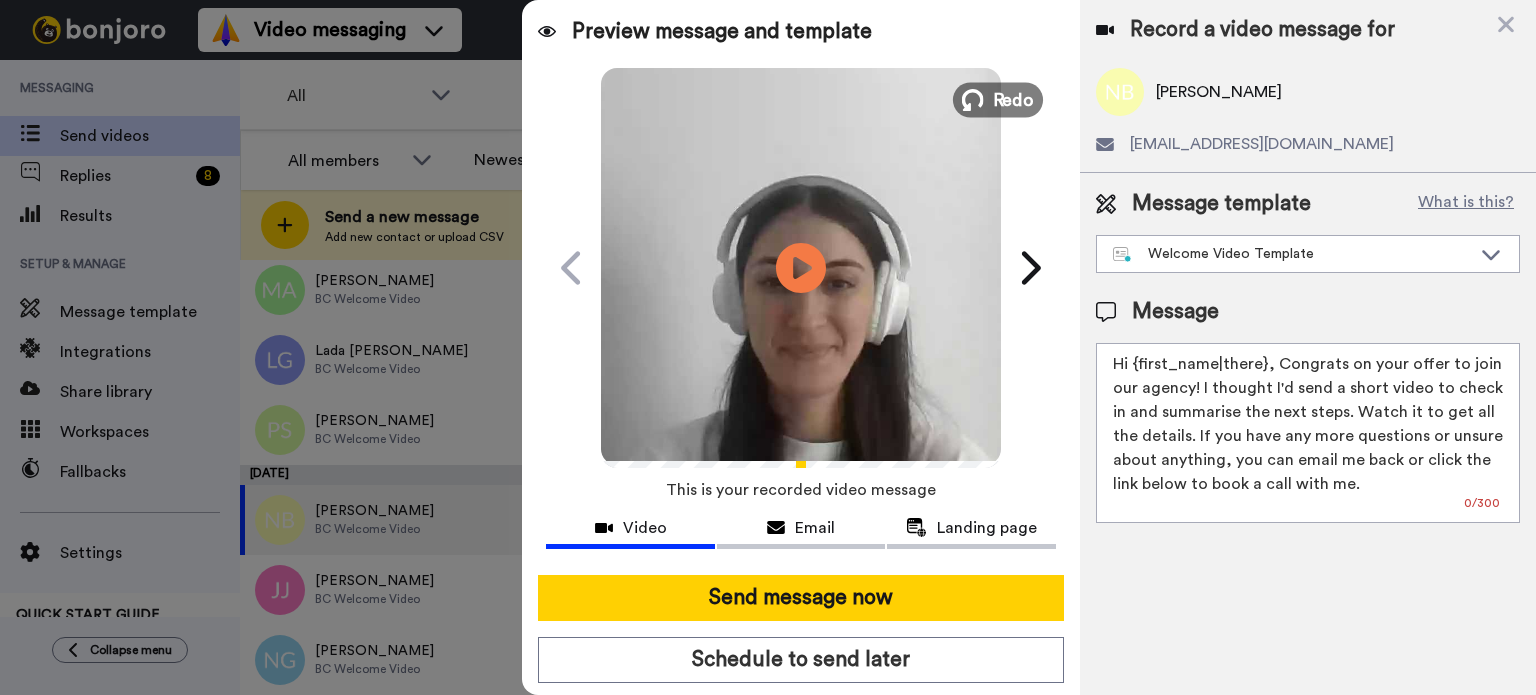 click on "Redo" at bounding box center (1014, 99) 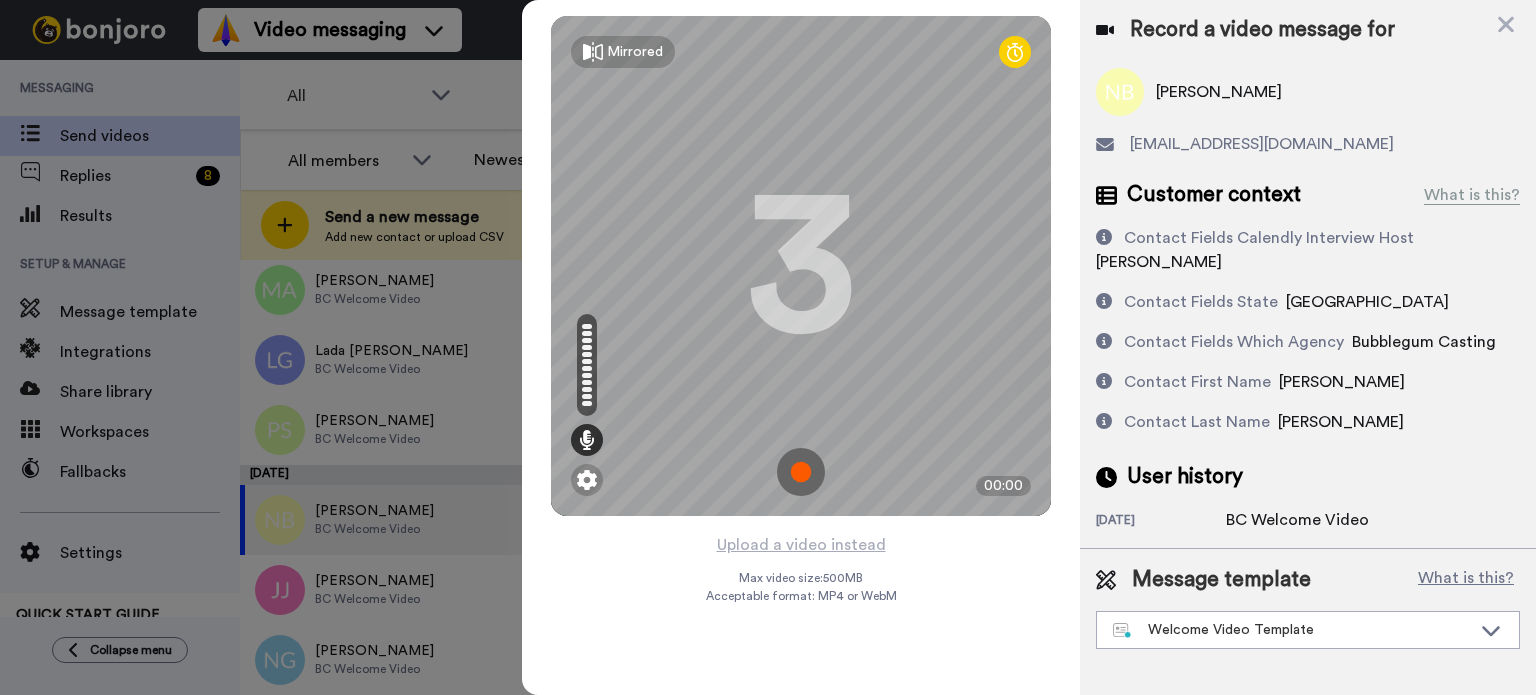 click at bounding box center [801, 472] 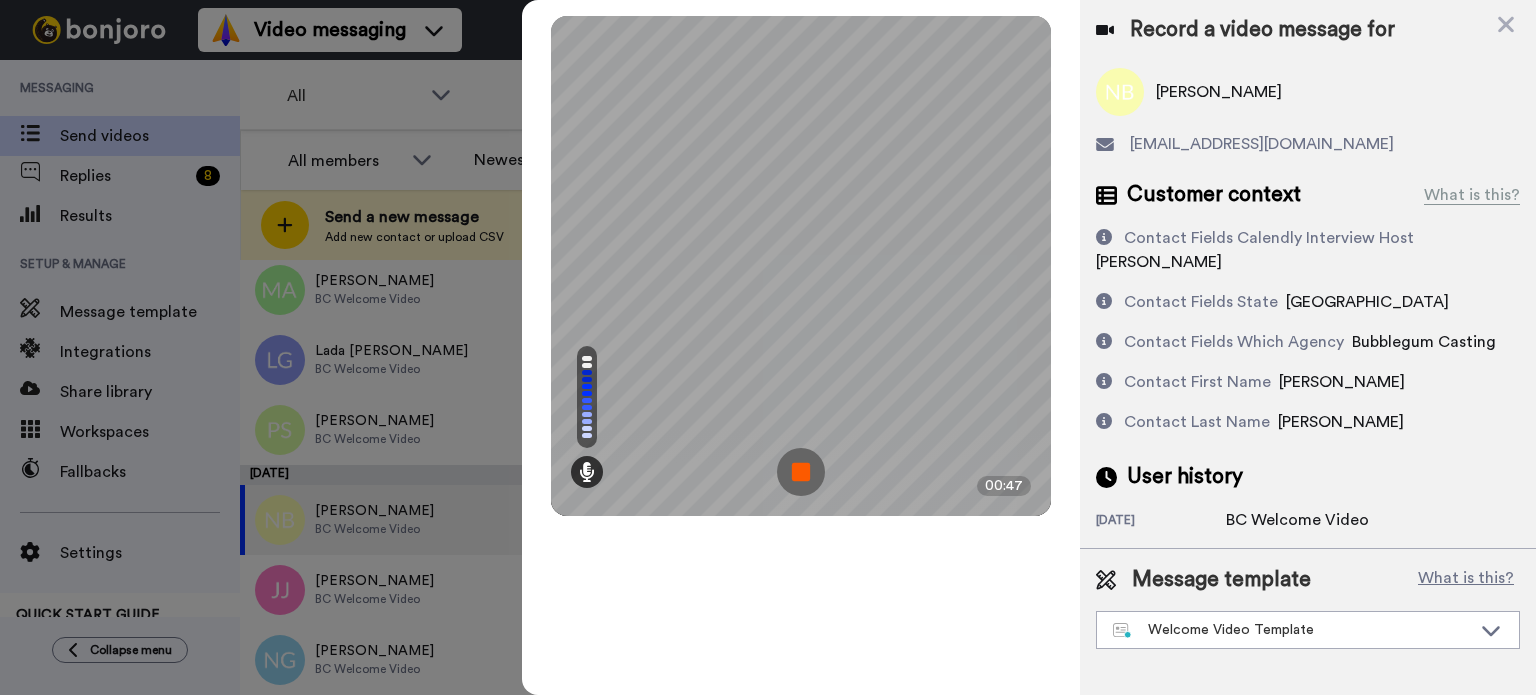 click at bounding box center [801, 472] 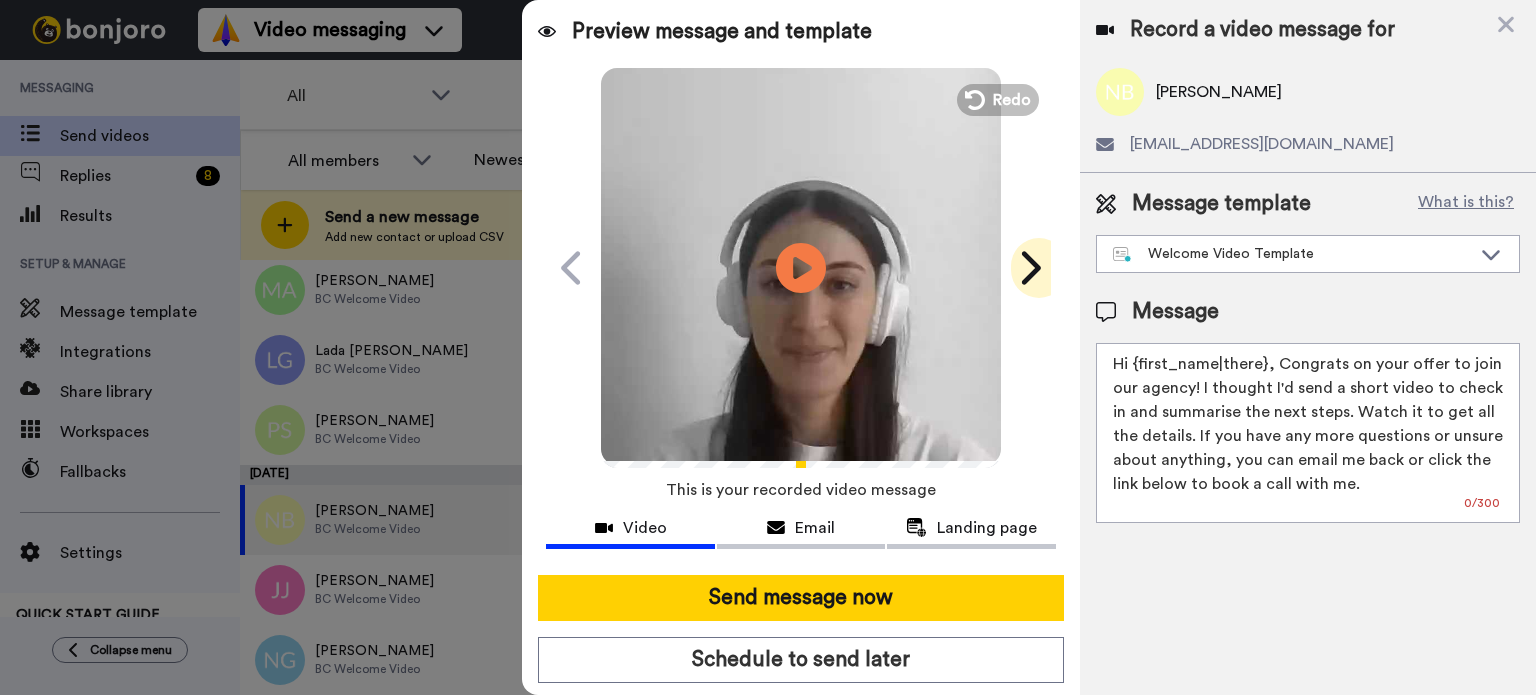 click at bounding box center (1039, 268) 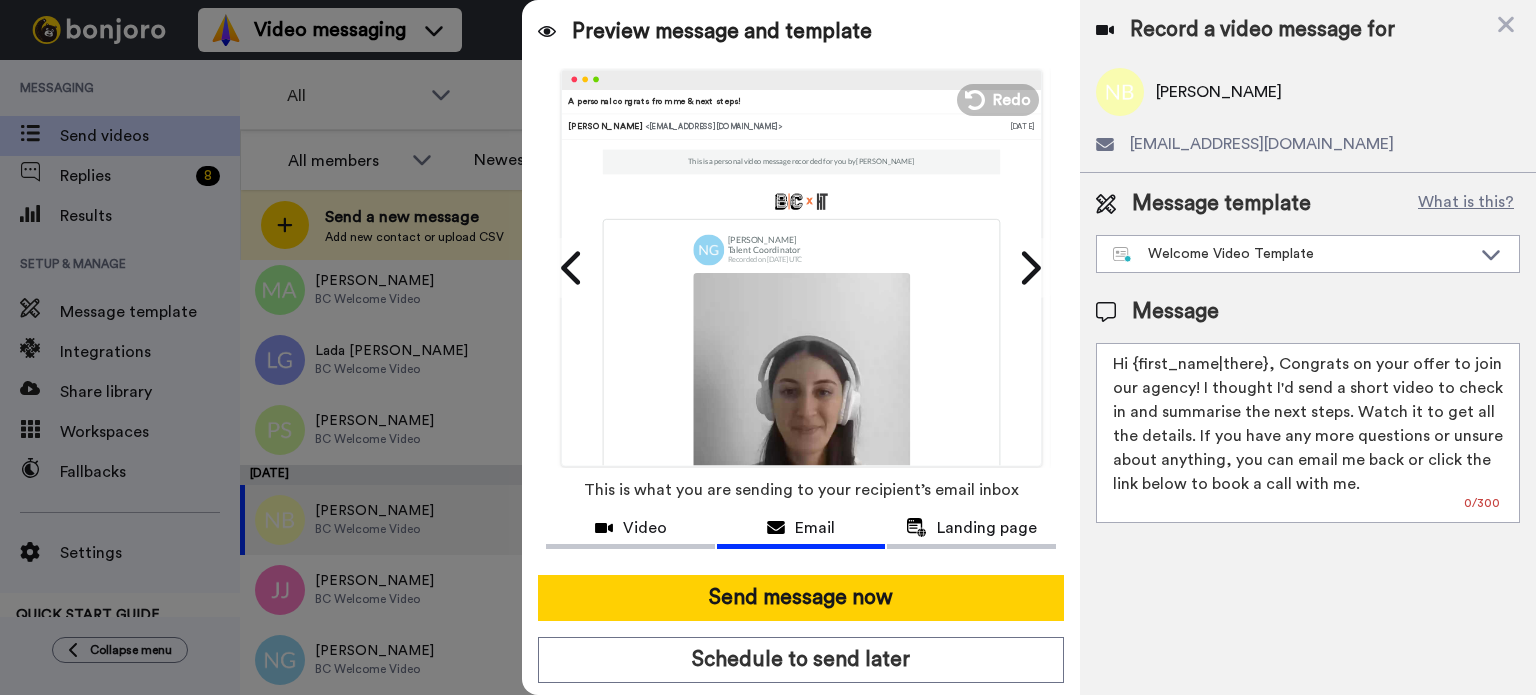 click on "This is a personal video message recorded for you by  Natasha Griffin Natasha Griffin Talent Coordinator Recorded on 10 Jul UTC Watch your video Hi  Natalie , Congrats on your offer to join our agency! I thought I'd send a short video to check in and summarise the next steps. Watch it to get all the details. If you have any more questions or unsure about anything, you can email me back or click the link below to book a call with me. Bonjoro sent you this email on behalf of a Bonjoro creator. We aren’t responsible for its content. If you suspect abuse, like suspicious links, please report it  here ." at bounding box center (801, 422) 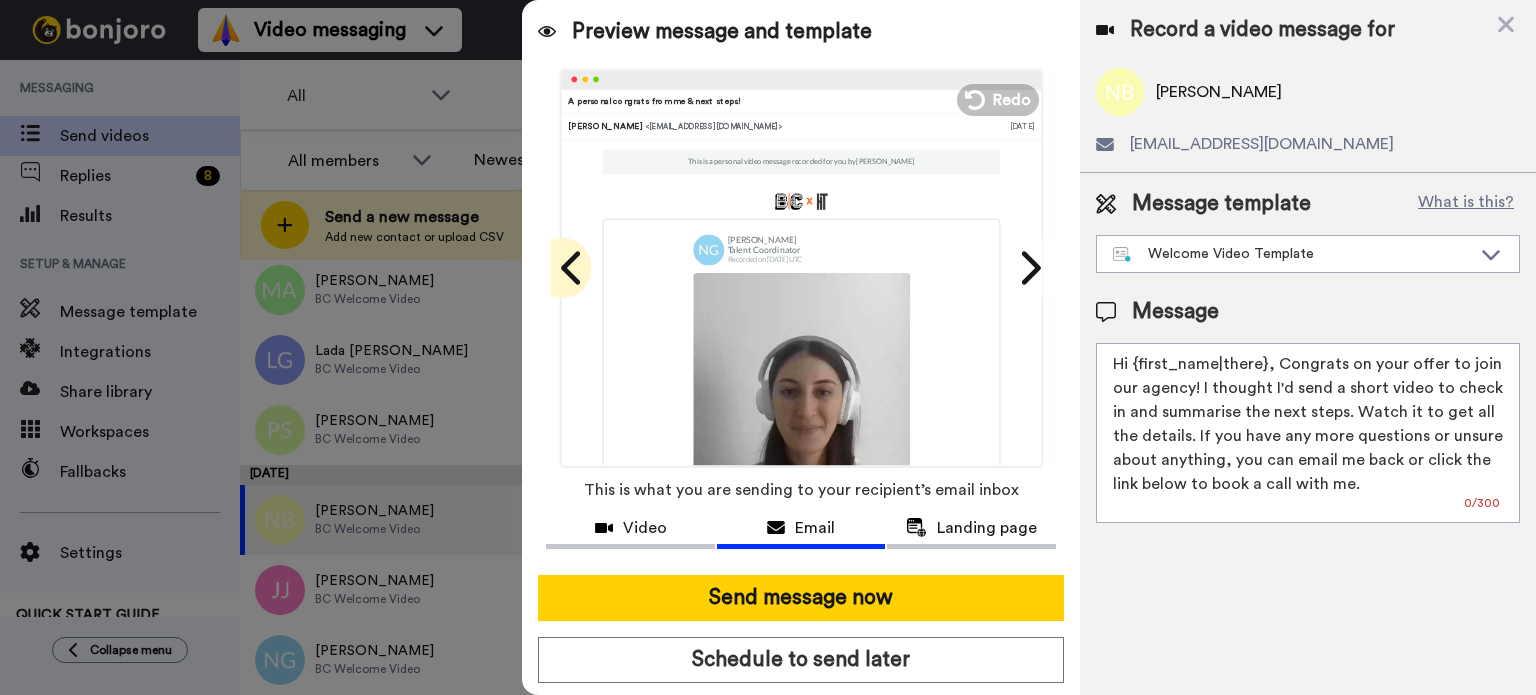 click 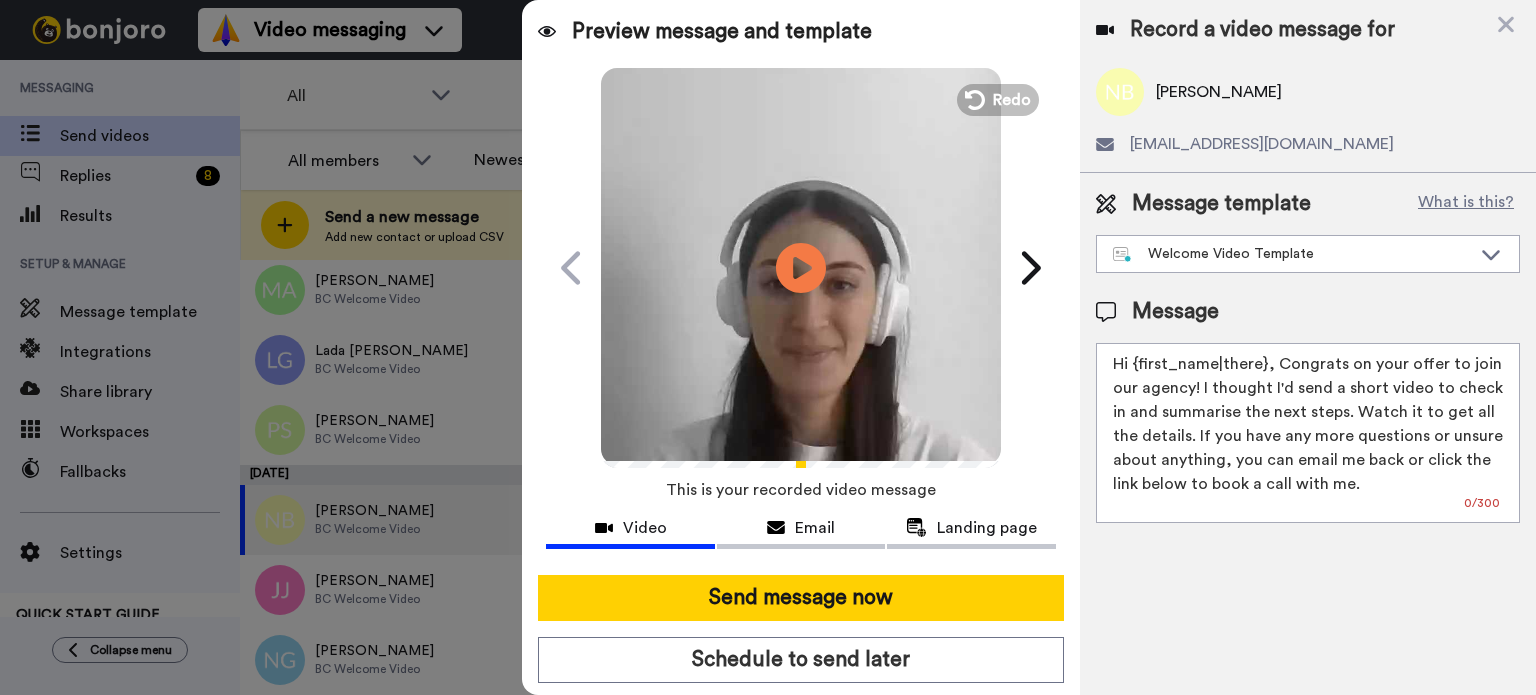 click at bounding box center [801, 265] 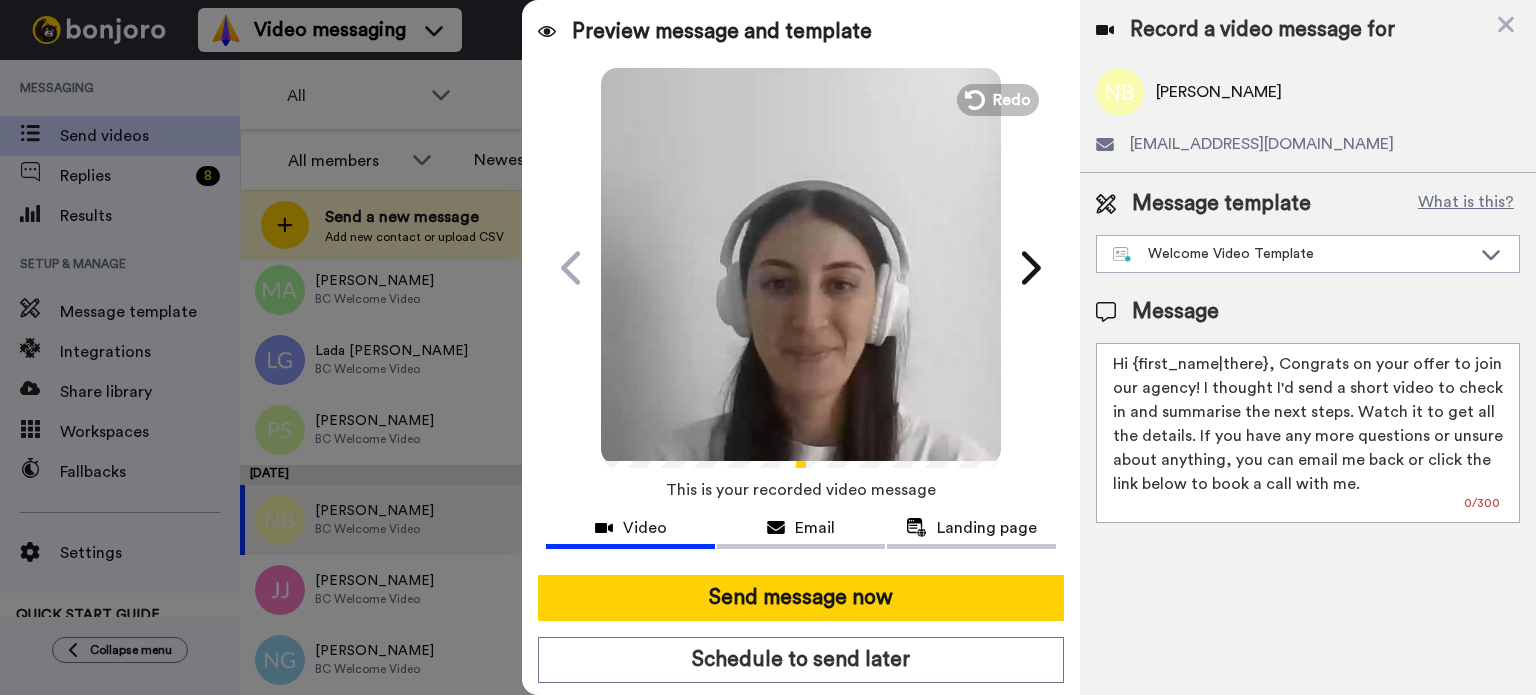 drag, startPoint x: 1133, startPoint y: 356, endPoint x: 1259, endPoint y: 342, distance: 126.77539 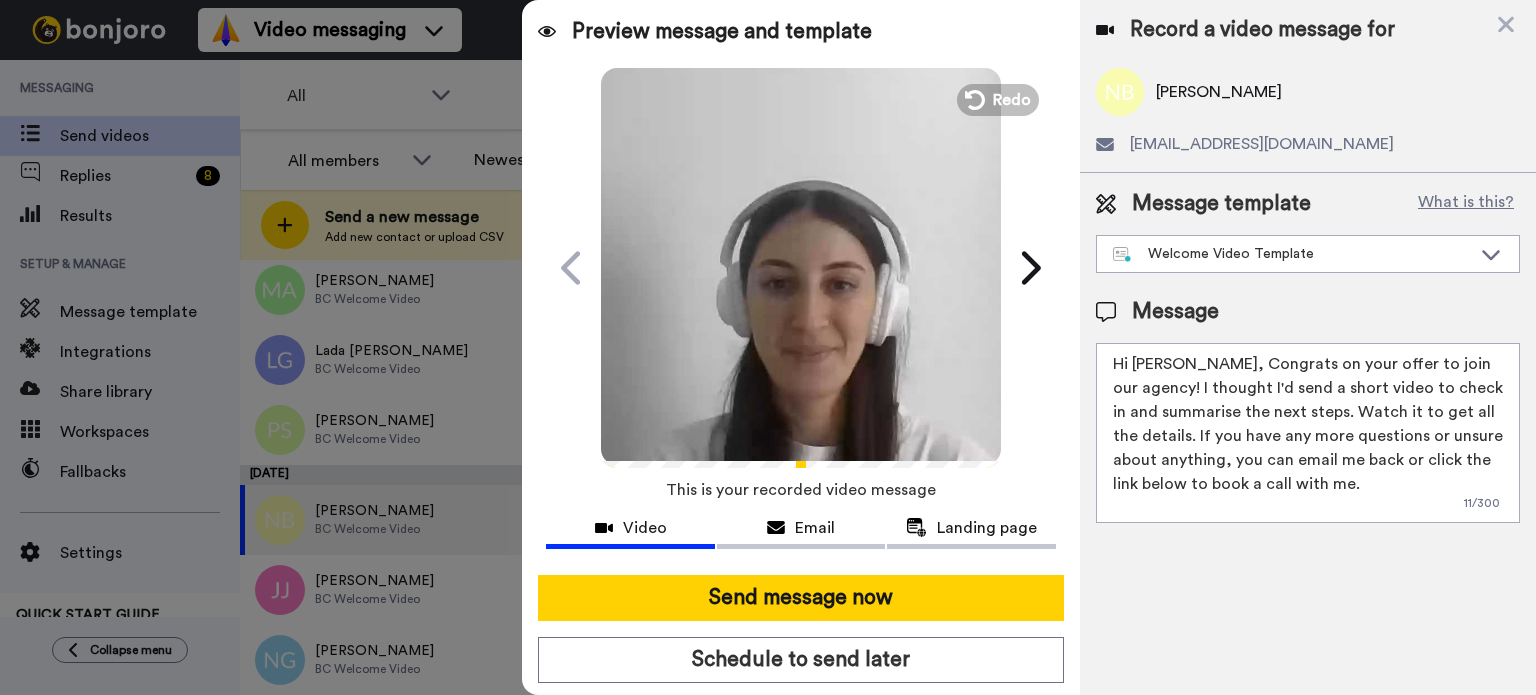 click on "Hi Natalie, Congrats on your offer to join our agency! I thought I'd send a short video to check in and summarise the next steps. Watch it to get all the details. If you have any more questions or unsure about anything, you can email me back or click the link below to book a call with me." at bounding box center (1308, 433) 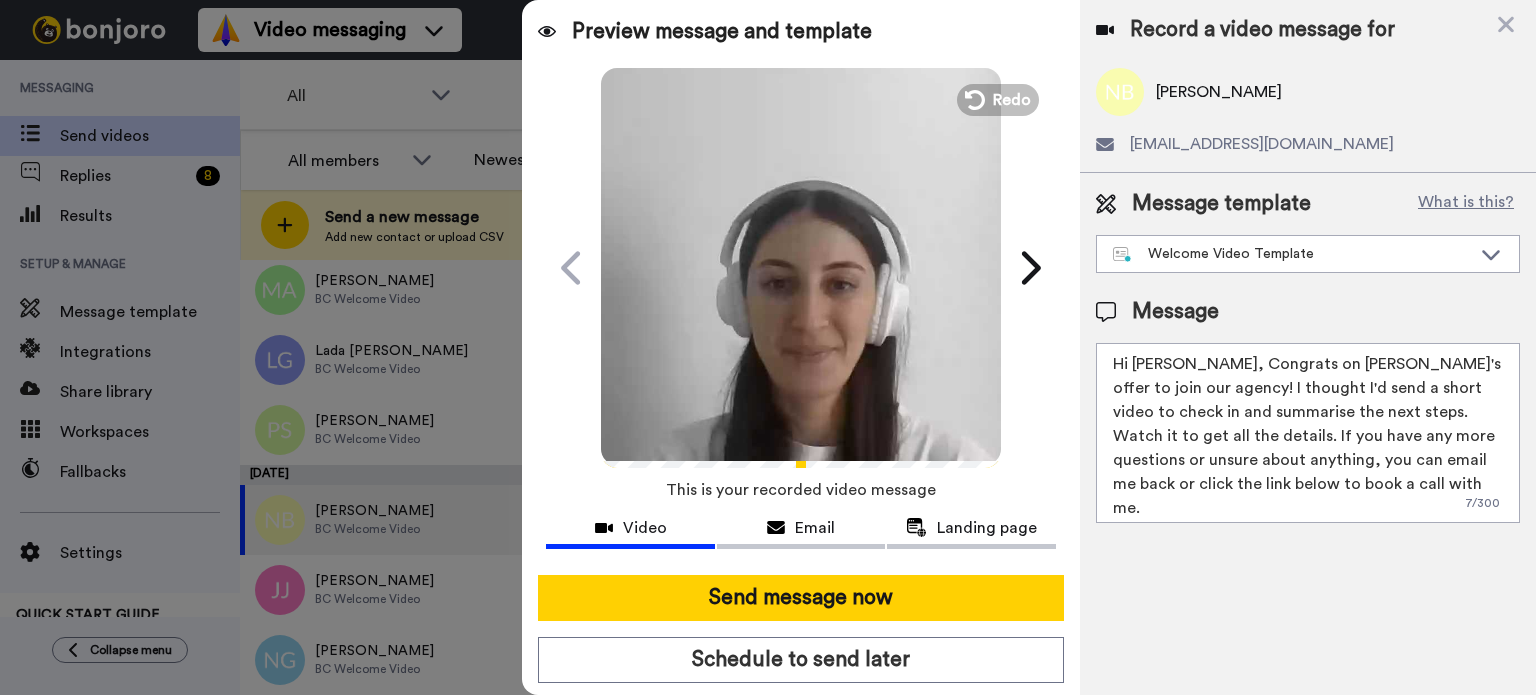 type on "Hi Natalie, Congrats on Olivia's offer to join our agency! I thought I'd send a short video to check in and summarise the next steps. Watch it to get all the details. If you have any more questions or unsure about anything, you can email me back or click the link below to book a call with me." 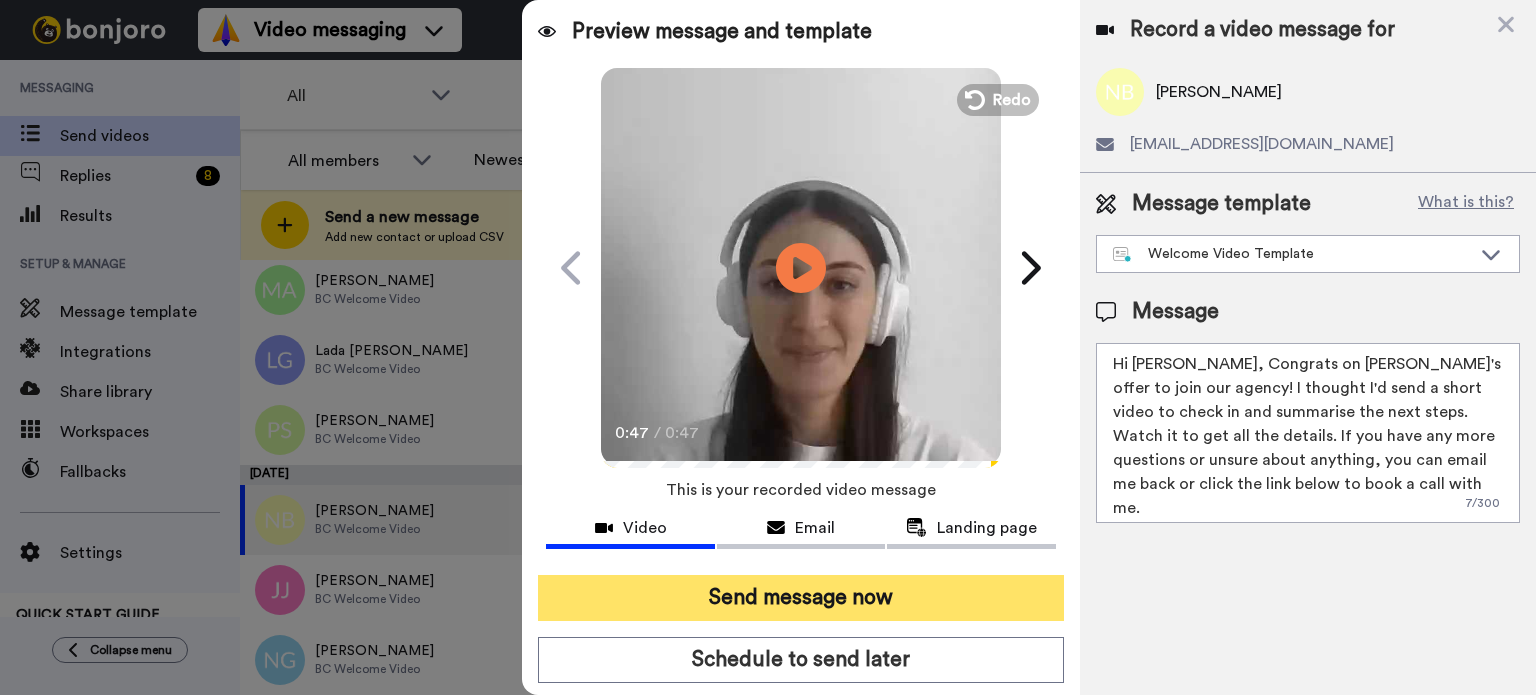 click on "Send message now" at bounding box center (801, 598) 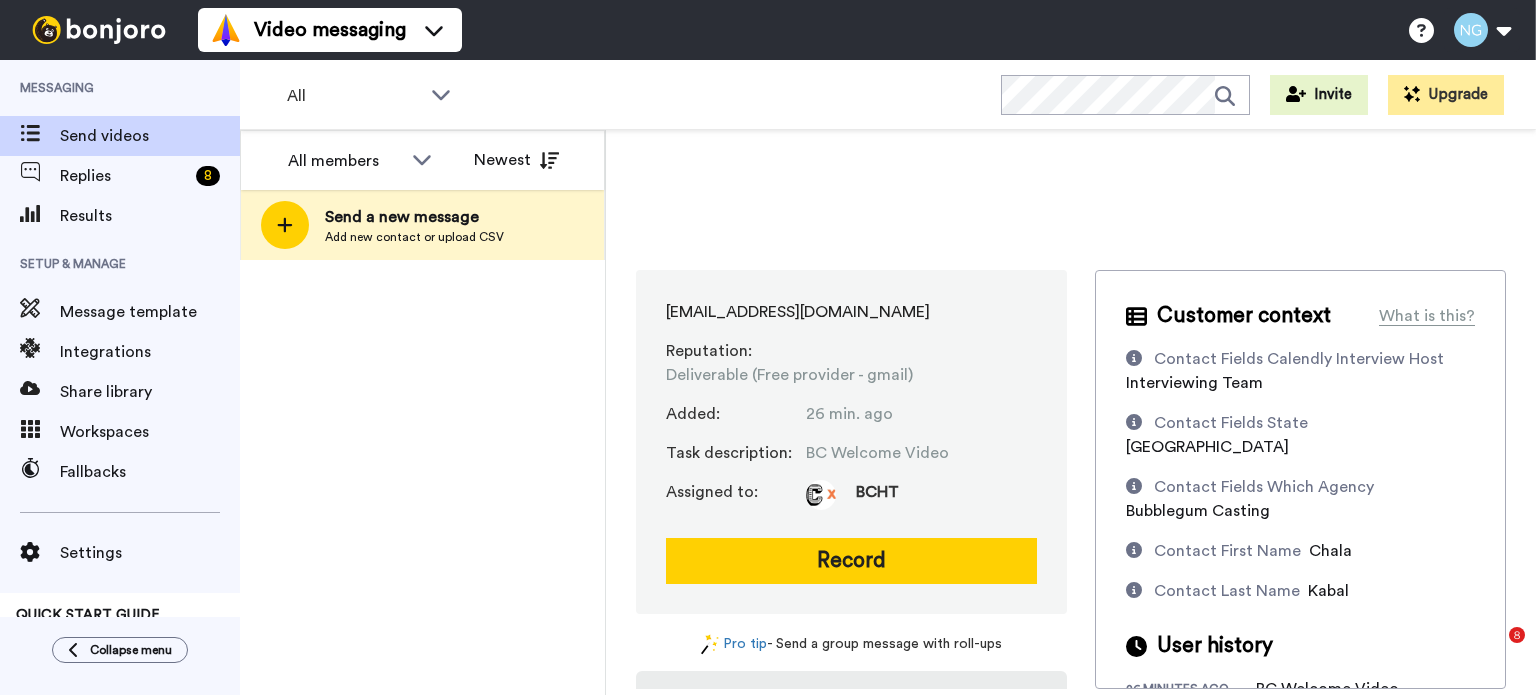 scroll, scrollTop: 0, scrollLeft: 0, axis: both 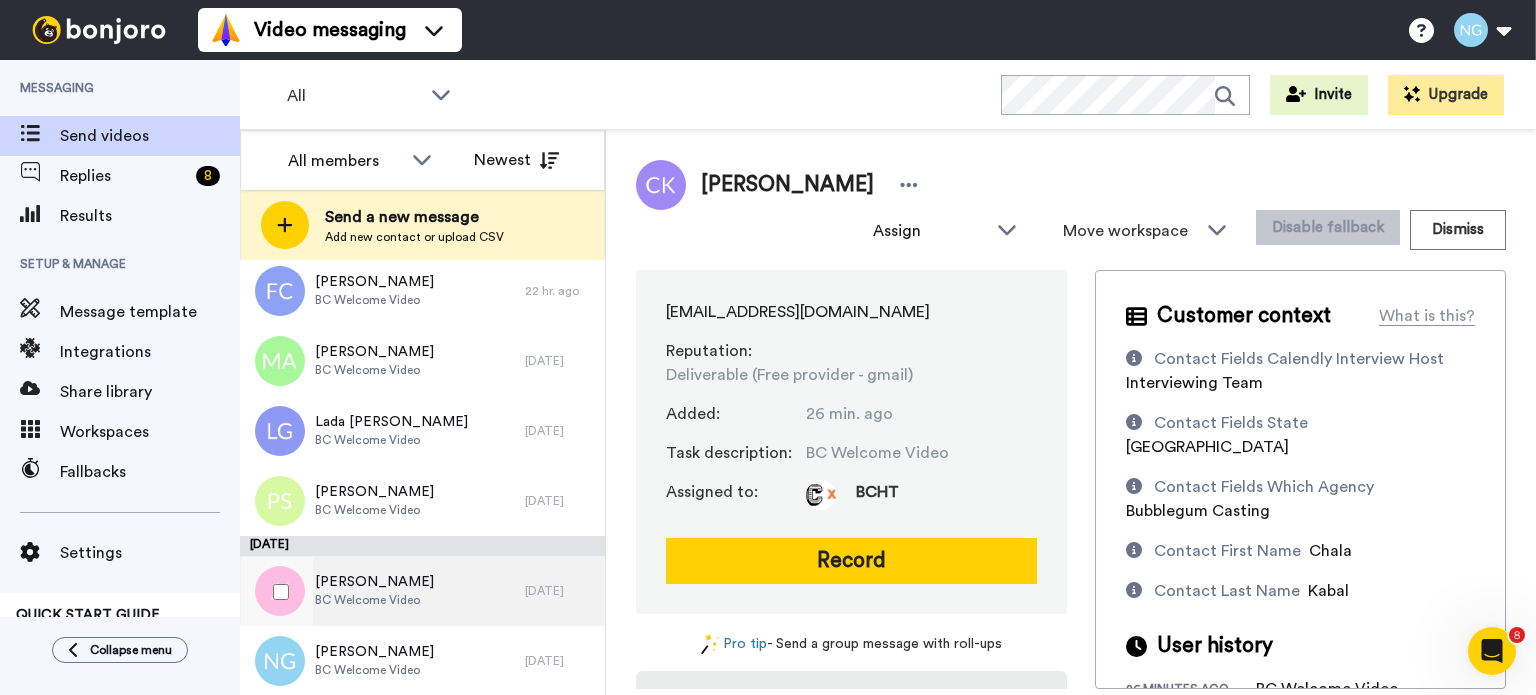 click on "BC Welcome Video" at bounding box center (374, 600) 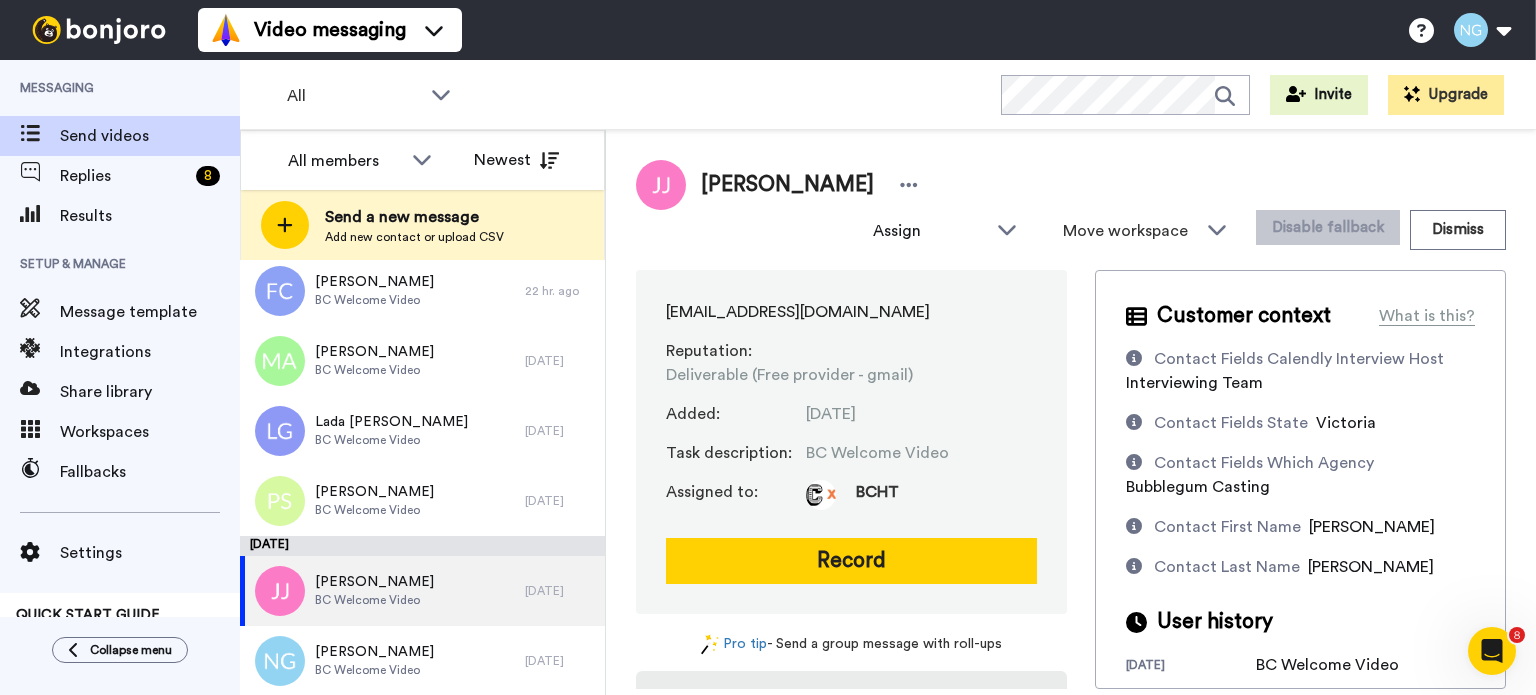 click on "Record" at bounding box center [851, 561] 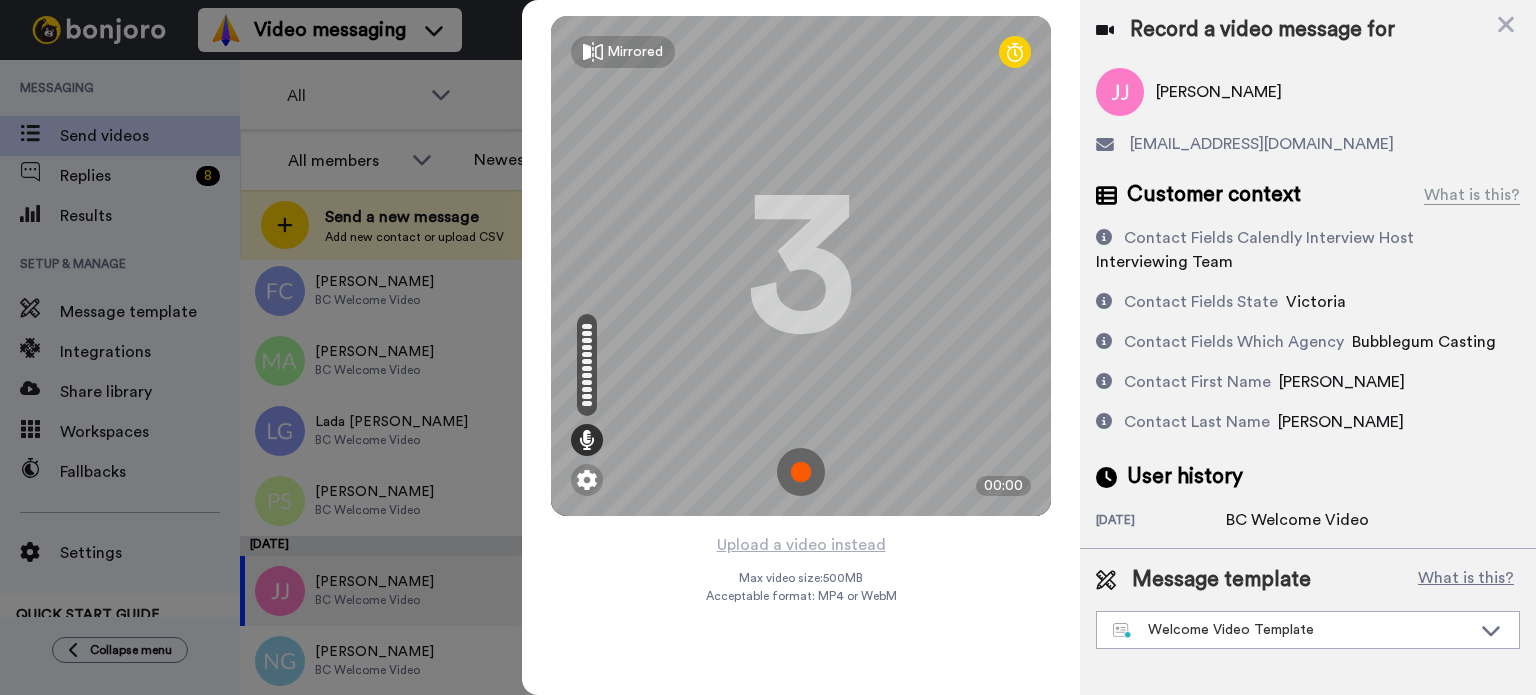 click at bounding box center [801, 472] 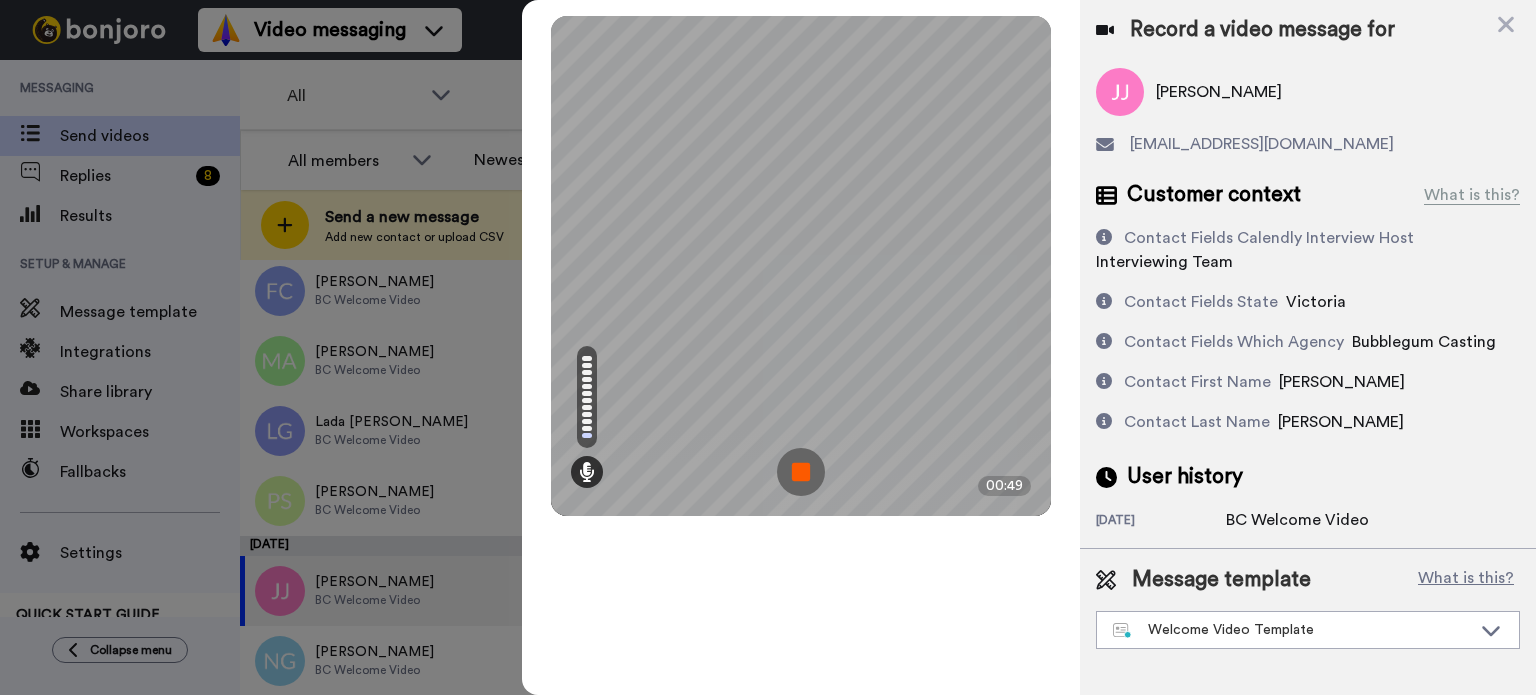 click at bounding box center [801, 472] 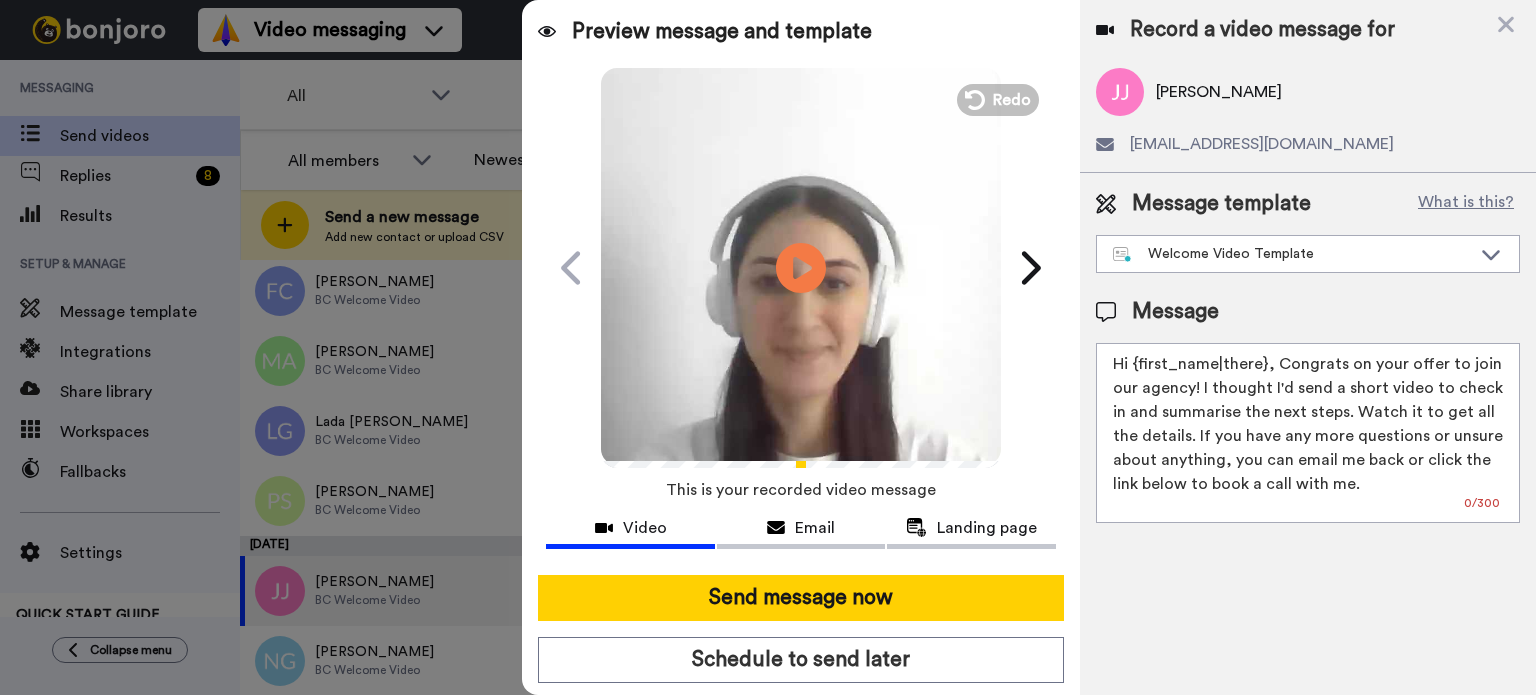click at bounding box center [801, 265] 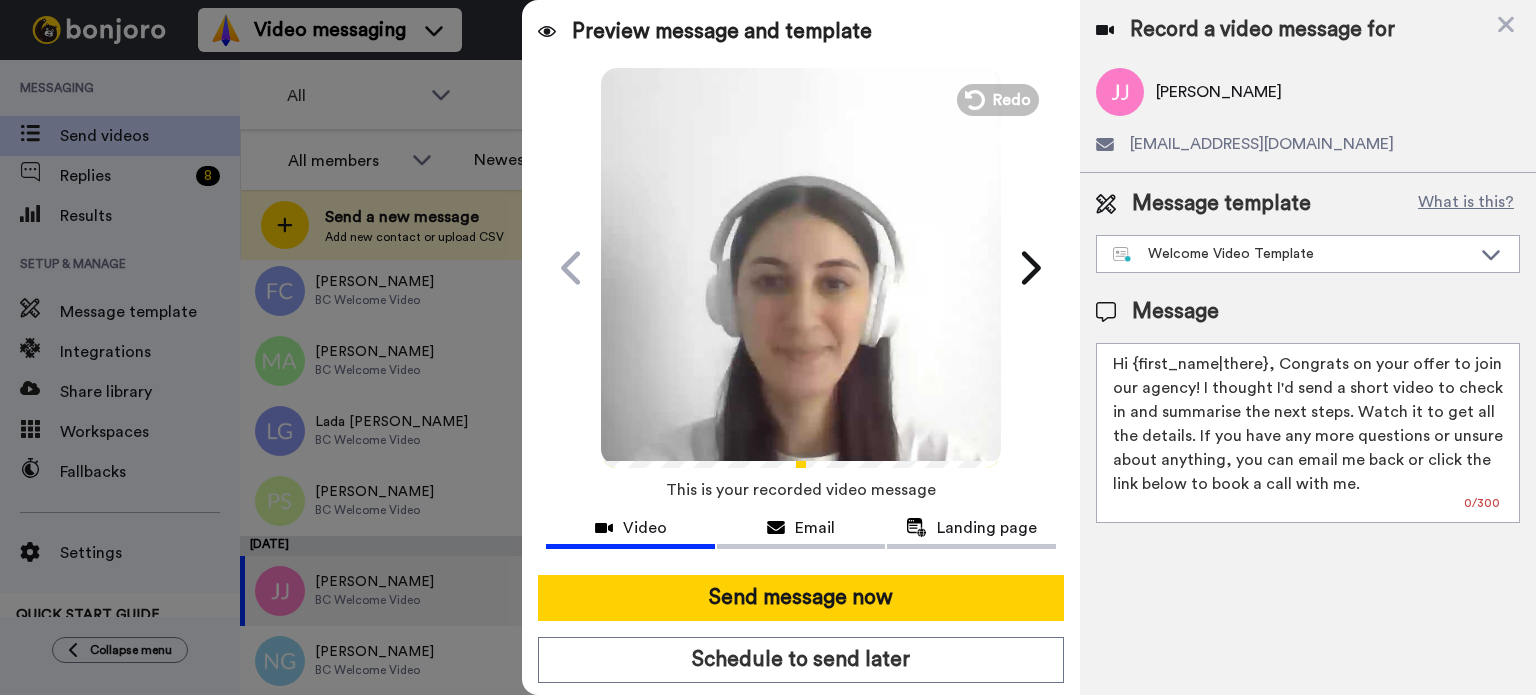 drag, startPoint x: 1132, startPoint y: 366, endPoint x: 1268, endPoint y: 358, distance: 136.23509 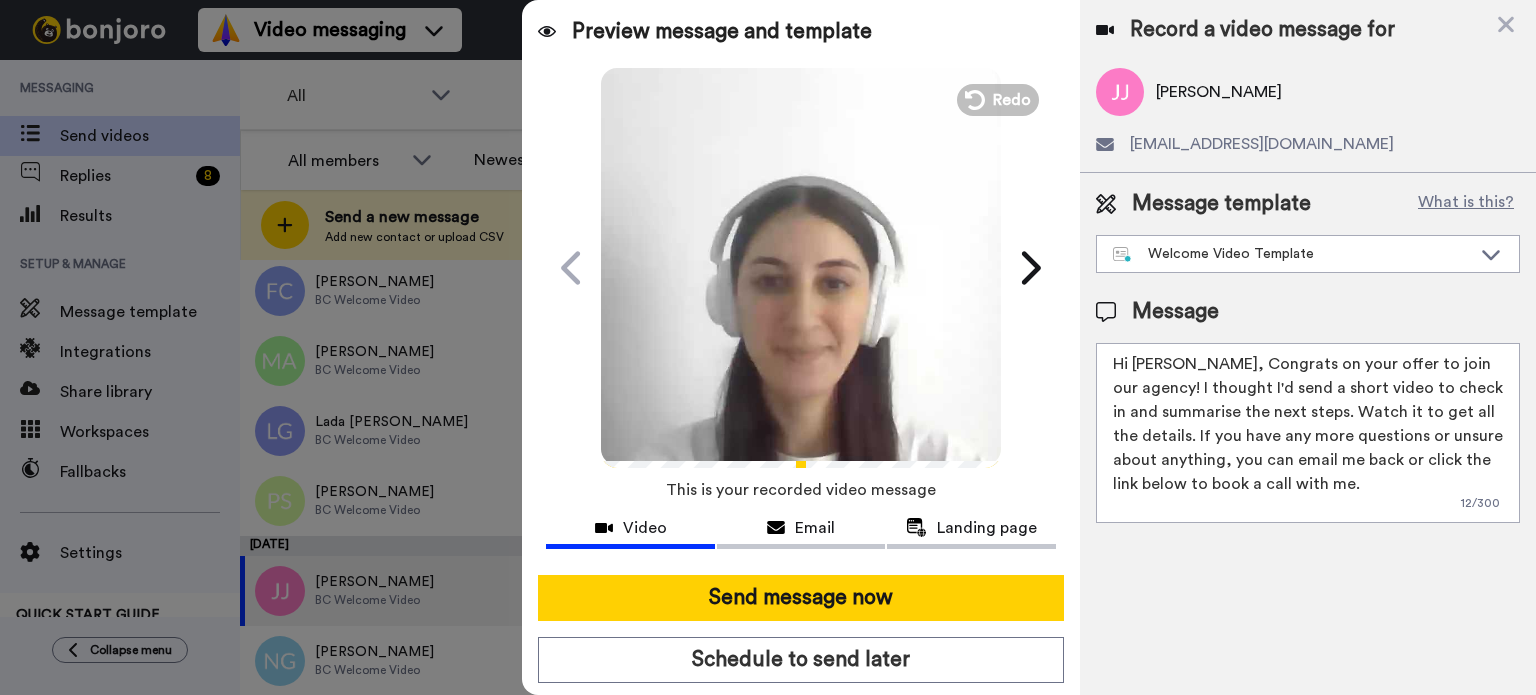 click on "Hi Jasmin, Congrats on your offer to join our agency! I thought I'd send a short video to check in and summarise the next steps. Watch it to get all the details. If you have any more questions or unsure about anything, you can email me back or click the link below to book a call with me." at bounding box center (1308, 433) 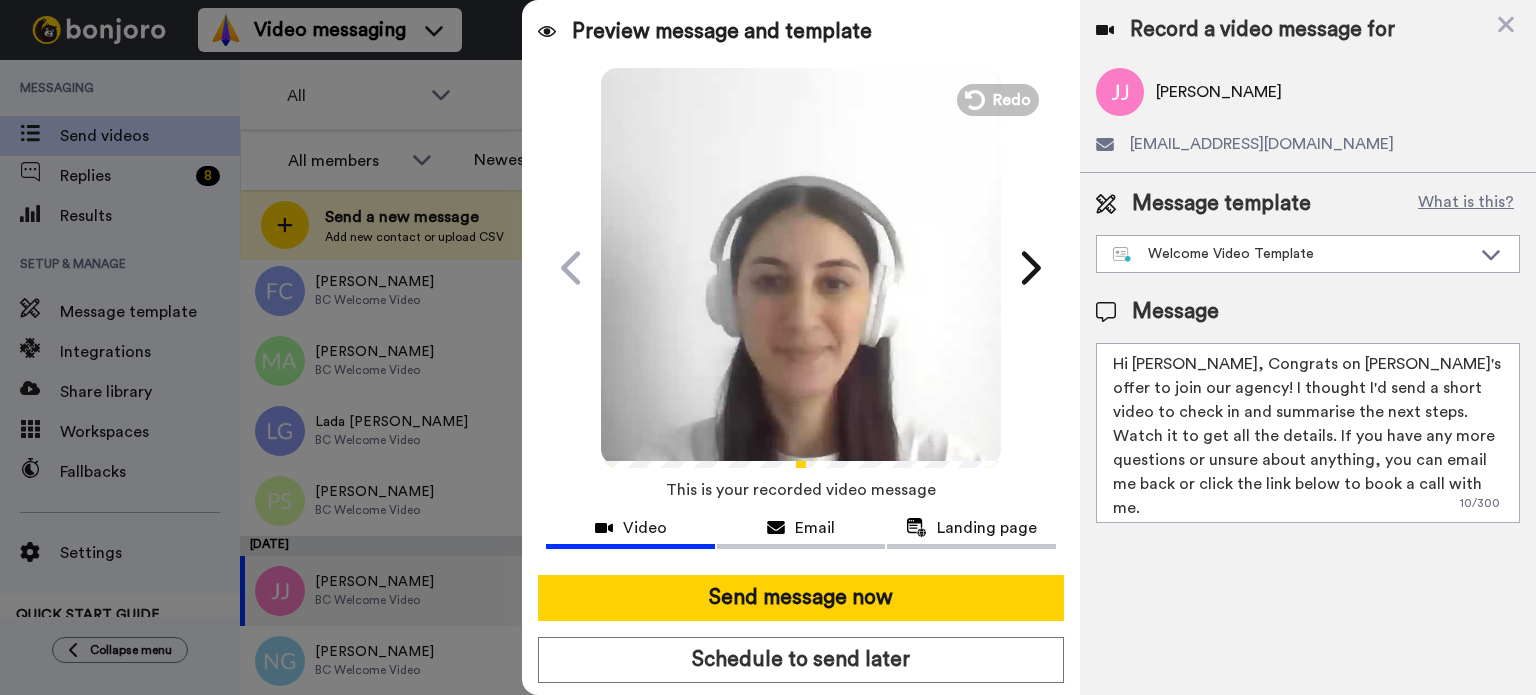 type on "Hi Jasmin, Congrats on Aria's offer to join our agency! I thought I'd send a short video to check in and summarise the next steps. Watch it to get all the details. If you have any more questions or unsure about anything, you can email me back or click the link below to book a call with me." 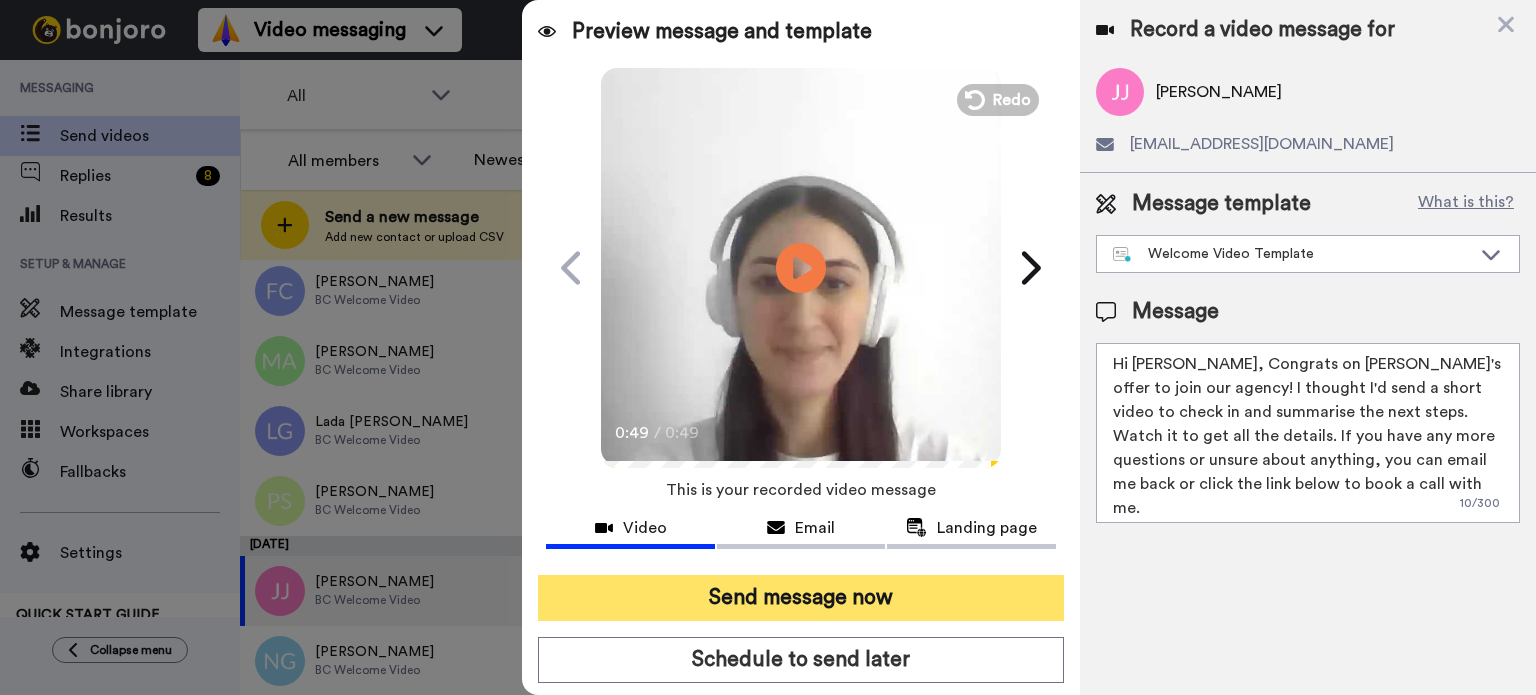 click on "Send message now" at bounding box center [801, 598] 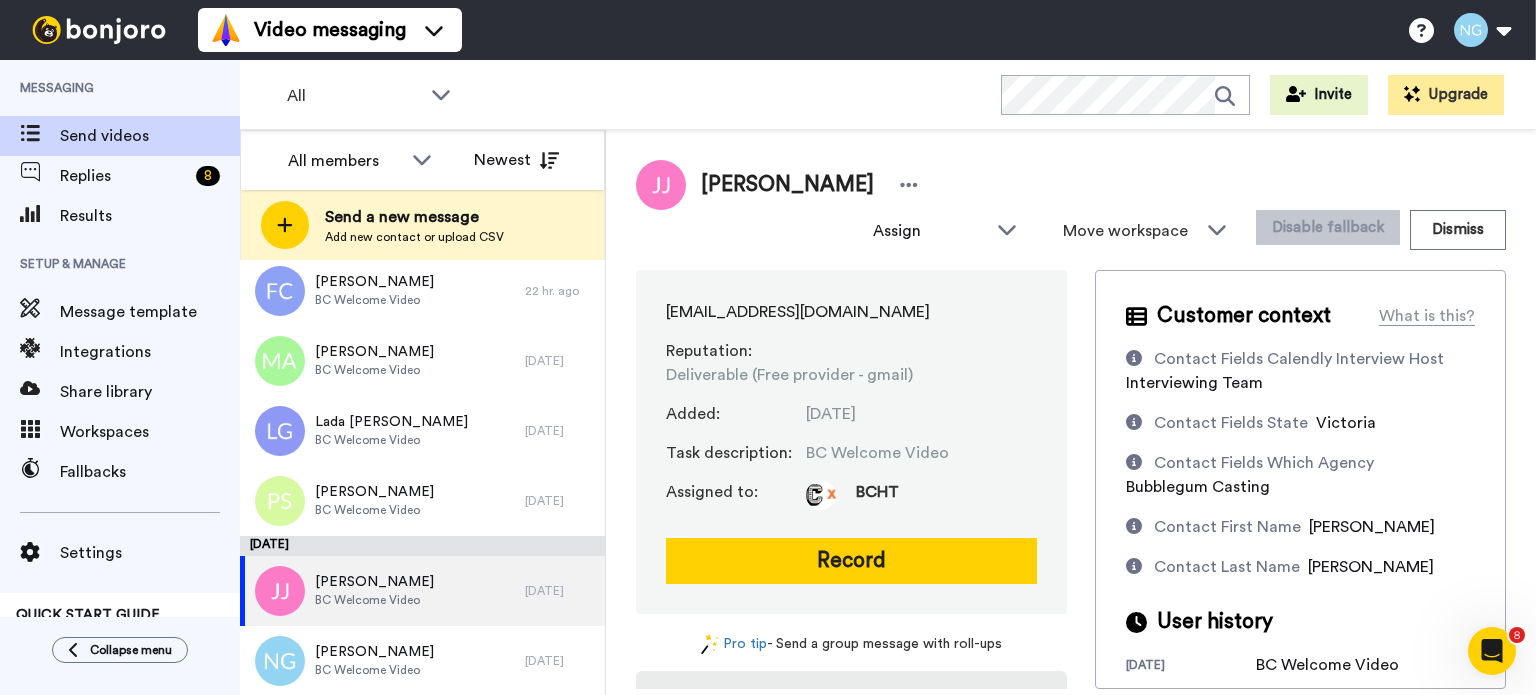 scroll, scrollTop: 0, scrollLeft: 0, axis: both 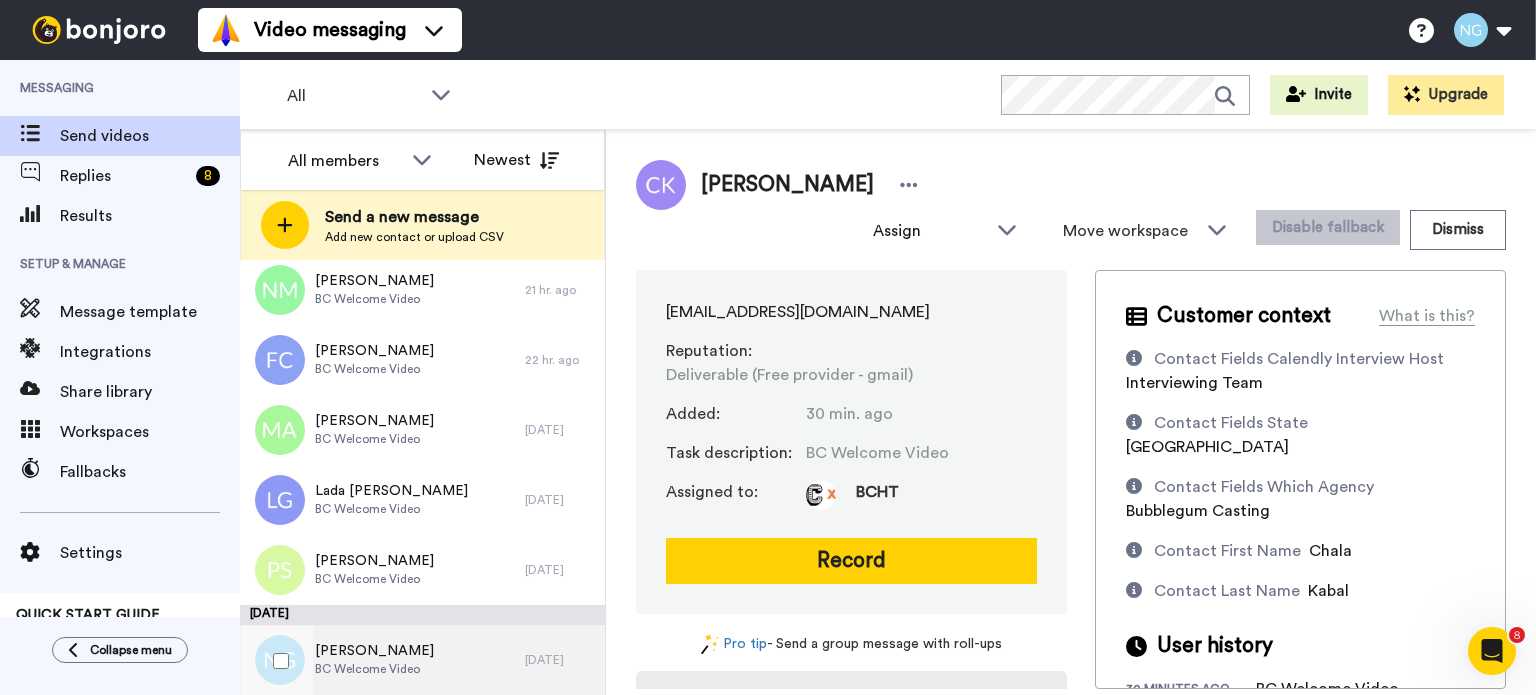 click on "[PERSON_NAME] BC Welcome Video" at bounding box center [382, 660] 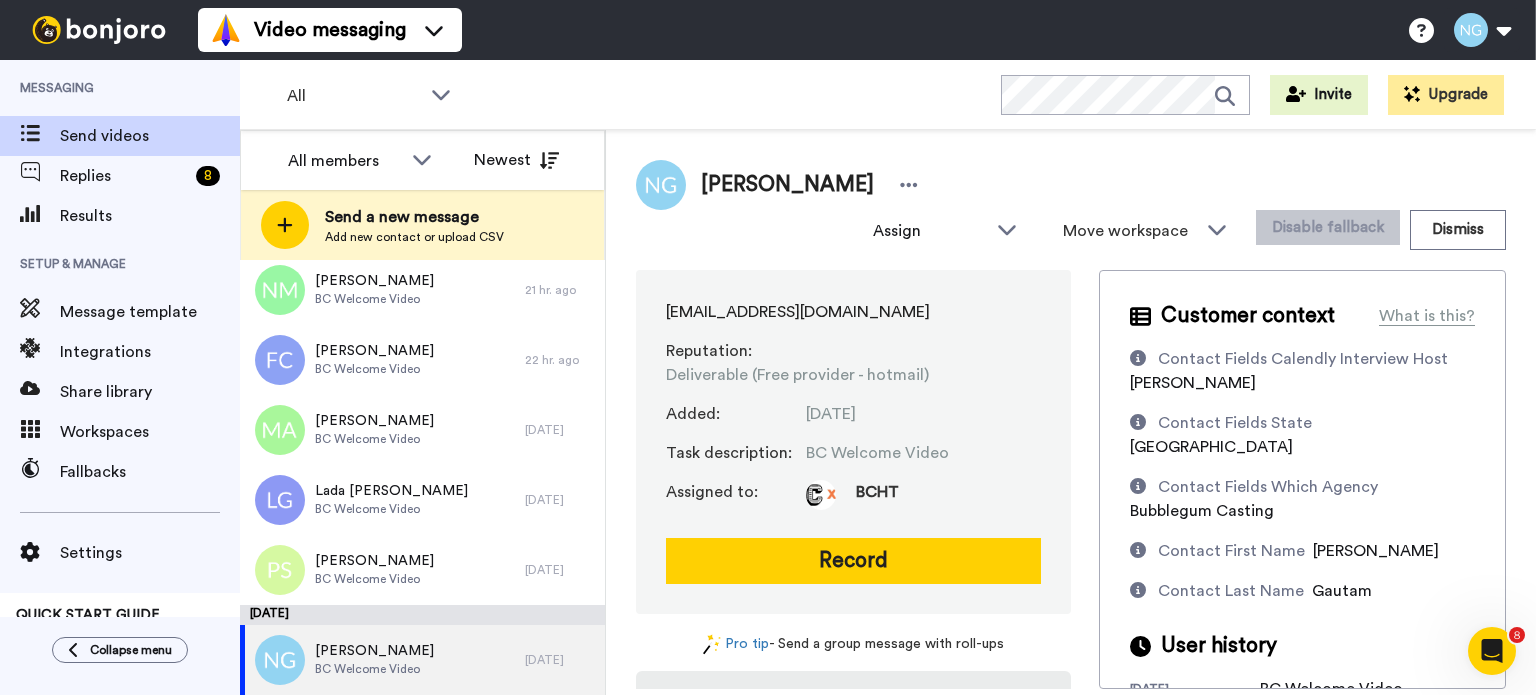 click on "[EMAIL_ADDRESS][DOMAIN_NAME] Reputation : Deliverable (Free provider - hotmail) Added : [DATE] Task description : BC Welcome Video Assigned to: BCHT Record" at bounding box center [853, 442] 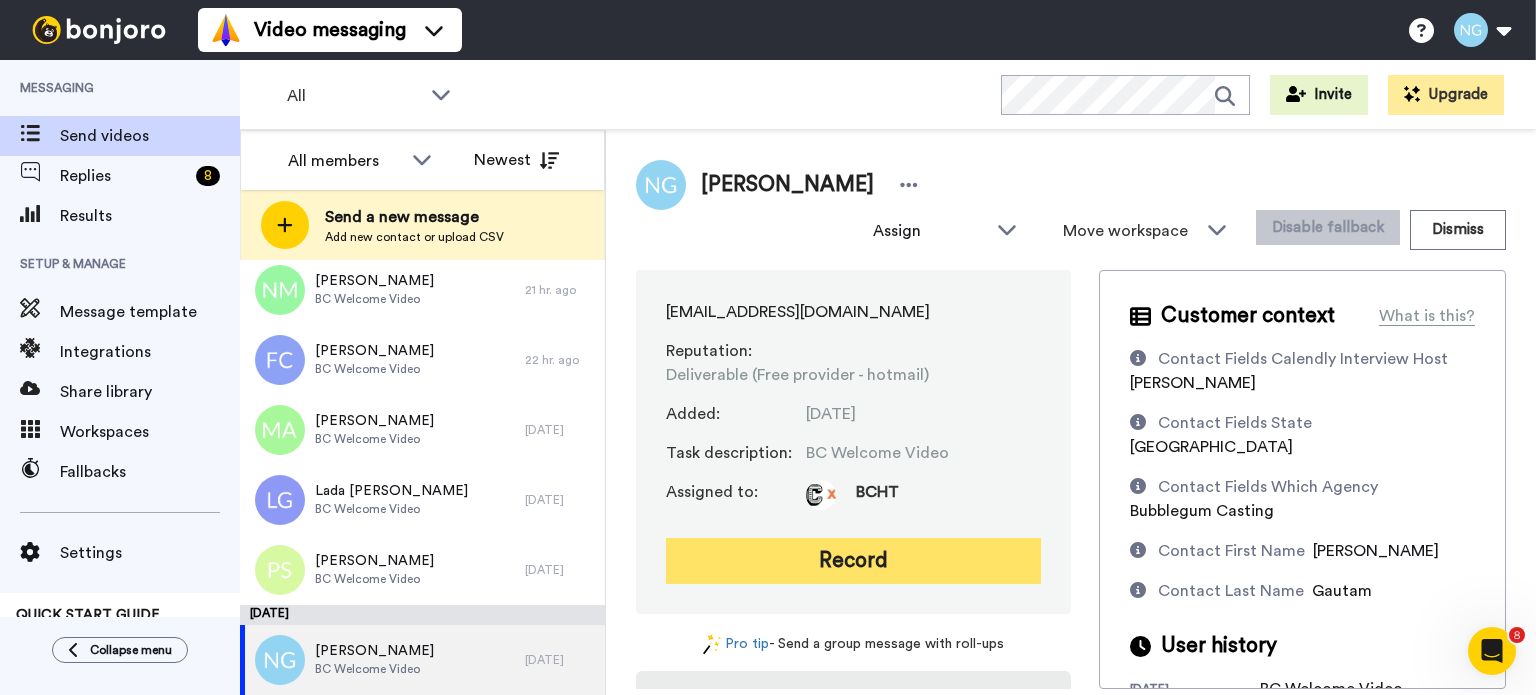click on "Record" at bounding box center [853, 561] 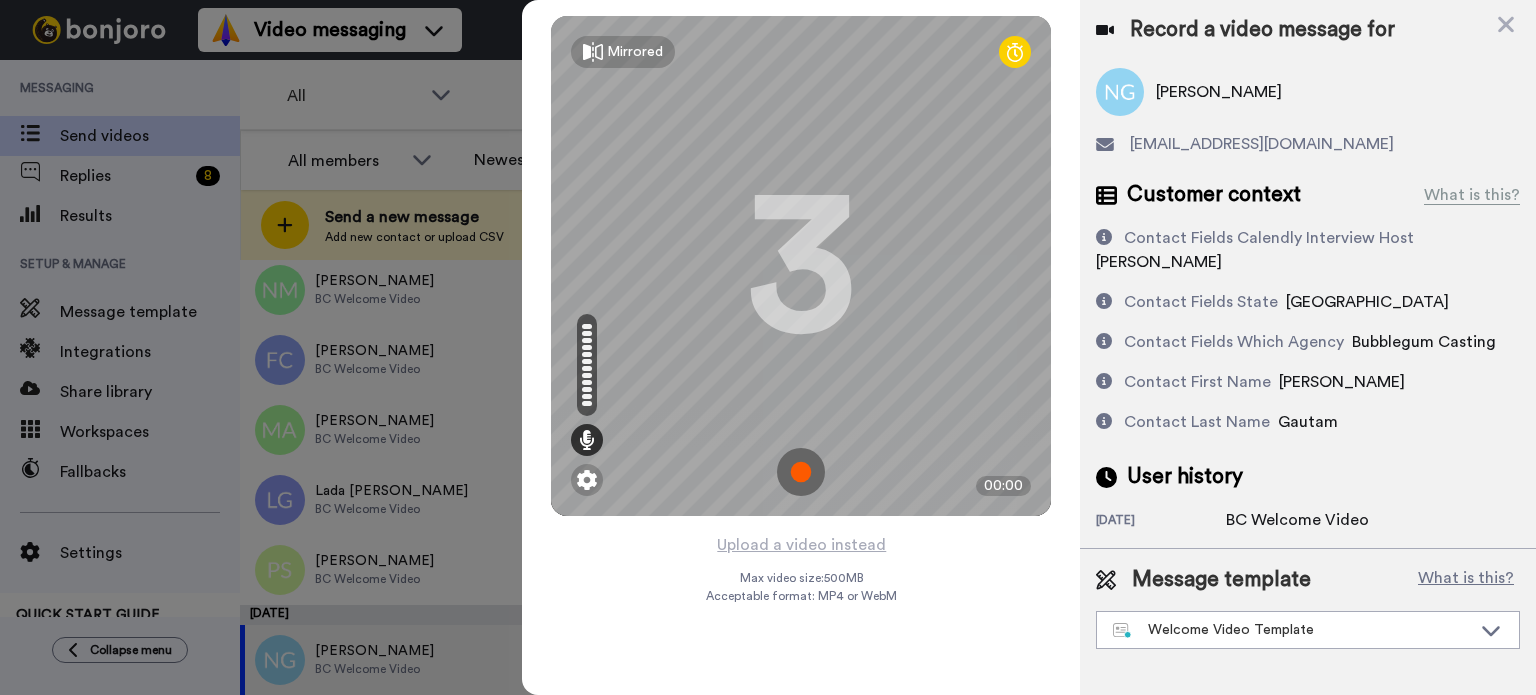 click at bounding box center (801, 472) 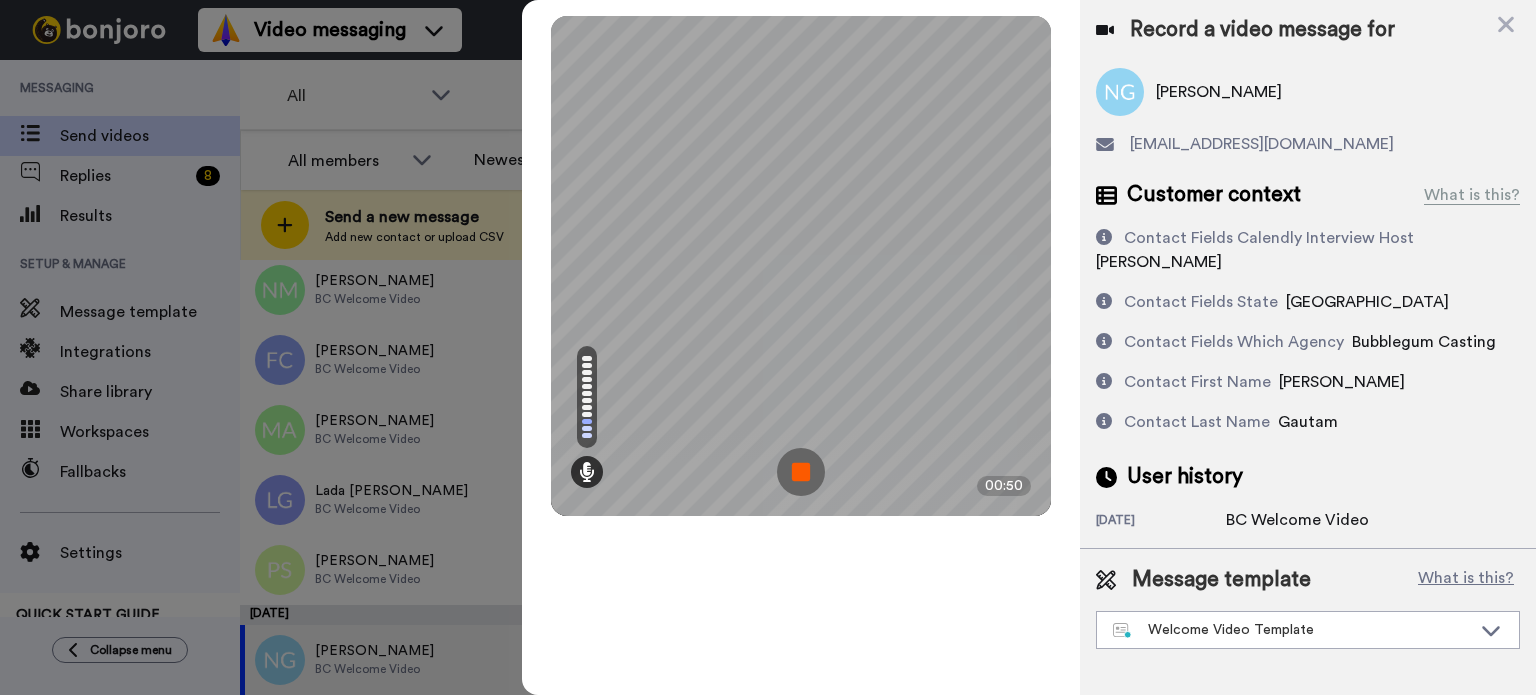 click at bounding box center (801, 472) 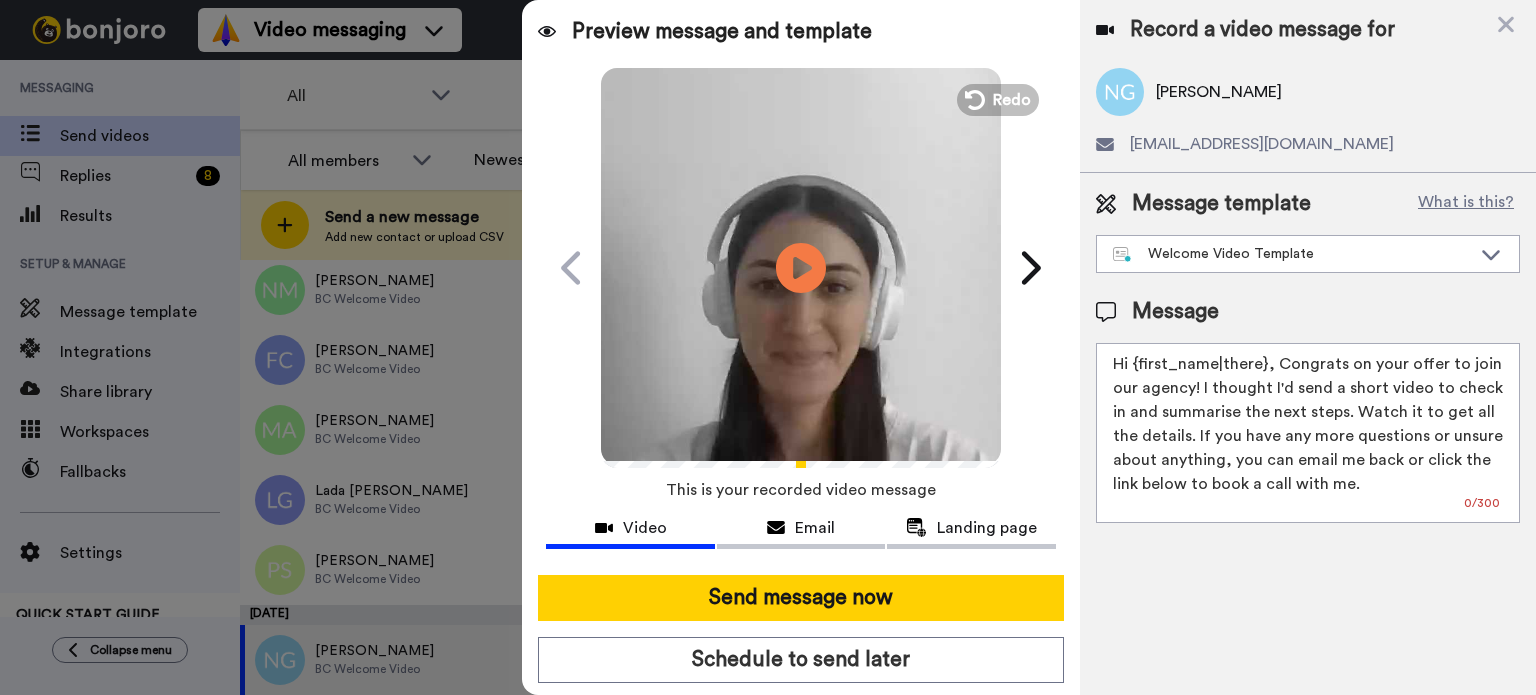 click at bounding box center (801, 265) 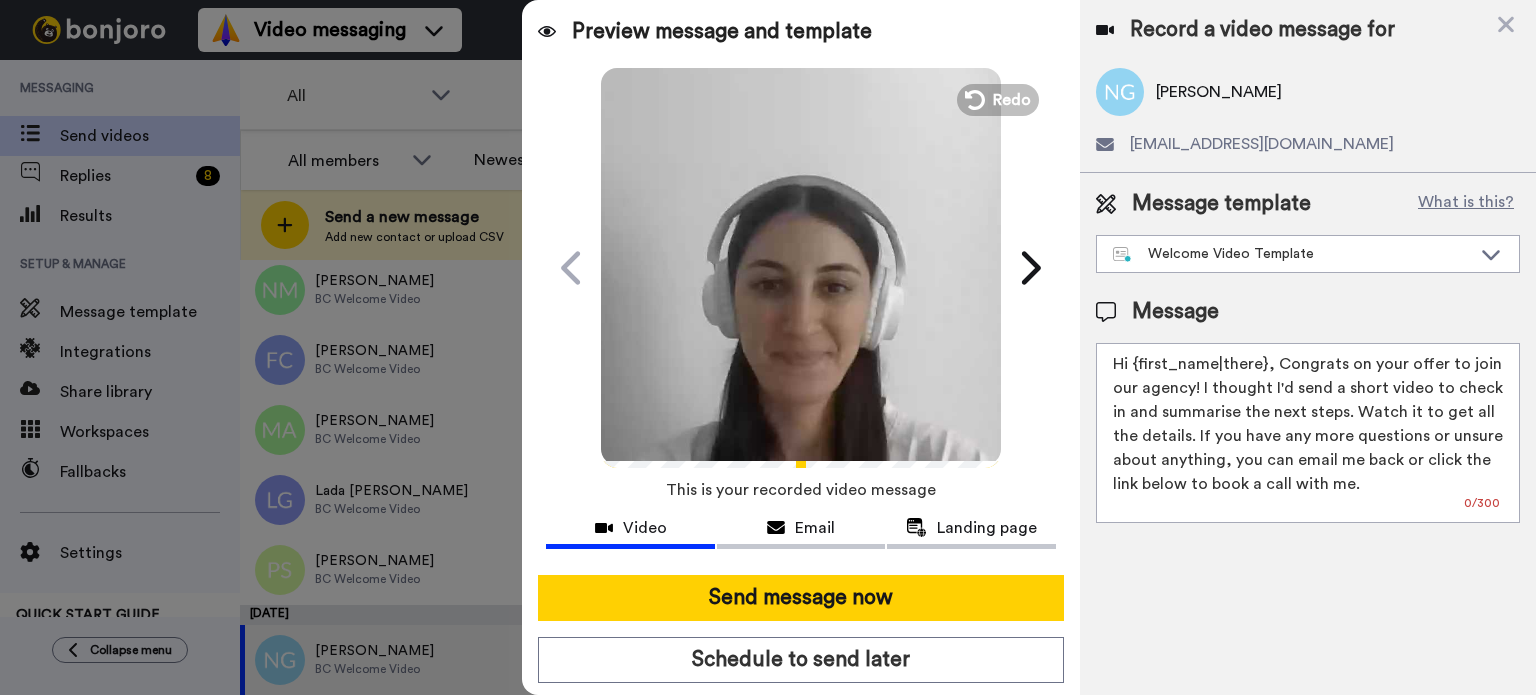 drag, startPoint x: 1132, startPoint y: 359, endPoint x: 1264, endPoint y: 364, distance: 132.09467 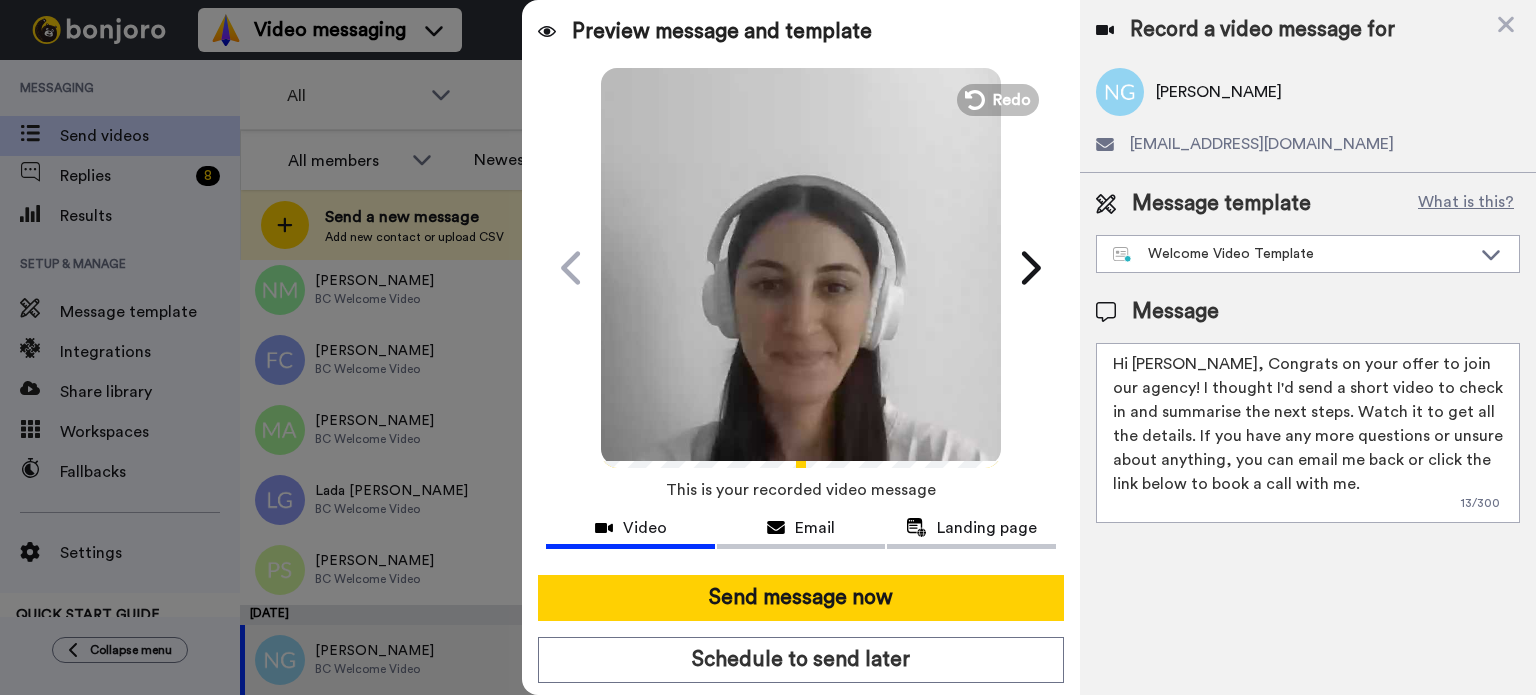 click on "Hi [PERSON_NAME], Congrats on your offer to join our agency! I thought I'd send a short video to check in and summarise the next steps. Watch it to get all the details. If you have any more questions or unsure about anything, you can email me back or click the link below to book a call with me." at bounding box center (1308, 433) 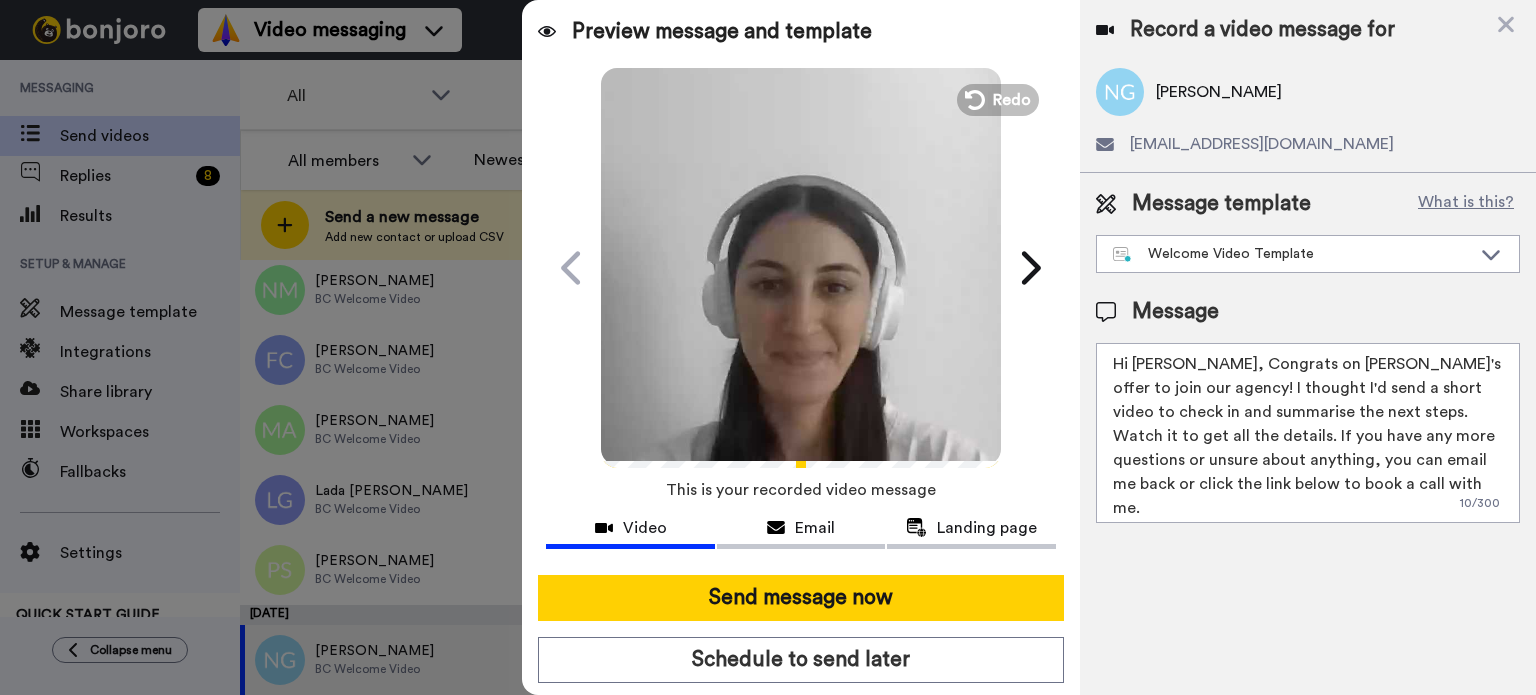 type on "Hi Niraj, Congrats on Naira's offer to join our agency! I thought I'd send a short video to check in and summarise the next steps. Watch it to get all the details. If you have any more questions or unsure about anything, you can email me back or click the link below to book a call with me." 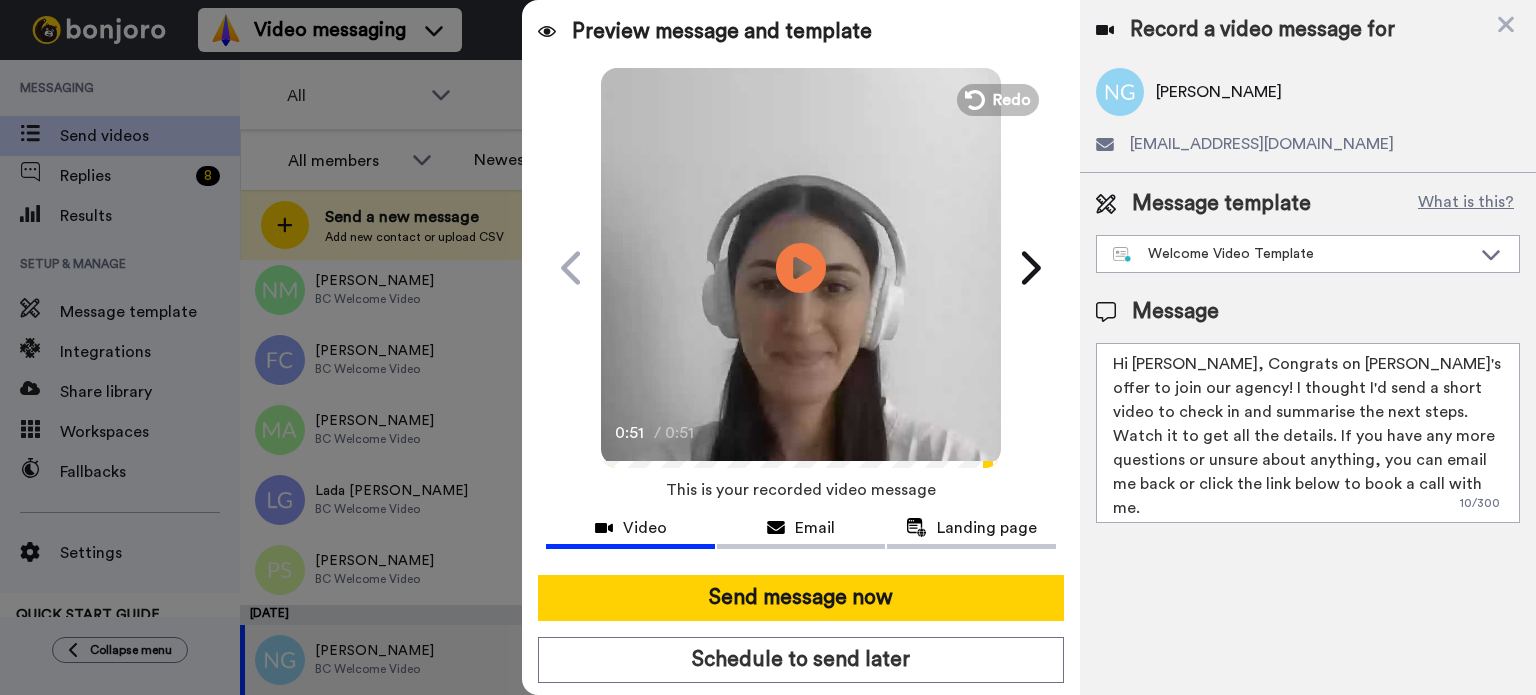 click at bounding box center [801, 265] 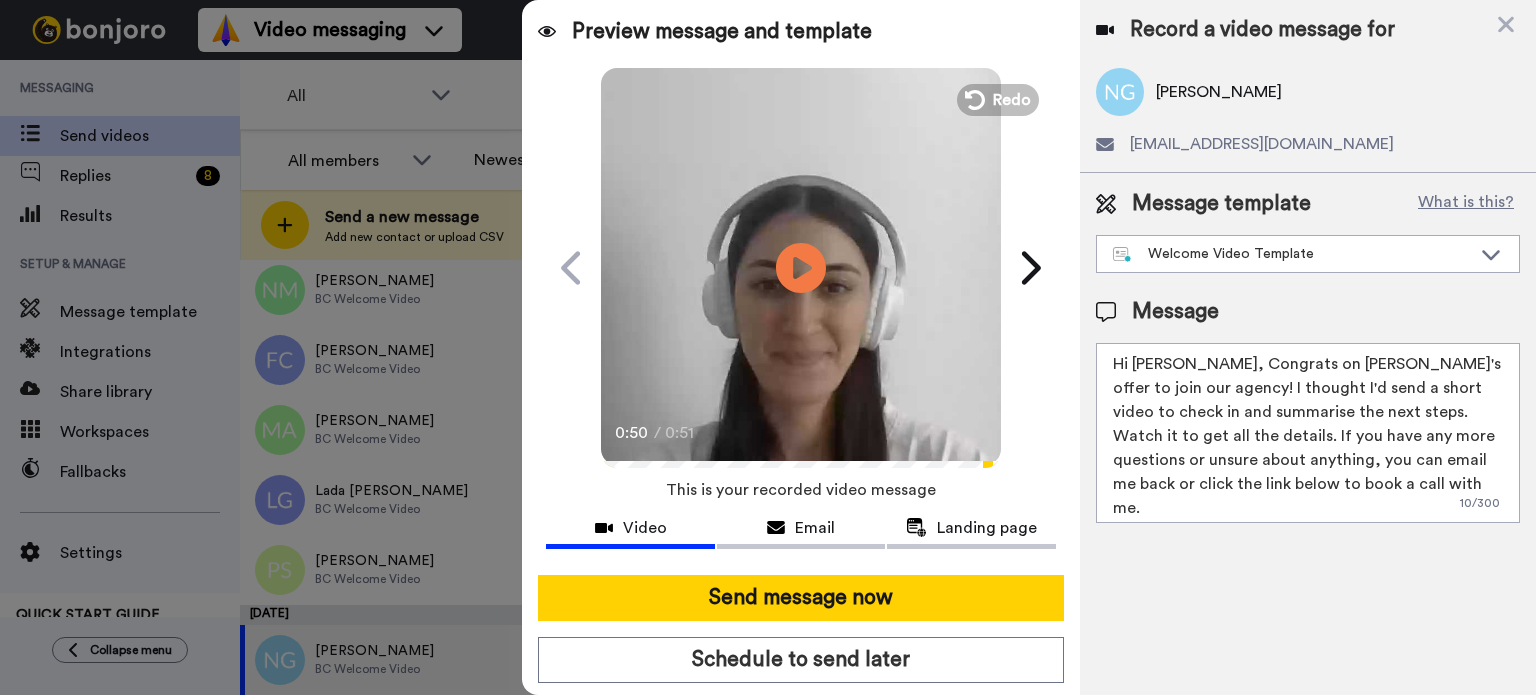 click at bounding box center (801, 265) 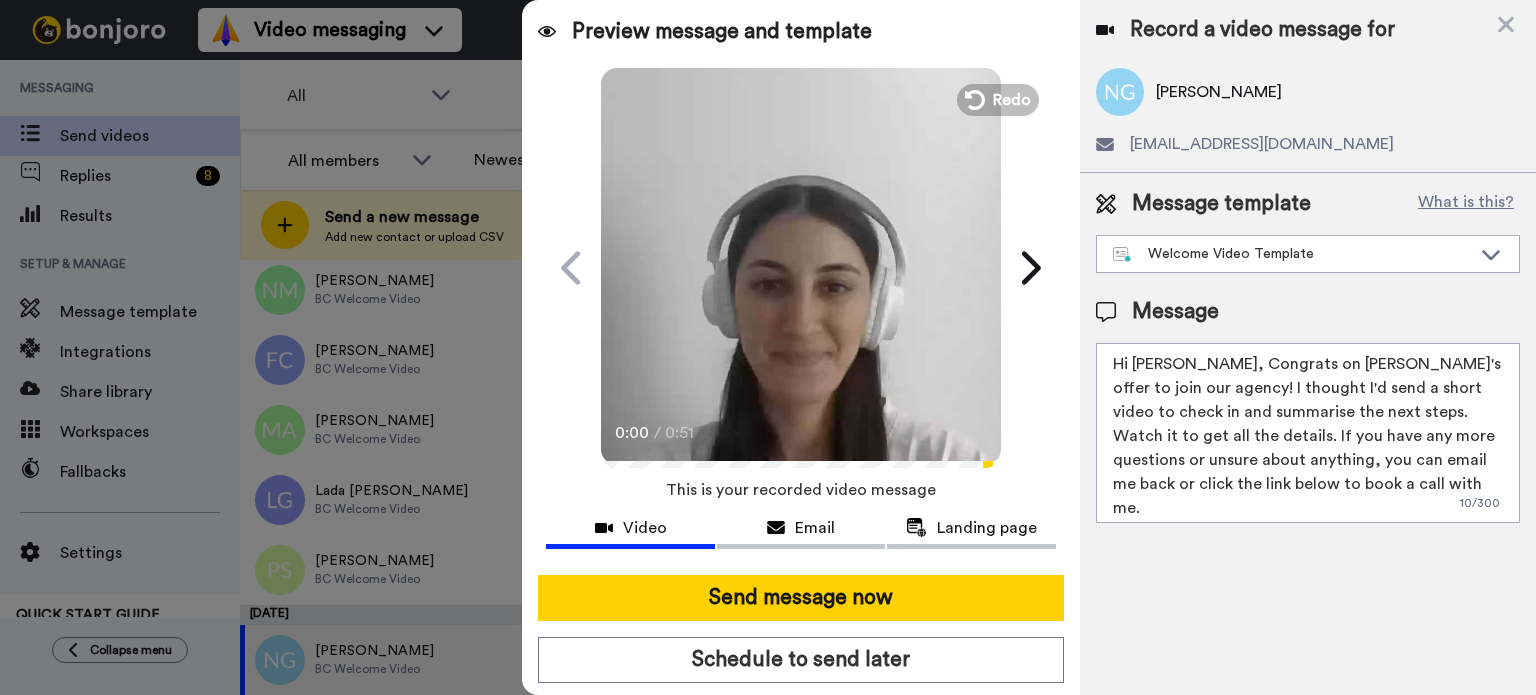 click on "Preview message and template Play/Pause  0:00 /  0:51 A personal congrats from me & next steps! Natasha Griffin   <senderfrom@email.com> Jul 10, 2025 This is a personal video message recorded for you by  Natasha Griffin Natasha Griffin Talent Coordinator Recorded on 10 Jul UTC Watch your video Hi Niraj, Congrats on Naira's offer to join our agency! I thought I'd send a short video to check in and summarise the next steps. Watch it to get all the details. If you have any more questions or unsure about anything, you can email me back or click the link below to book a call with me. Bonjoro sent you this email on behalf of a Bonjoro creator. We aren’t responsible for its content. If you suspect abuse, like suspicious links, please report it  here . Sent with bonjoro Natasha Griffin Natasha Book a call with me.   Redo This is your recorded video message Video Email Landing page Send message now Schedule to send later Use optimised sending" at bounding box center (801, 347) 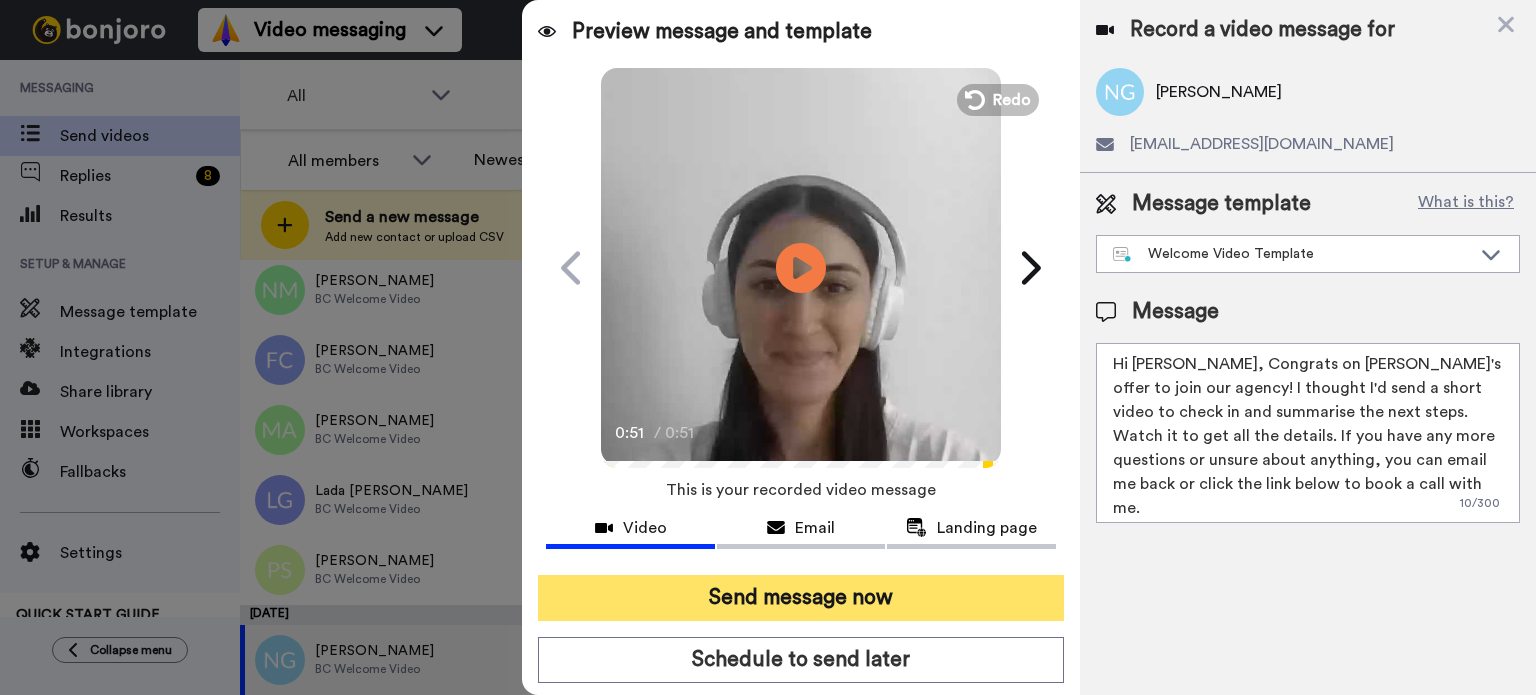 click on "Send message now" at bounding box center [801, 598] 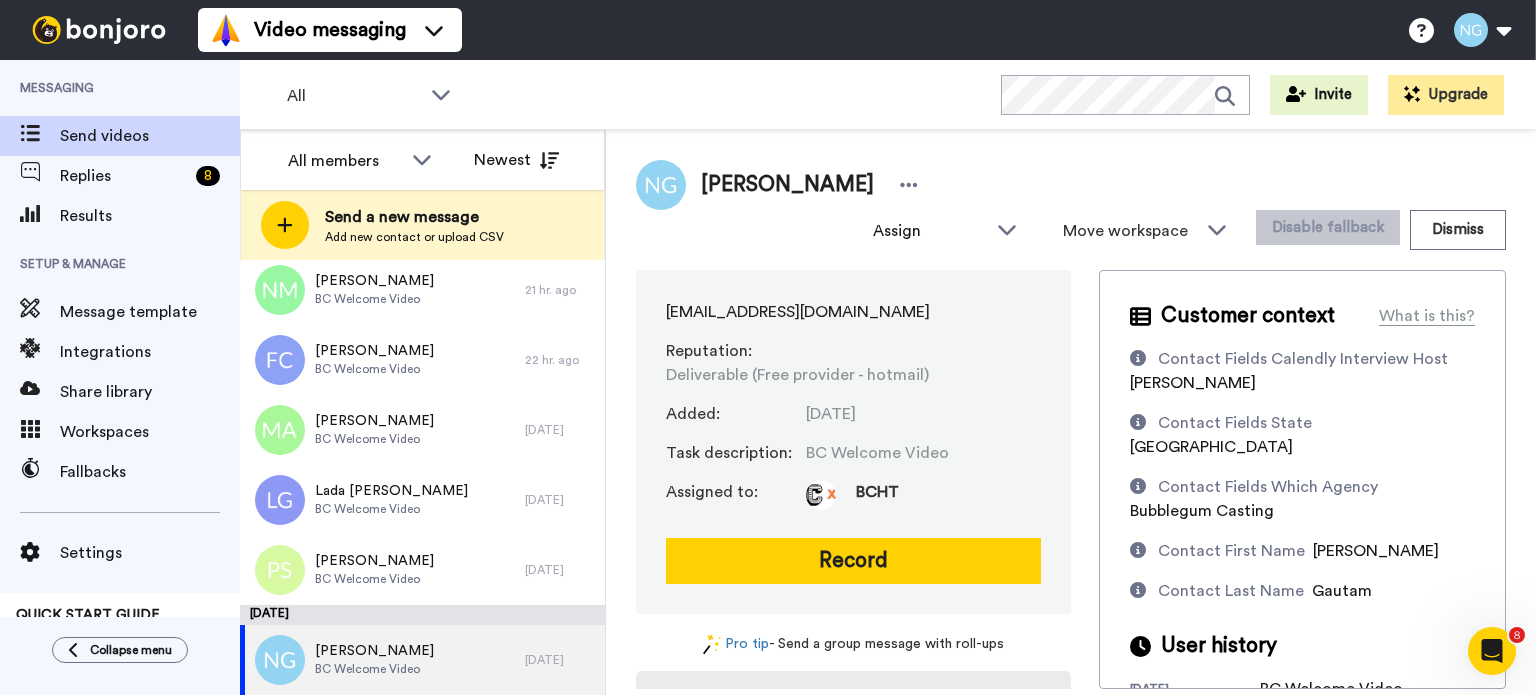 scroll, scrollTop: 0, scrollLeft: 0, axis: both 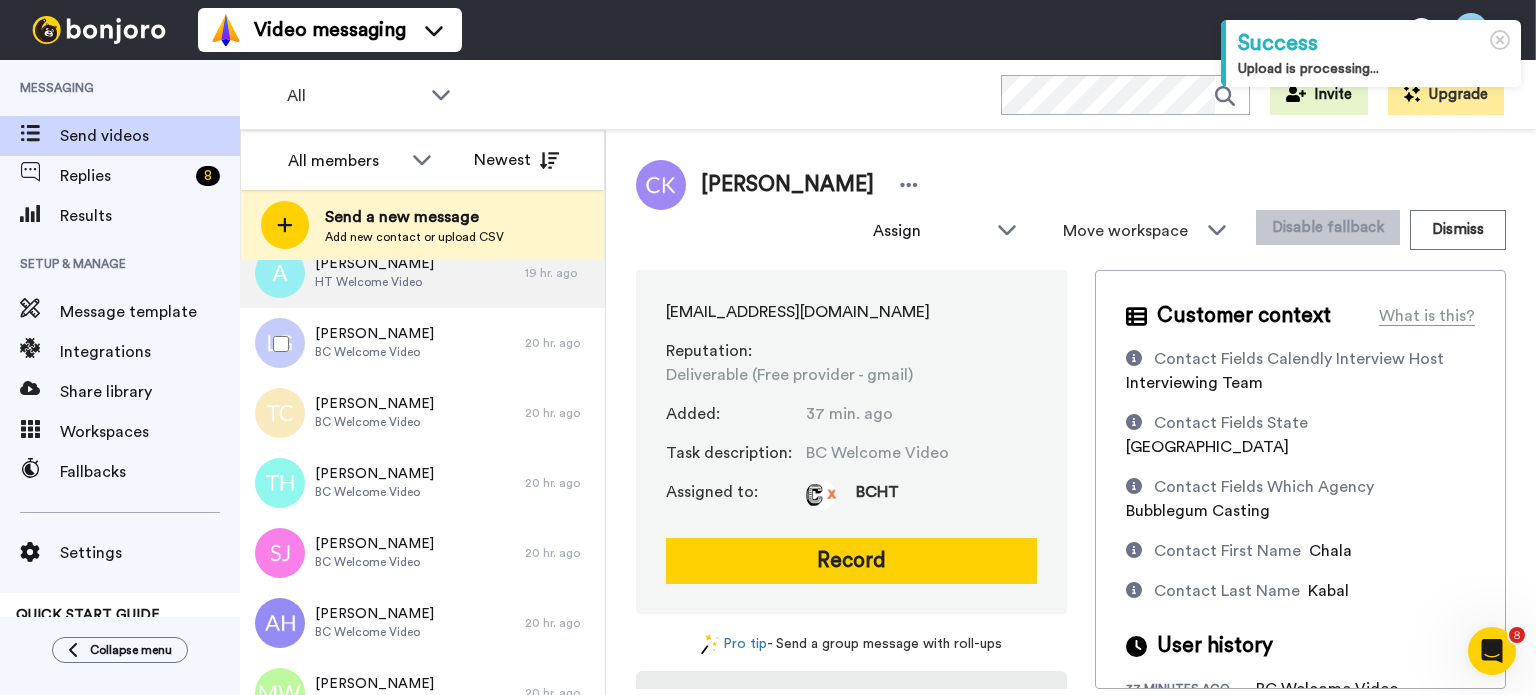 click on "[PERSON_NAME] BC Welcome Video" at bounding box center (382, 413) 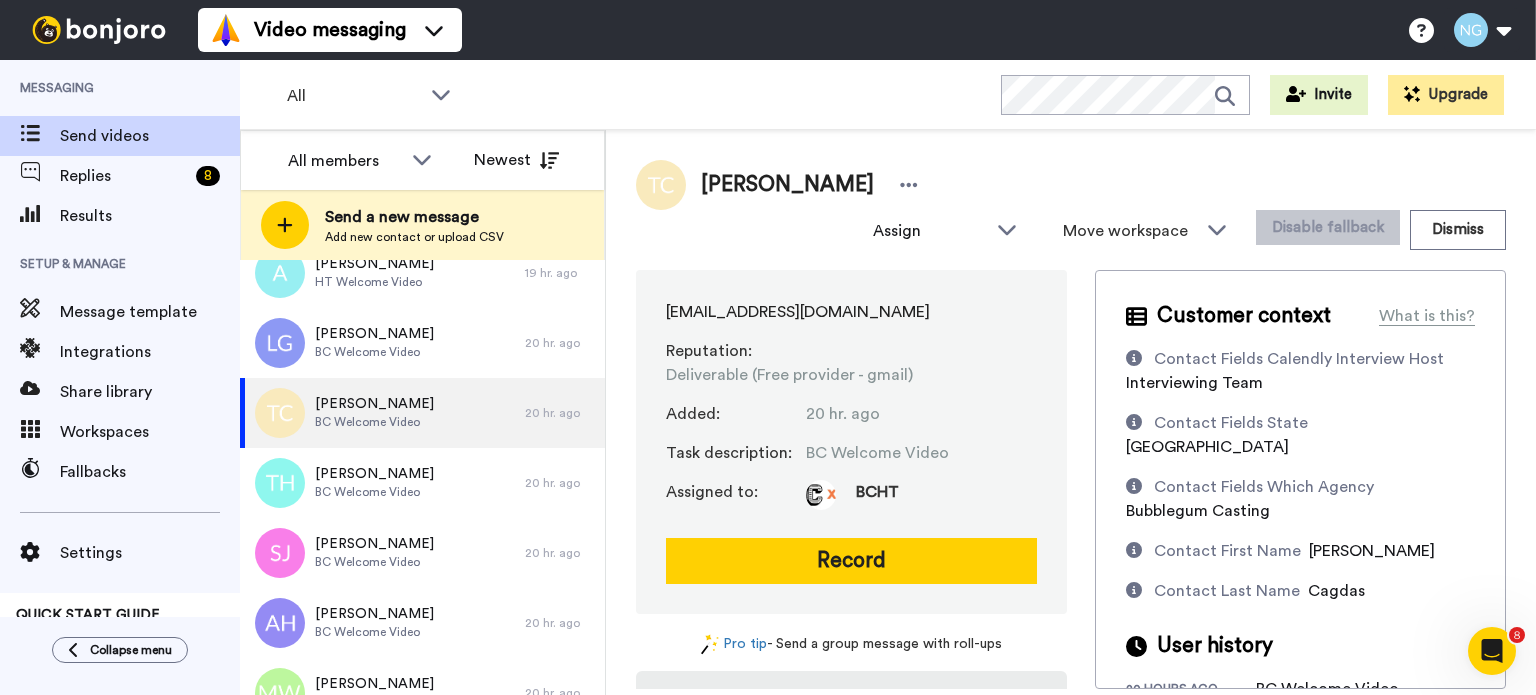 click on "[EMAIL_ADDRESS][DOMAIN_NAME] Reputation : Deliverable (Free provider - gmail) Added : 20 hr. ago Task description : BC Welcome Video Assigned to: BCHT Record" at bounding box center (851, 442) 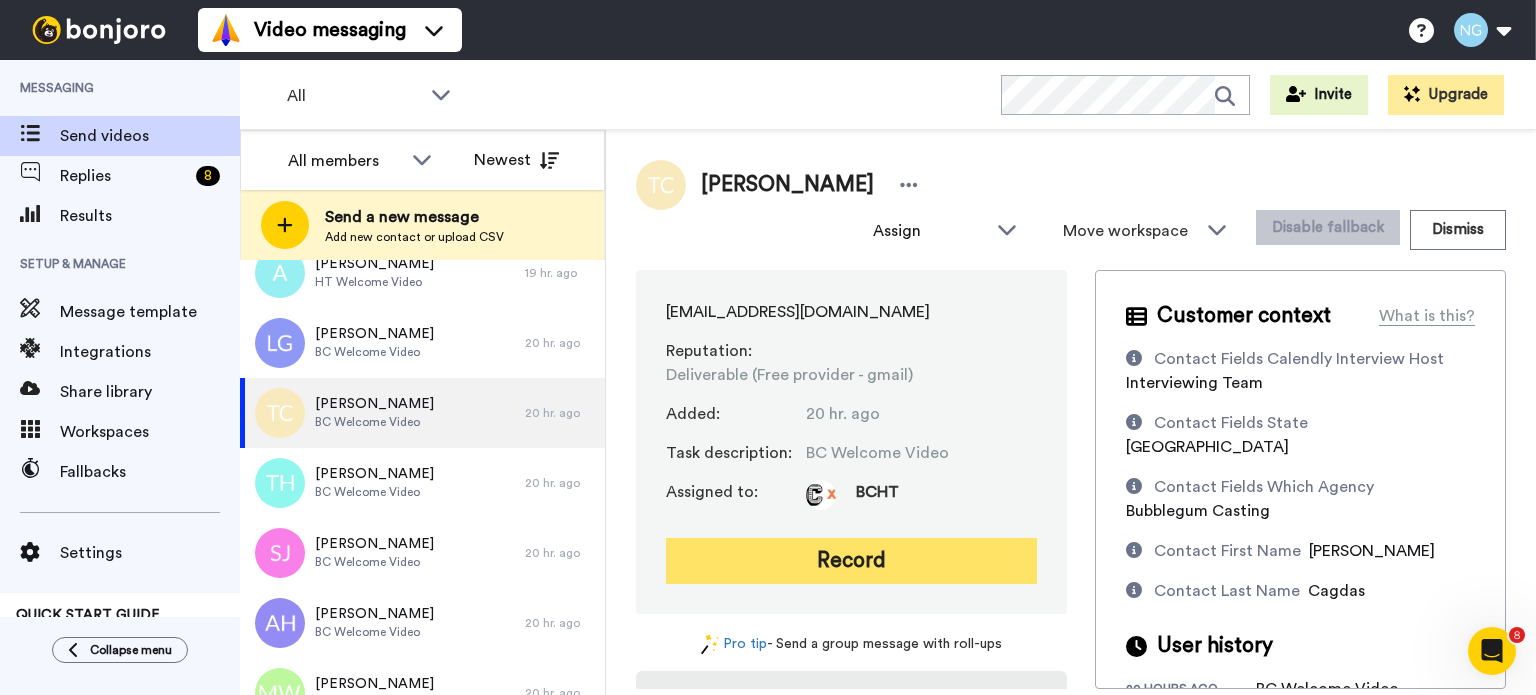 click on "Record" at bounding box center (851, 561) 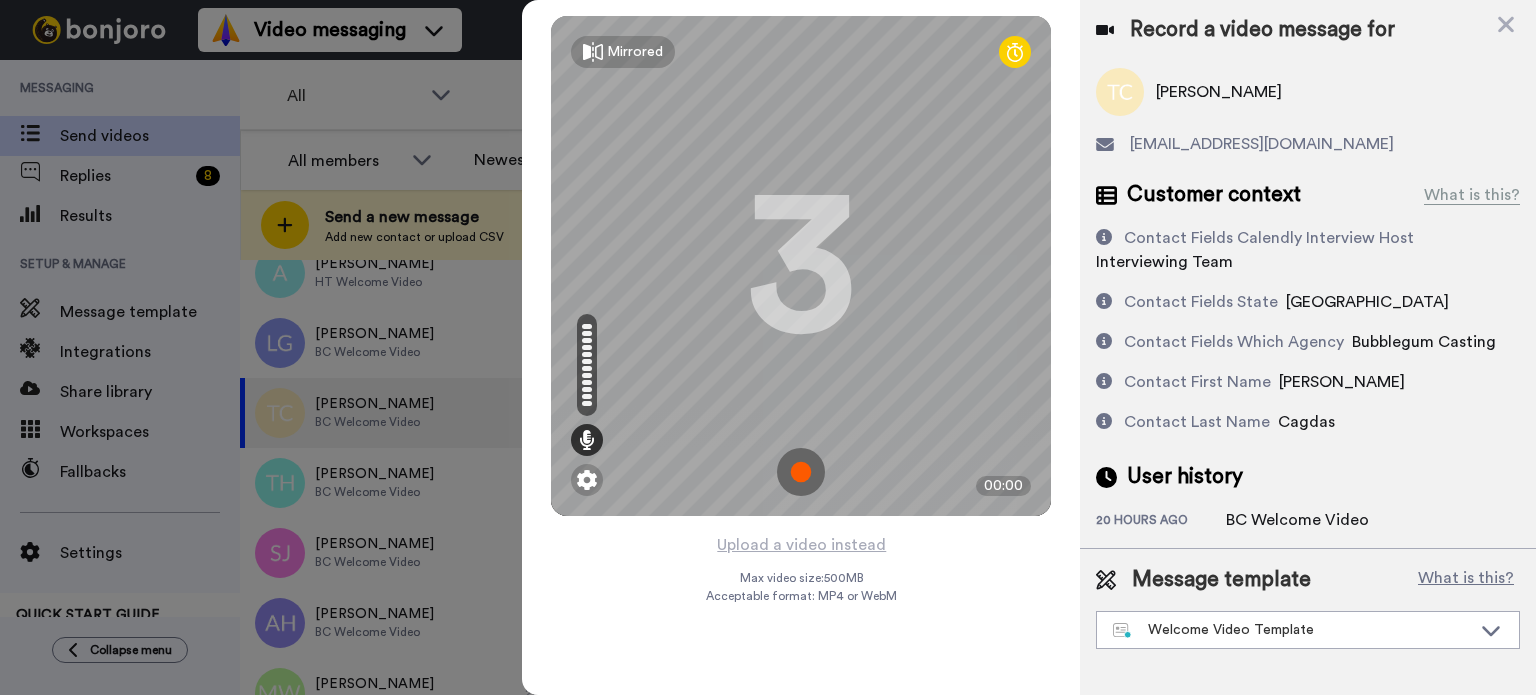 click at bounding box center [801, 472] 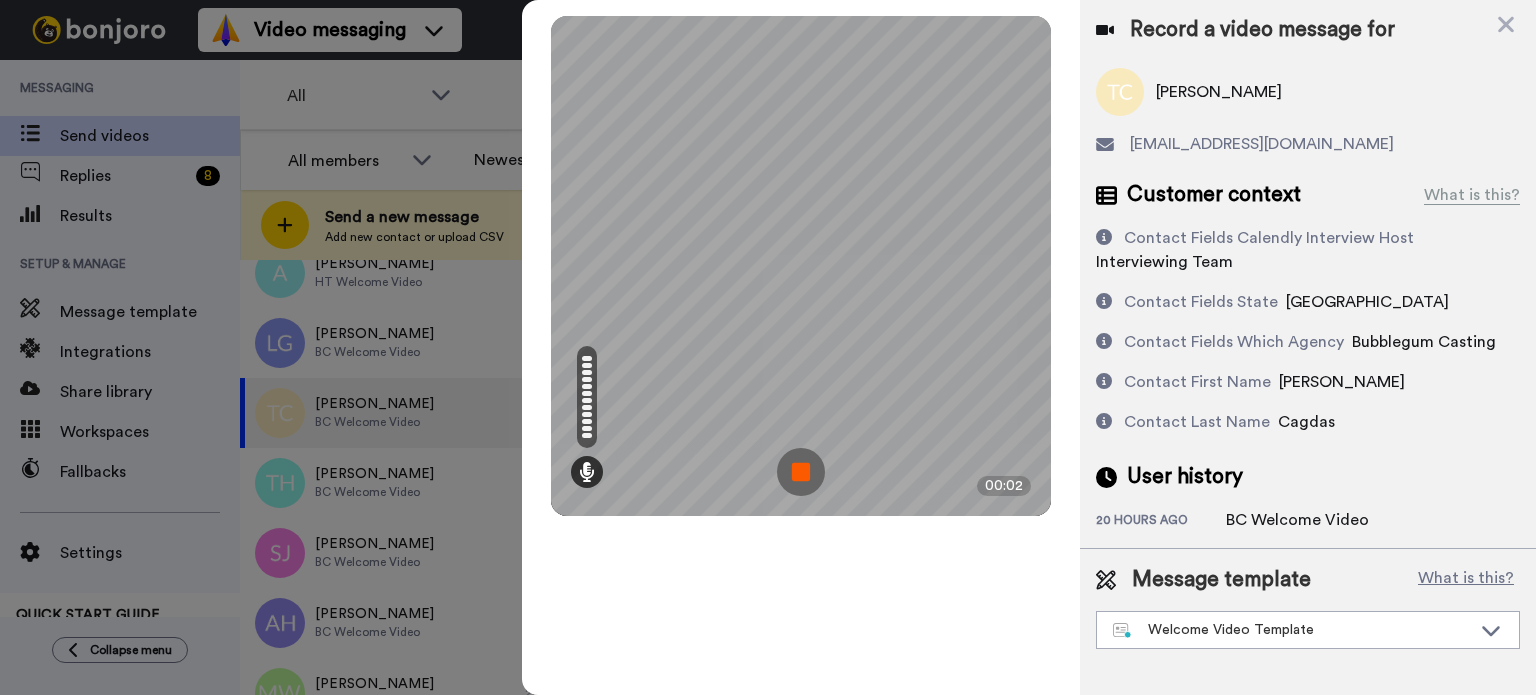 click at bounding box center (801, 472) 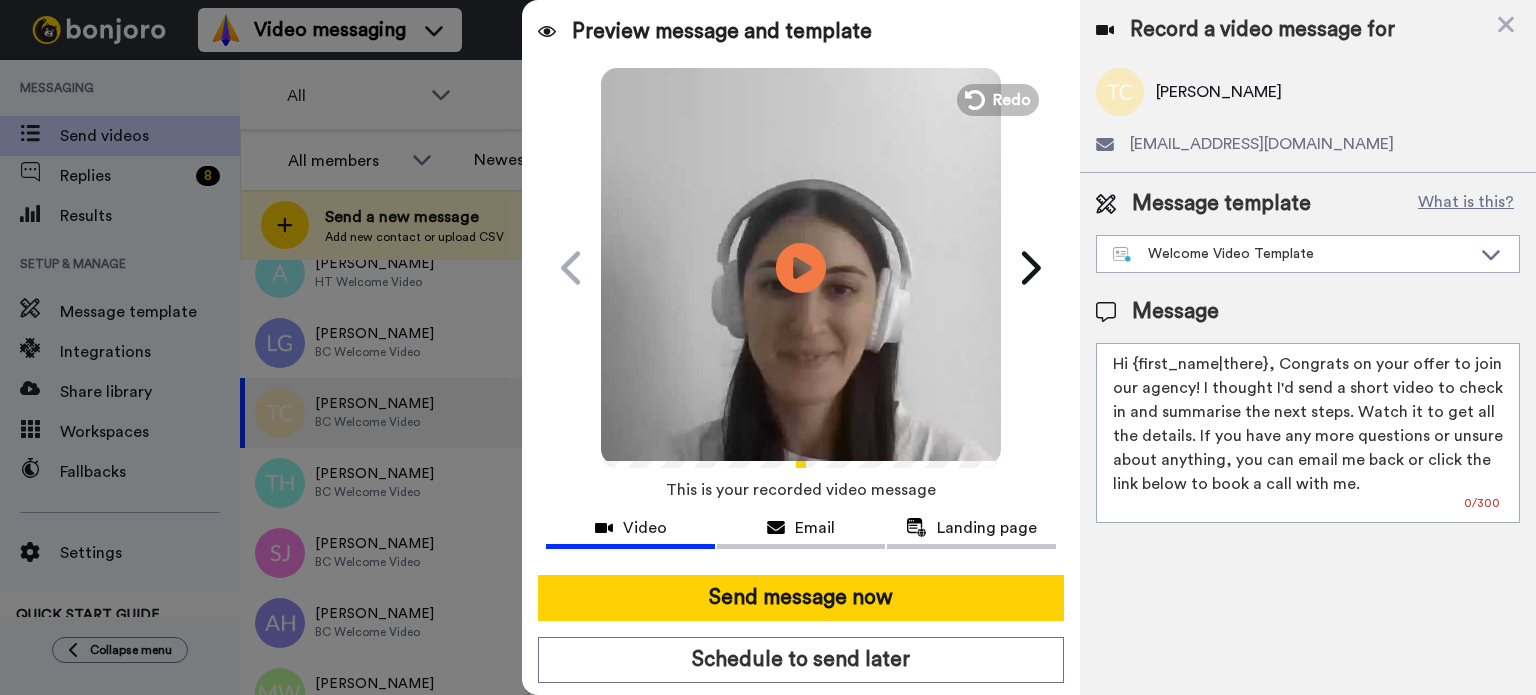 click on "Play/Pause" at bounding box center (801, 268) 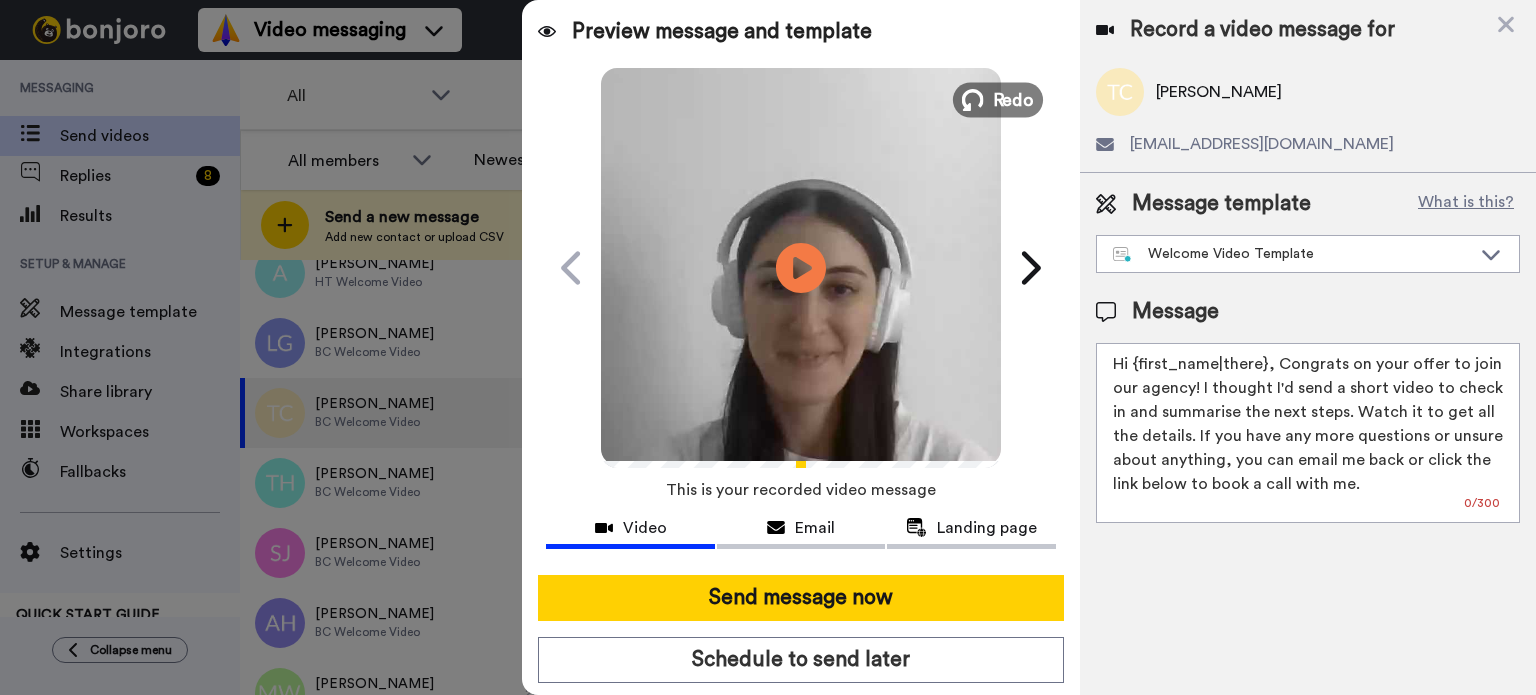 click on "Redo" at bounding box center (1014, 99) 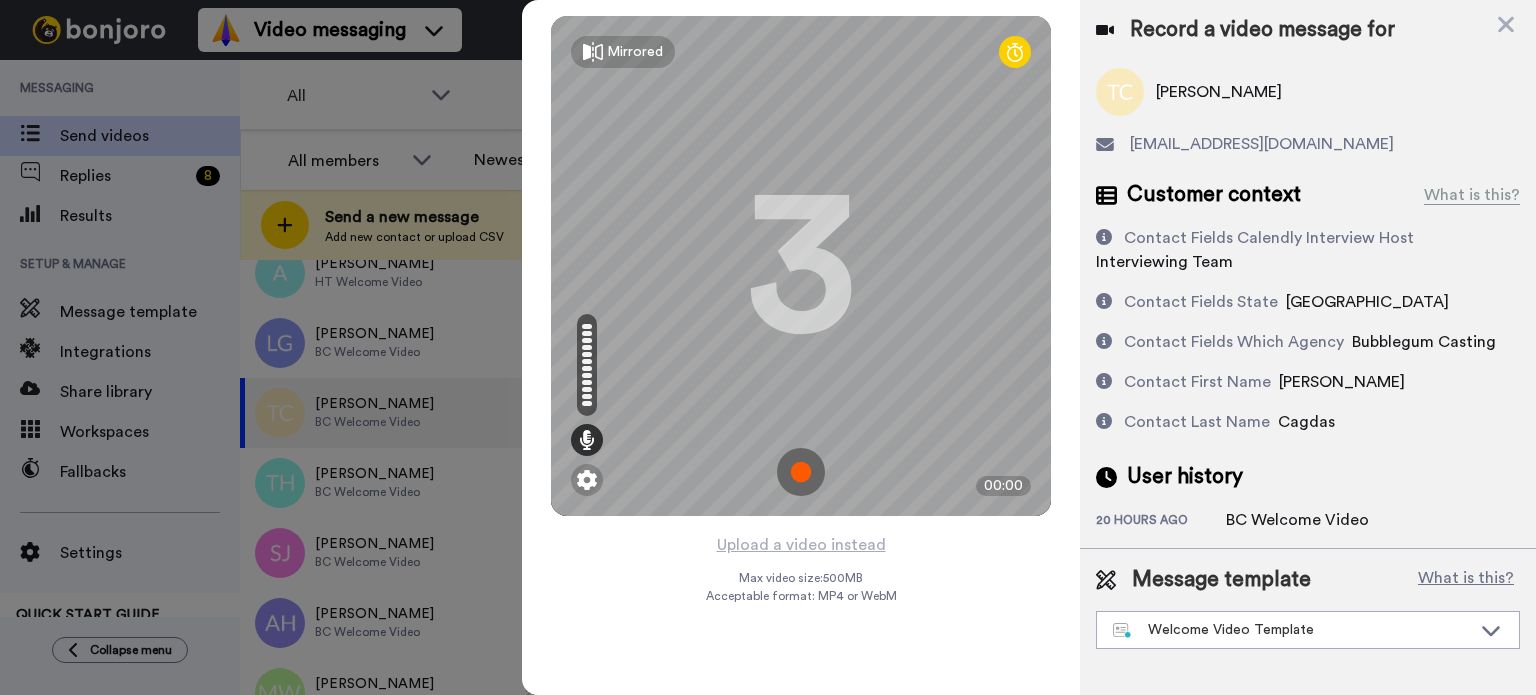 click at bounding box center [801, 472] 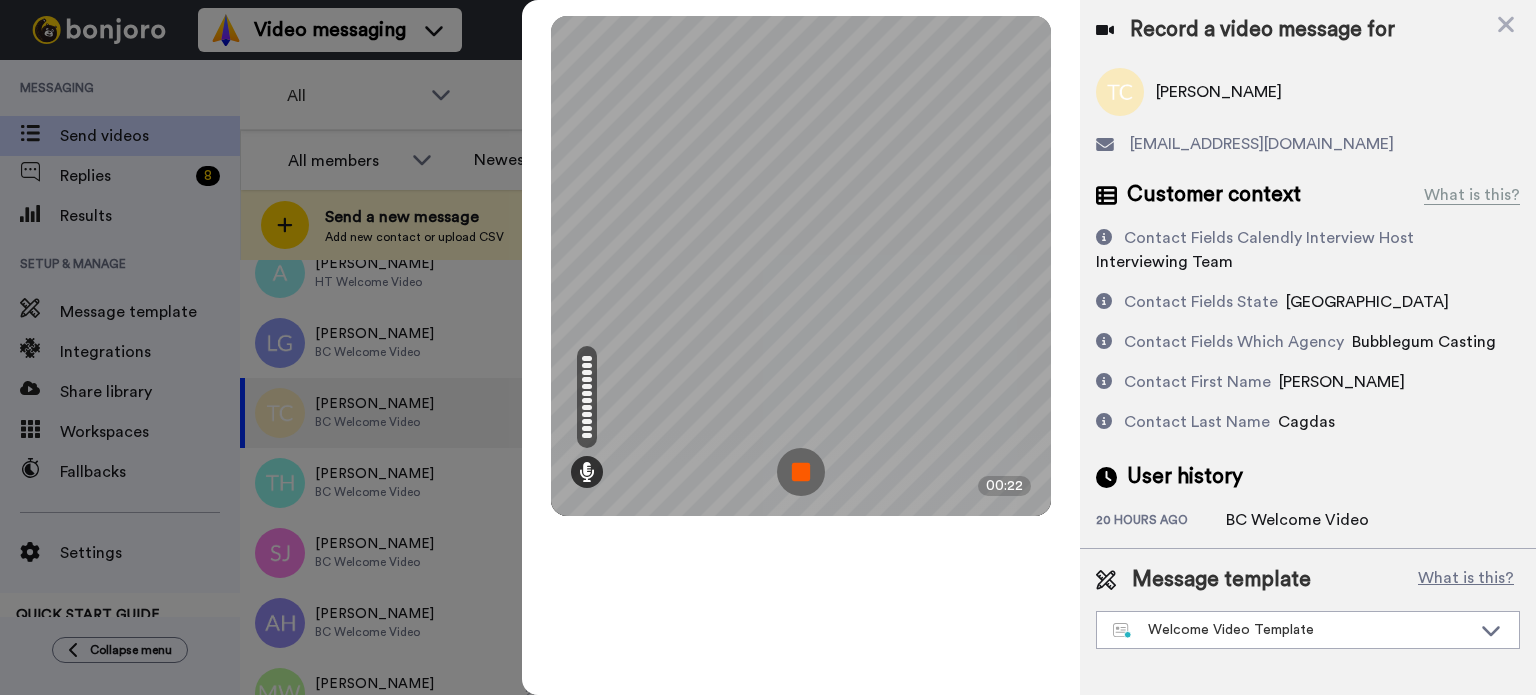 click at bounding box center [801, 472] 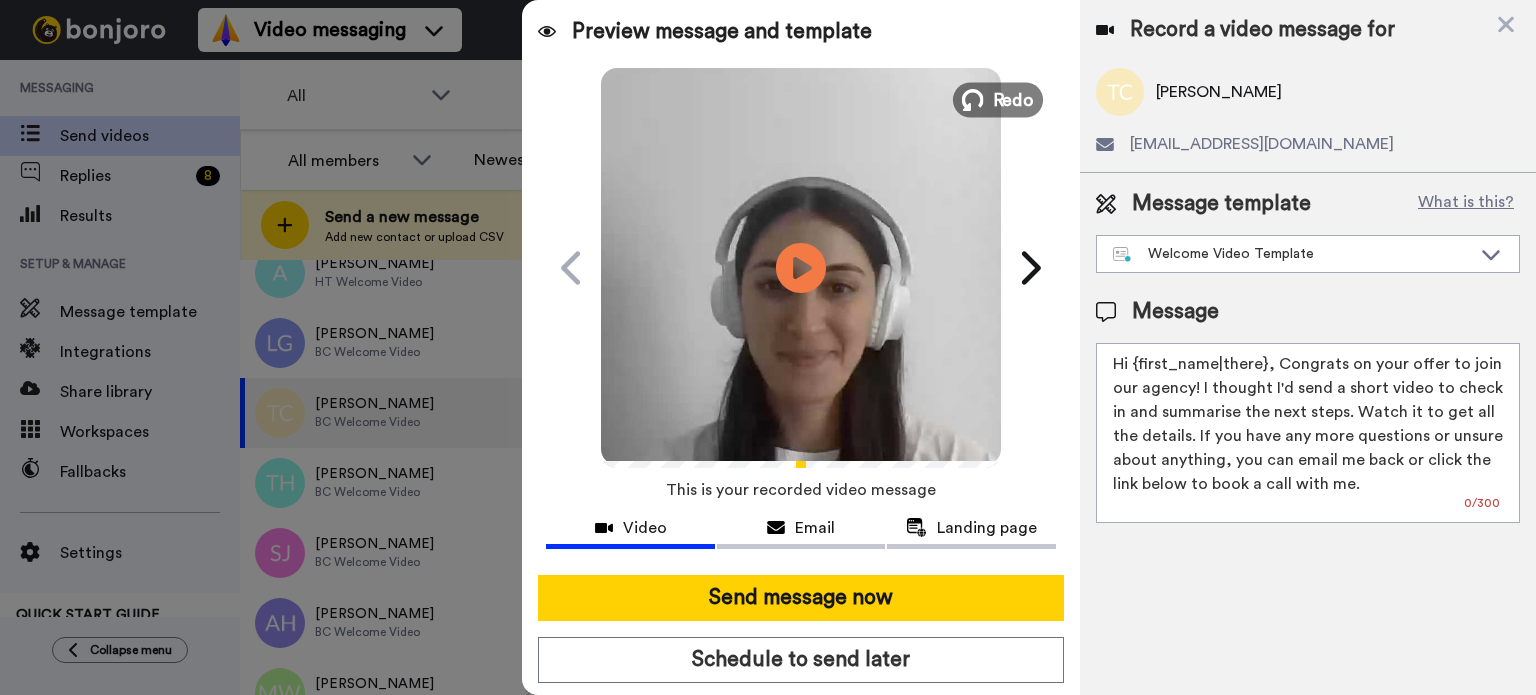 click on "Redo" at bounding box center (1014, 99) 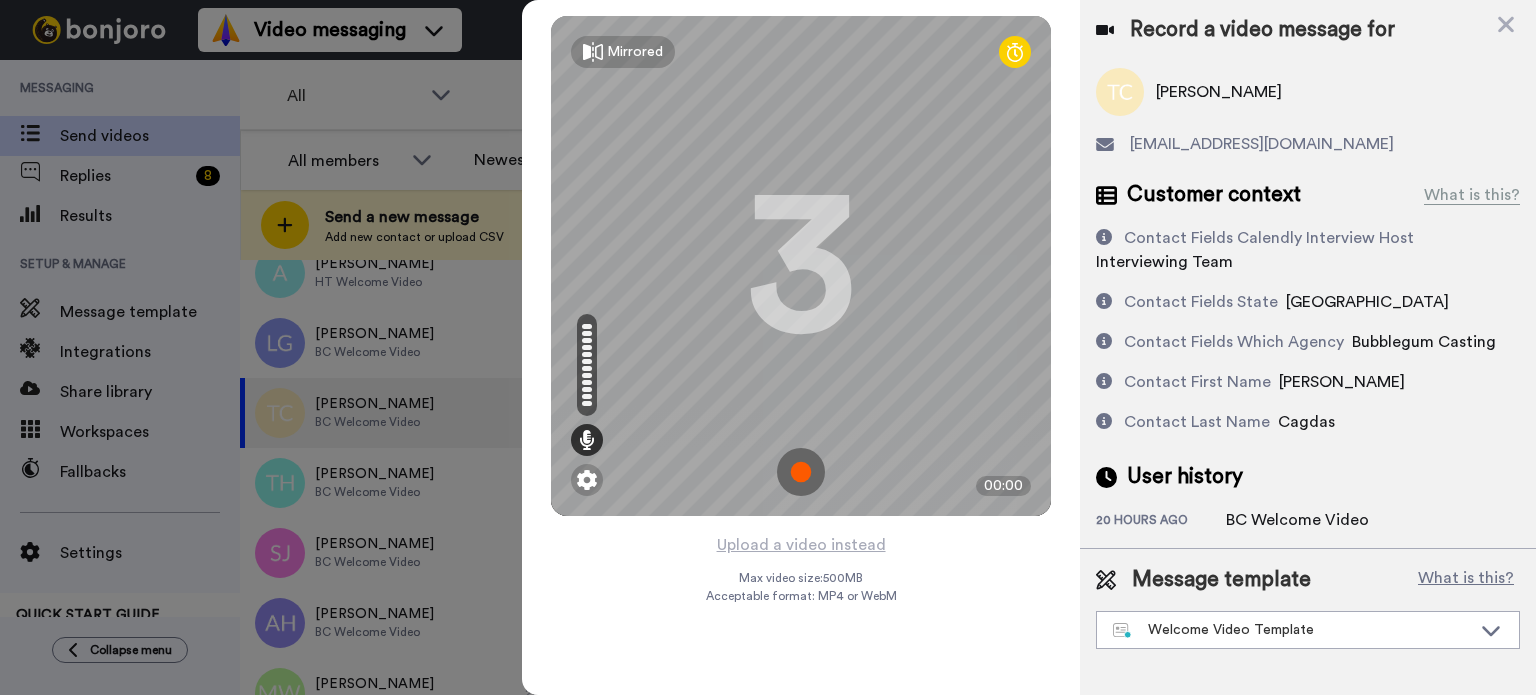 click at bounding box center (801, 472) 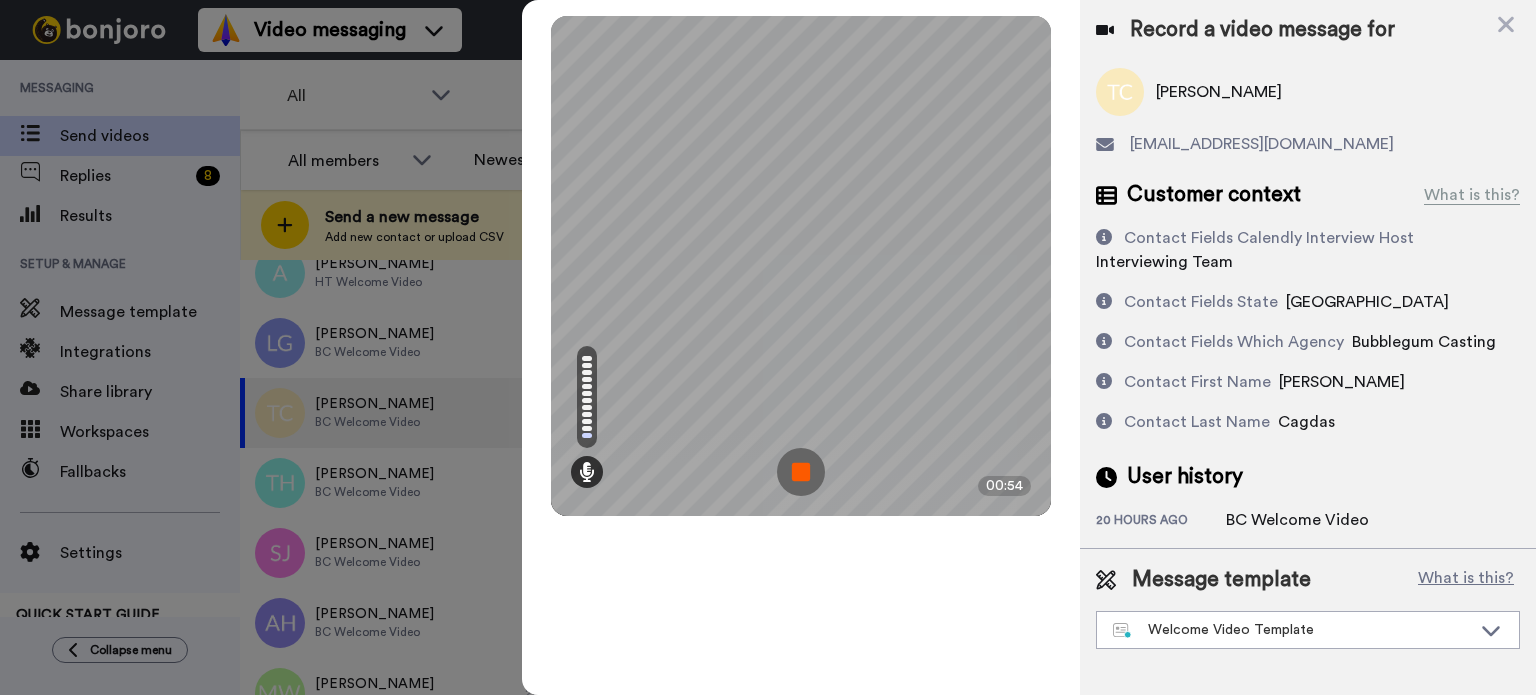 click at bounding box center (801, 472) 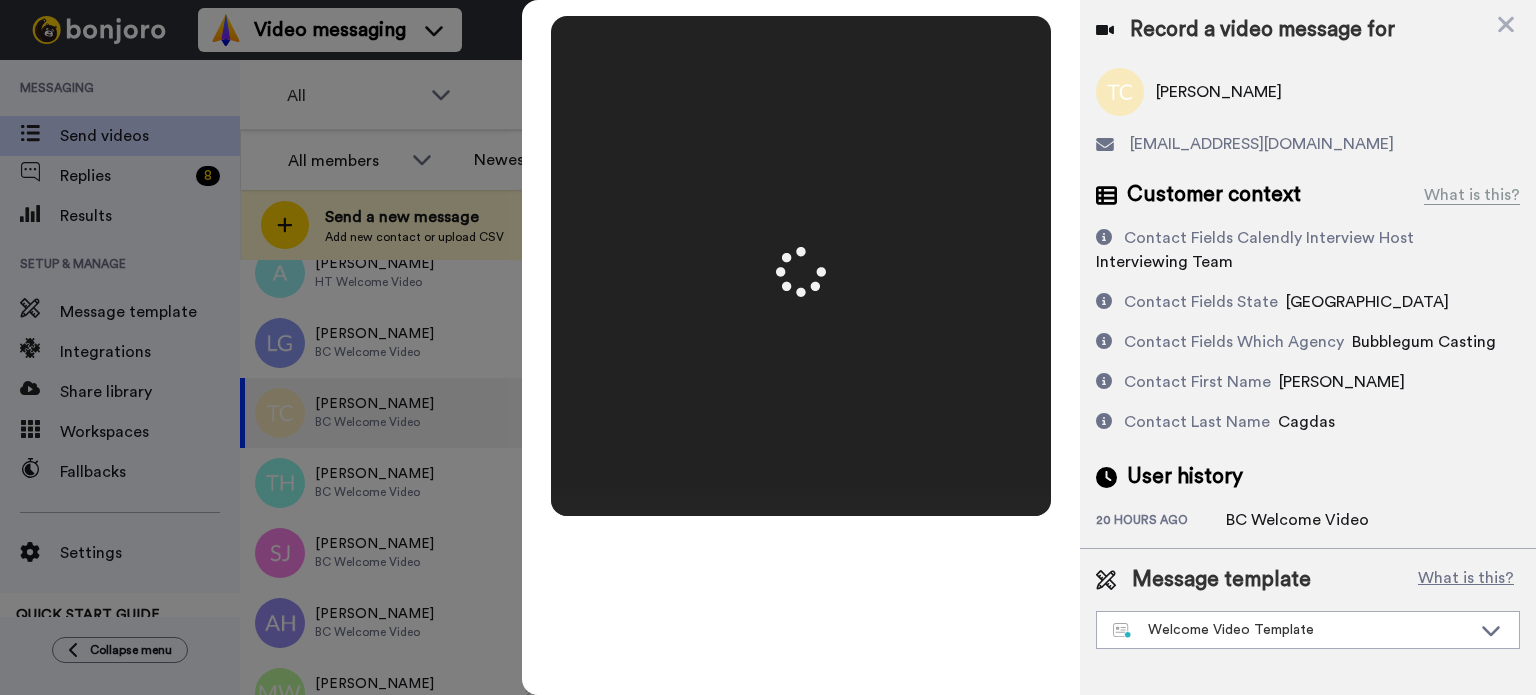 click 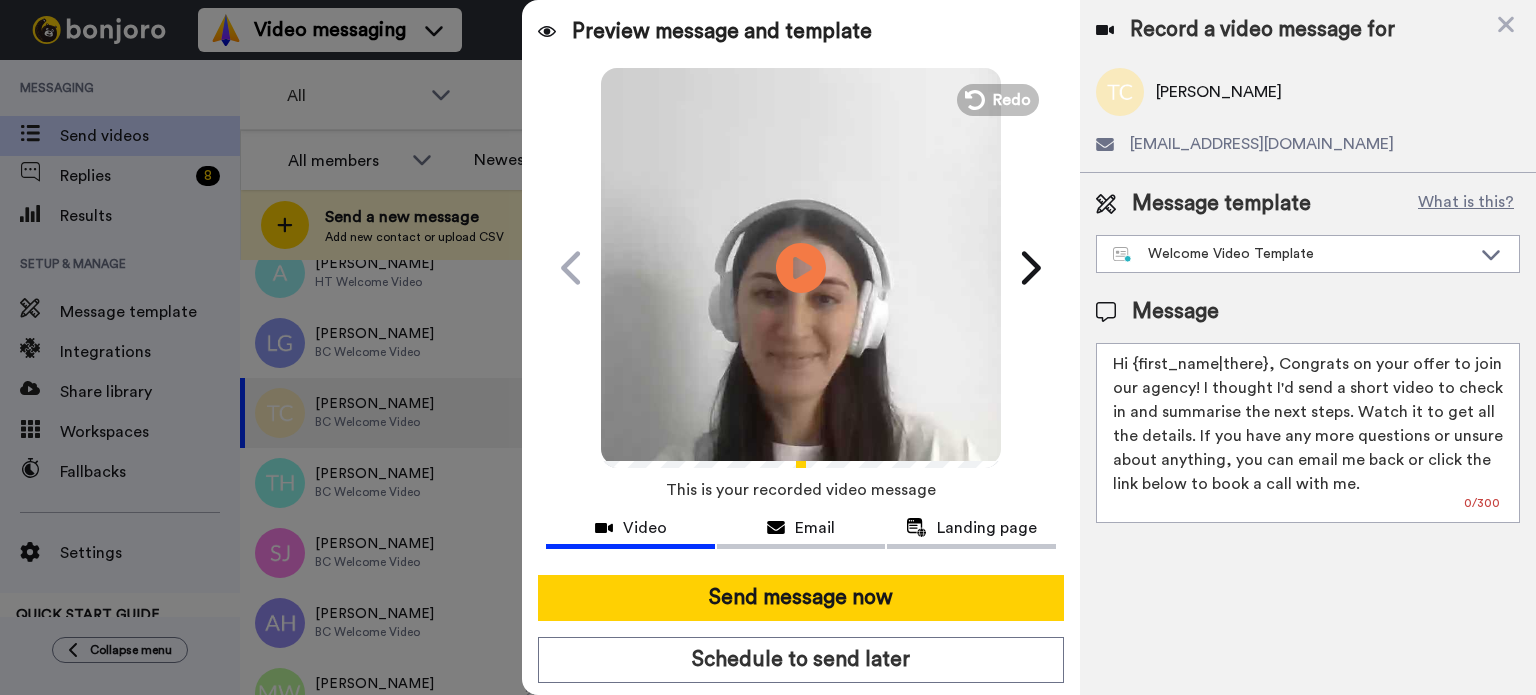 click on "Play/Pause" 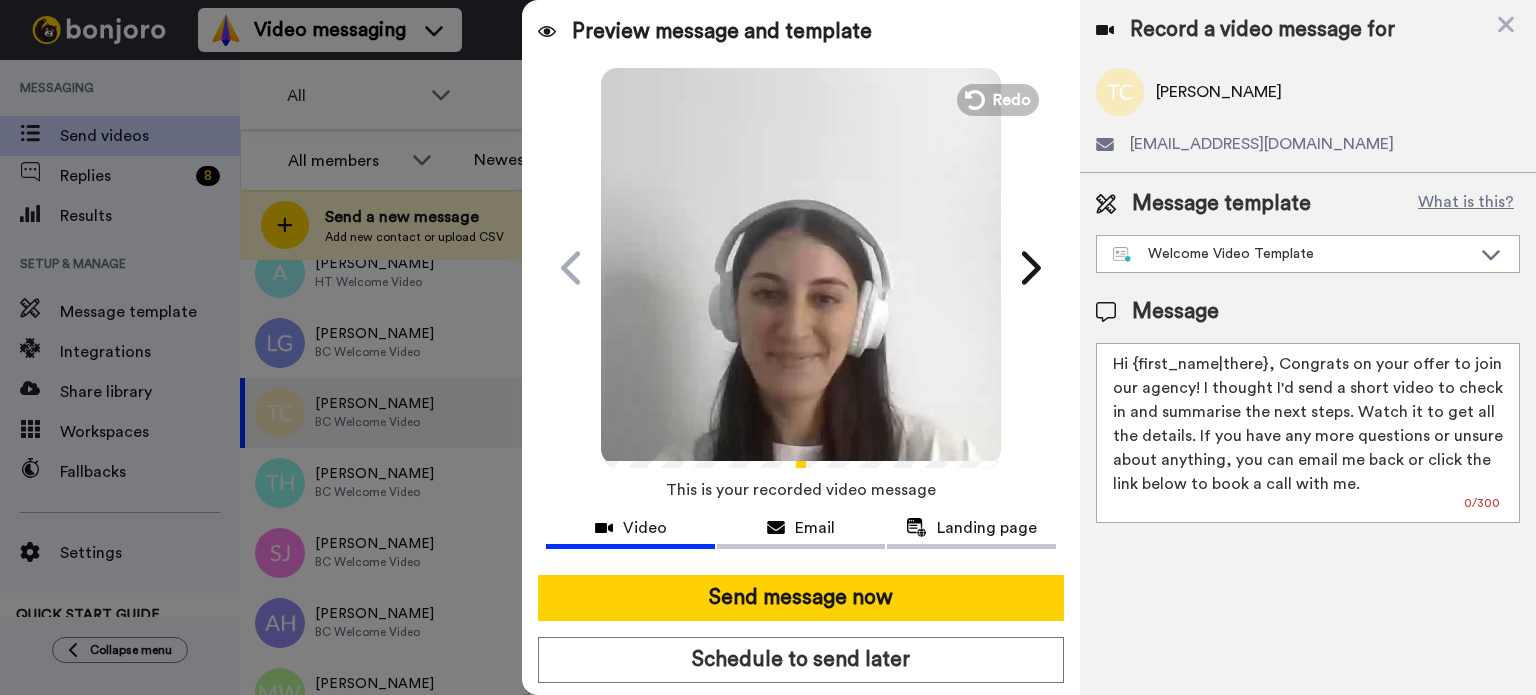 drag, startPoint x: 1132, startPoint y: 359, endPoint x: 1262, endPoint y: 346, distance: 130.64838 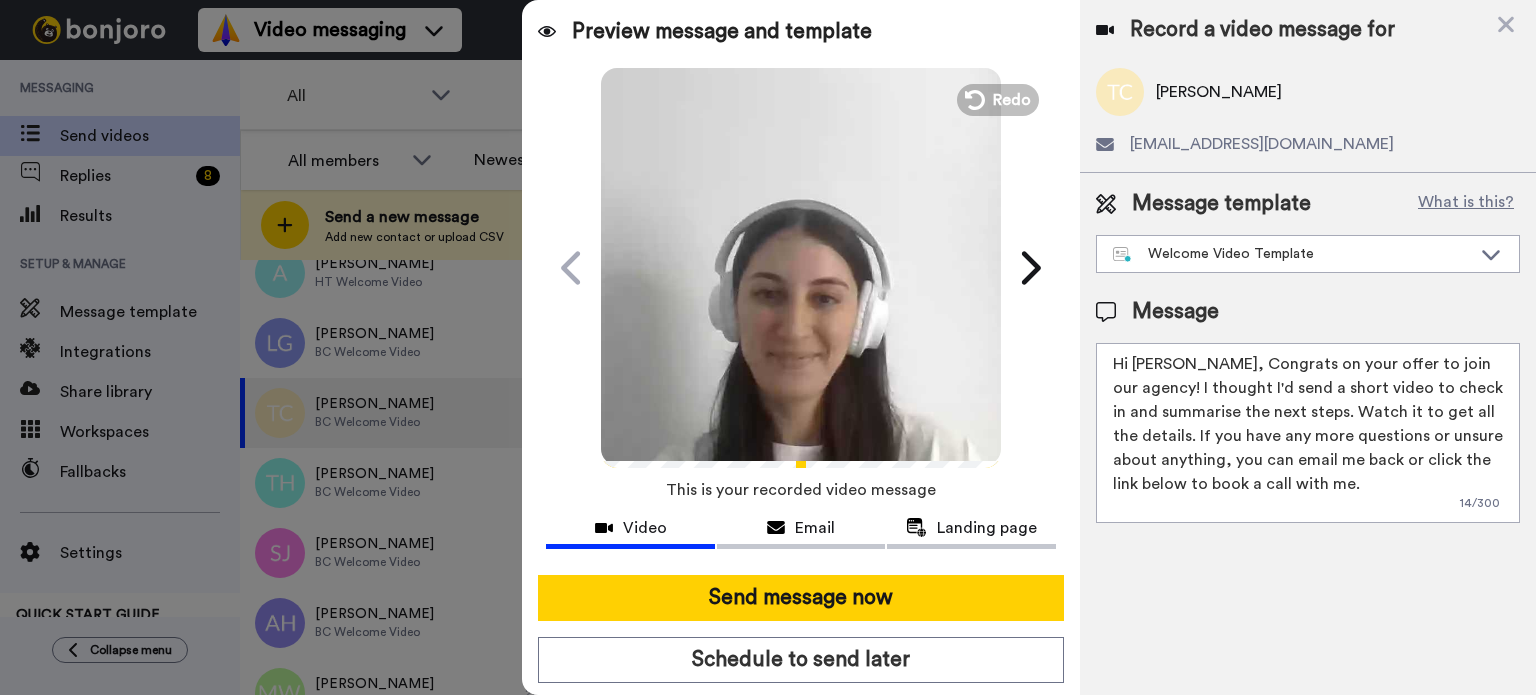 click on "Hi Tina, Congrats on your offer to join our agency! I thought I'd send a short video to check in and summarise the next steps. Watch it to get all the details. If you have any more questions or unsure about anything, you can email me back or click the link below to book a call with me." at bounding box center (1308, 433) 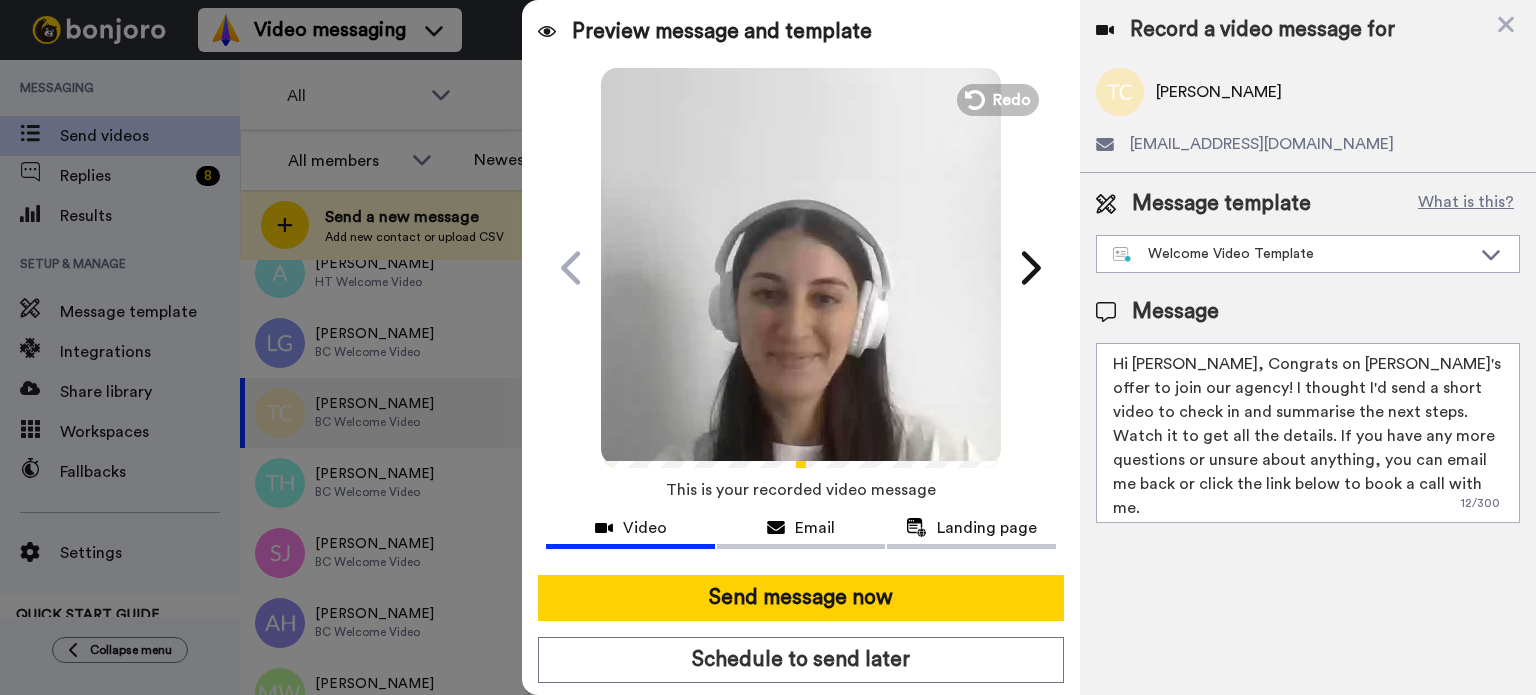 type on "Hi Tina, Congrats on Alya's offer to join our agency! I thought I'd send a short video to check in and summarise the next steps. Watch it to get all the details. If you have any more questions or unsure about anything, you can email me back or click the link below to book a call with me." 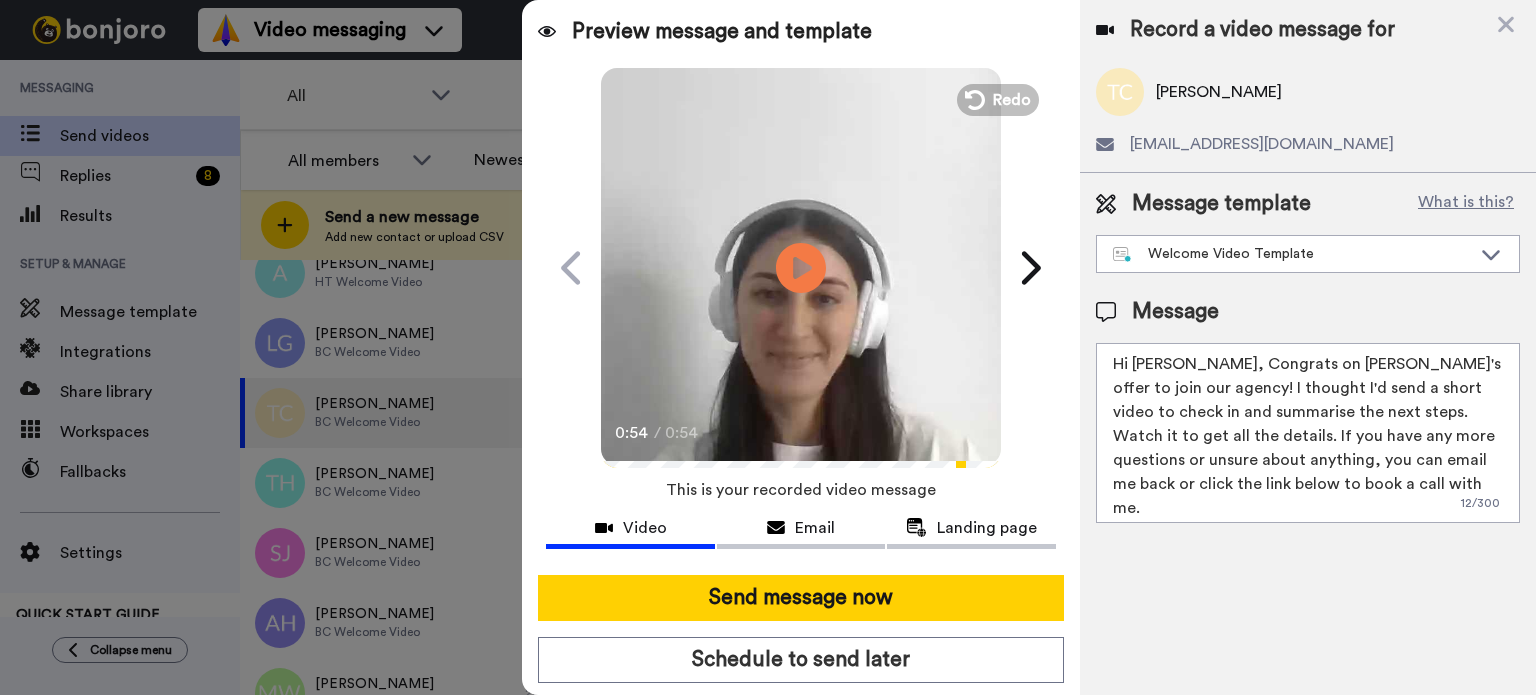 click at bounding box center (801, 265) 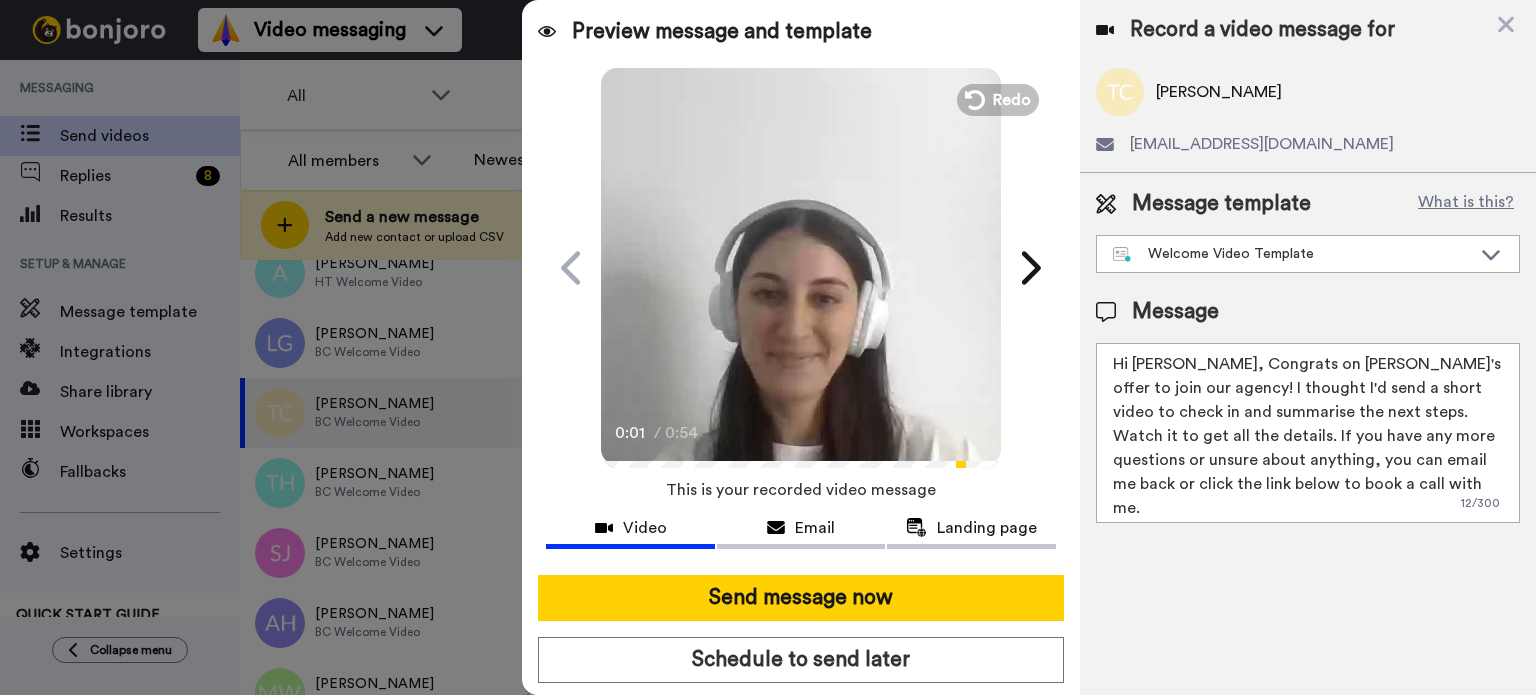 click on "0:01 /  0:54" at bounding box center (801, 440) 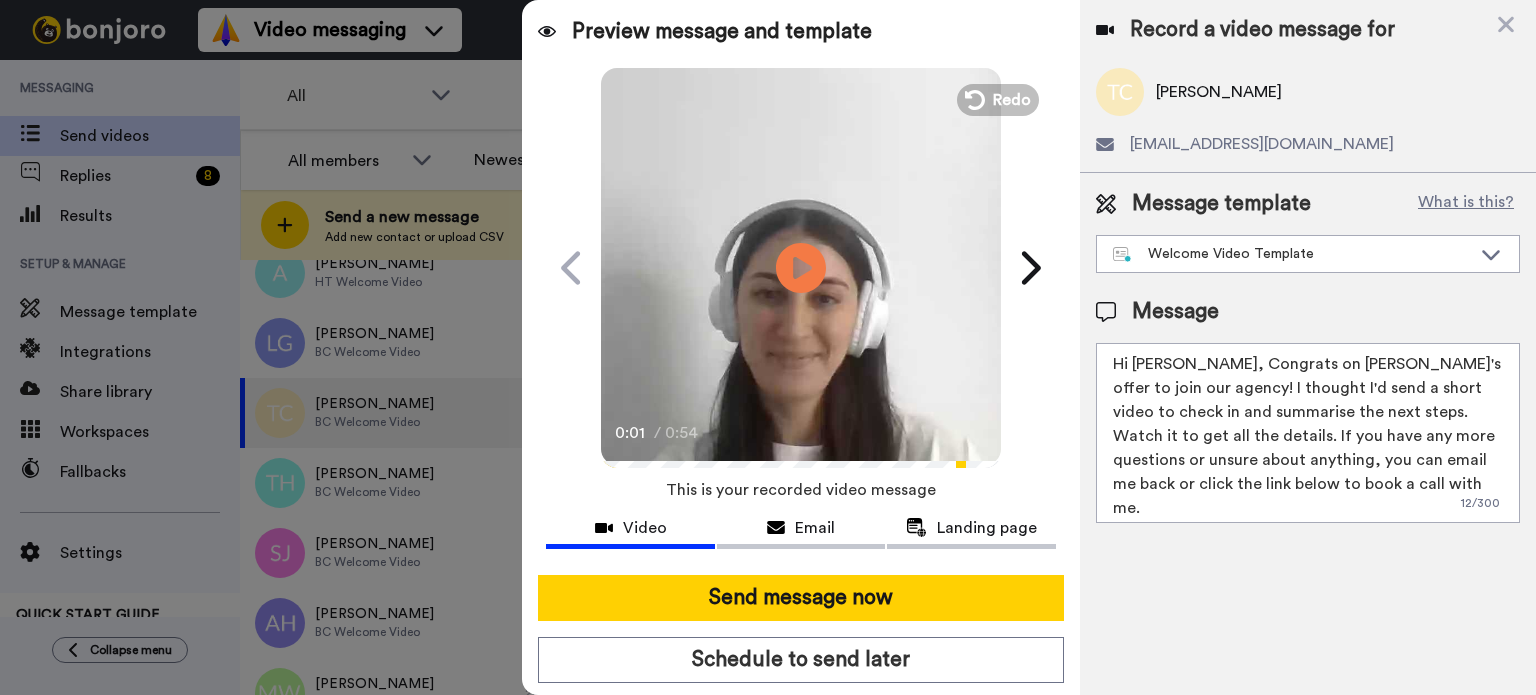 click on "0:01 /  0:54" at bounding box center [801, 440] 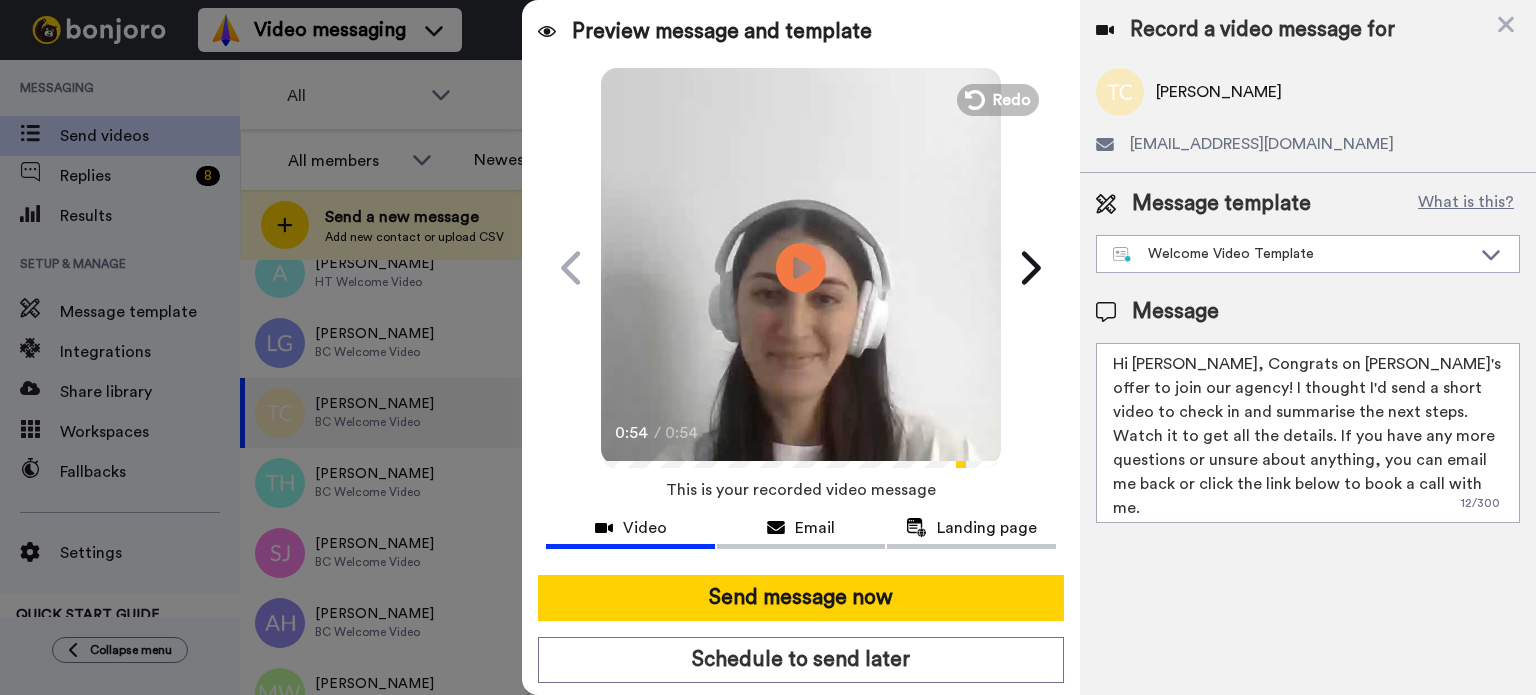click at bounding box center [801, 265] 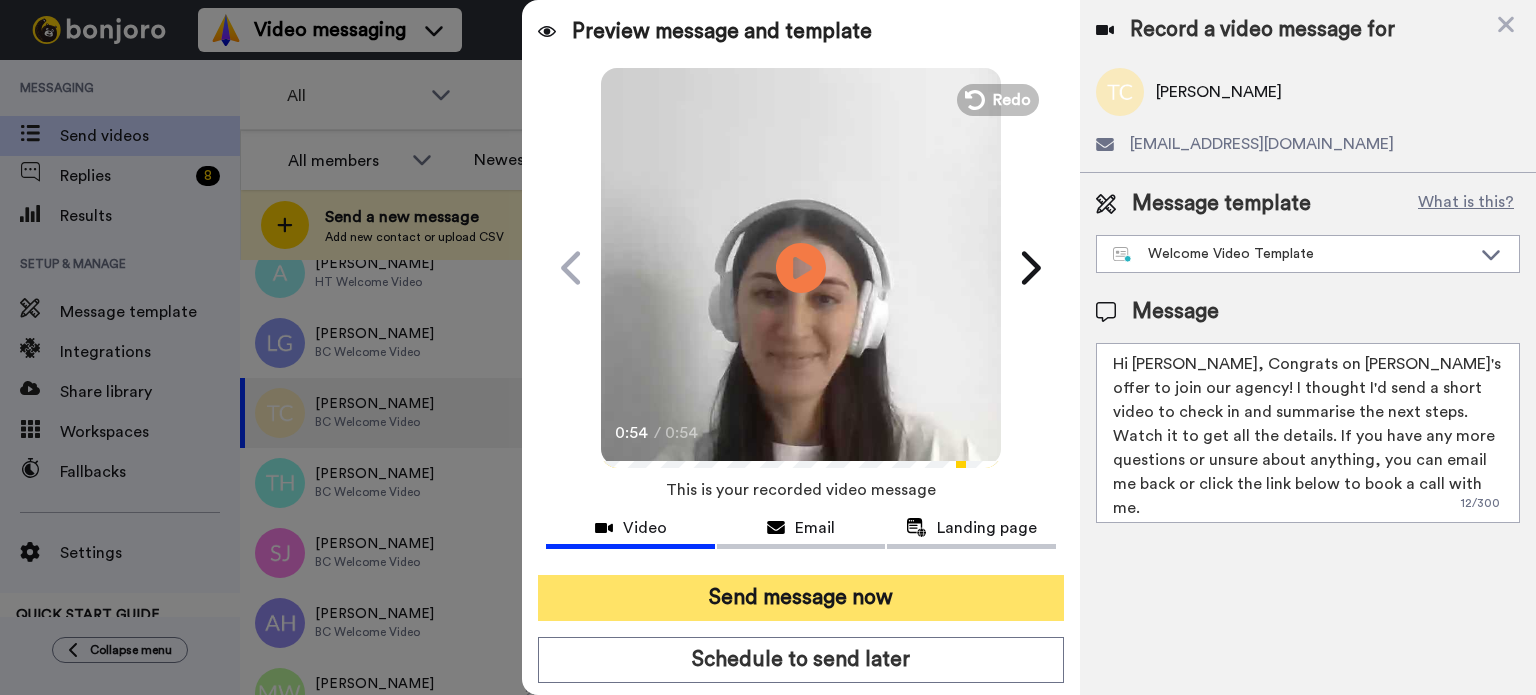 click on "Send message now" at bounding box center (801, 598) 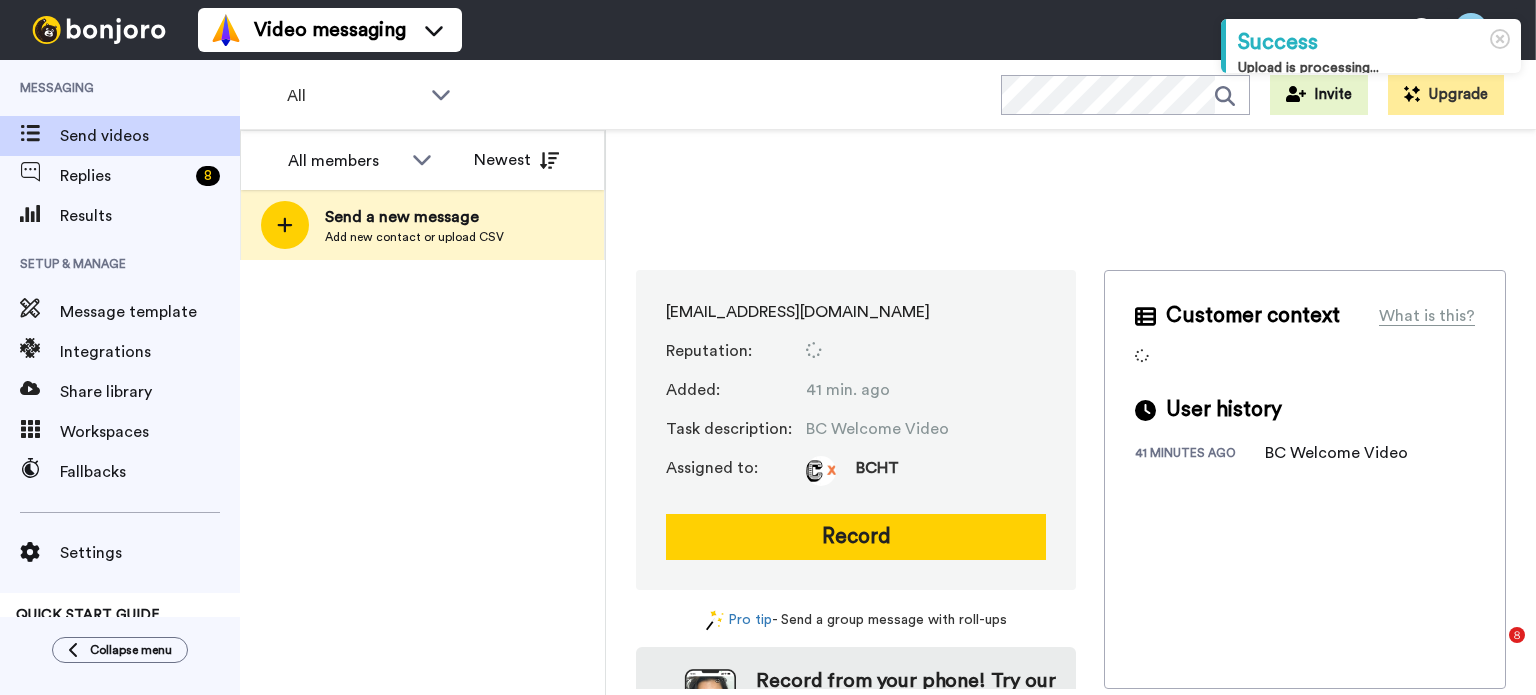 scroll, scrollTop: 0, scrollLeft: 0, axis: both 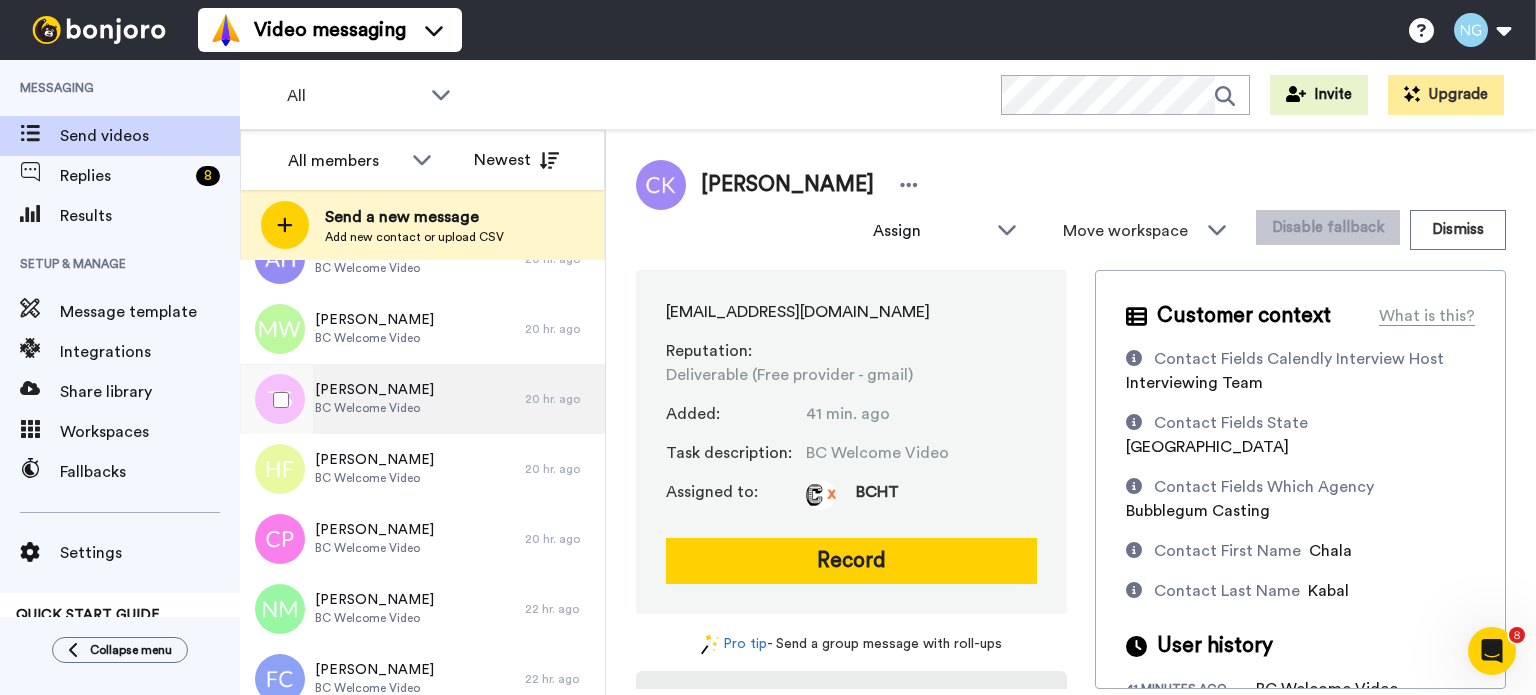 click on "[PERSON_NAME]" at bounding box center (374, 390) 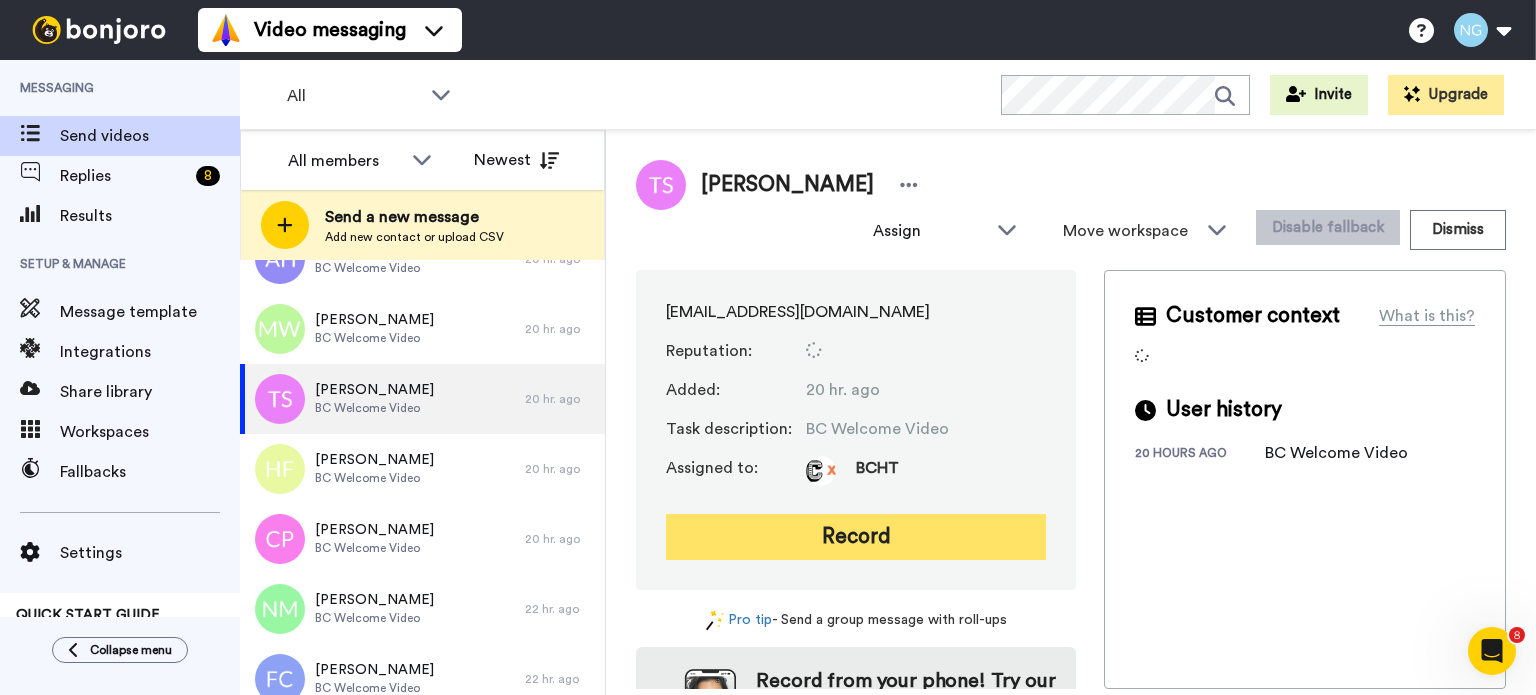 click on "Record" at bounding box center (856, 537) 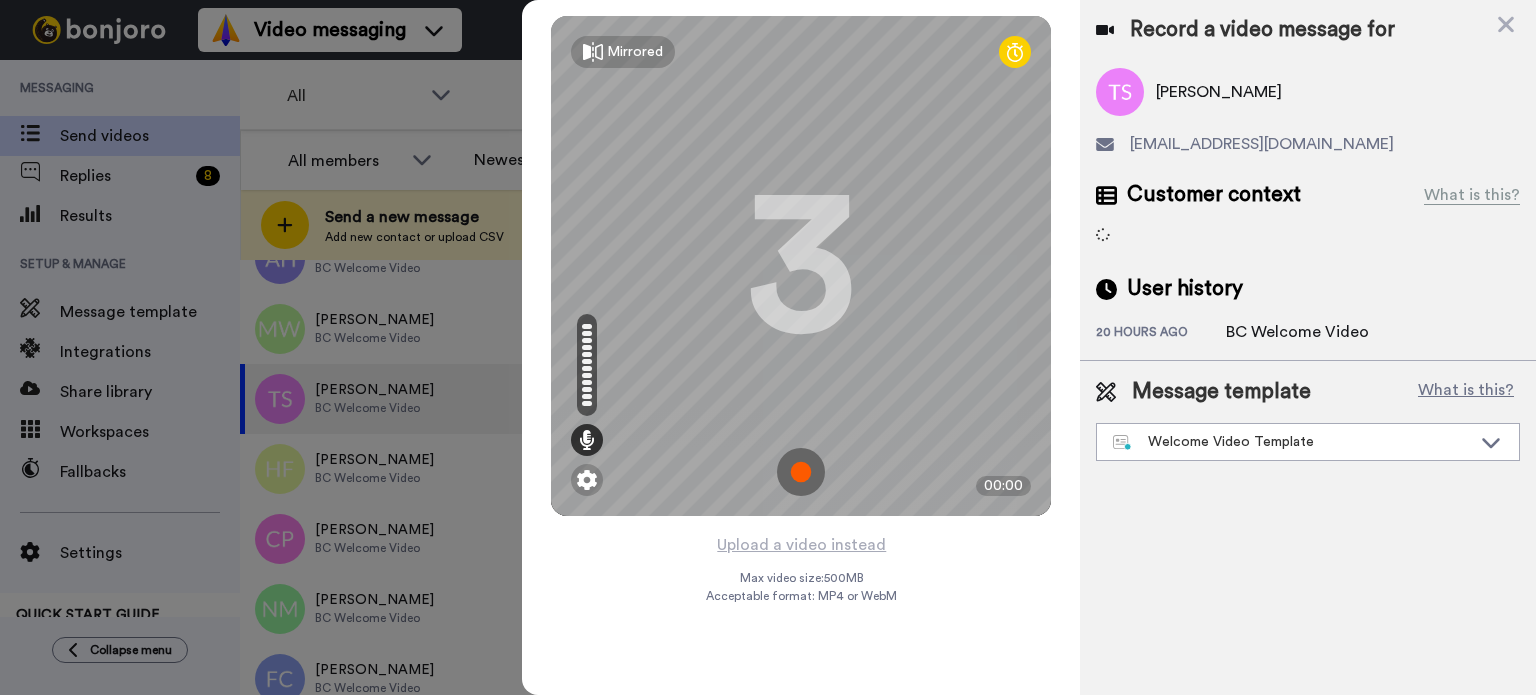 click at bounding box center [801, 472] 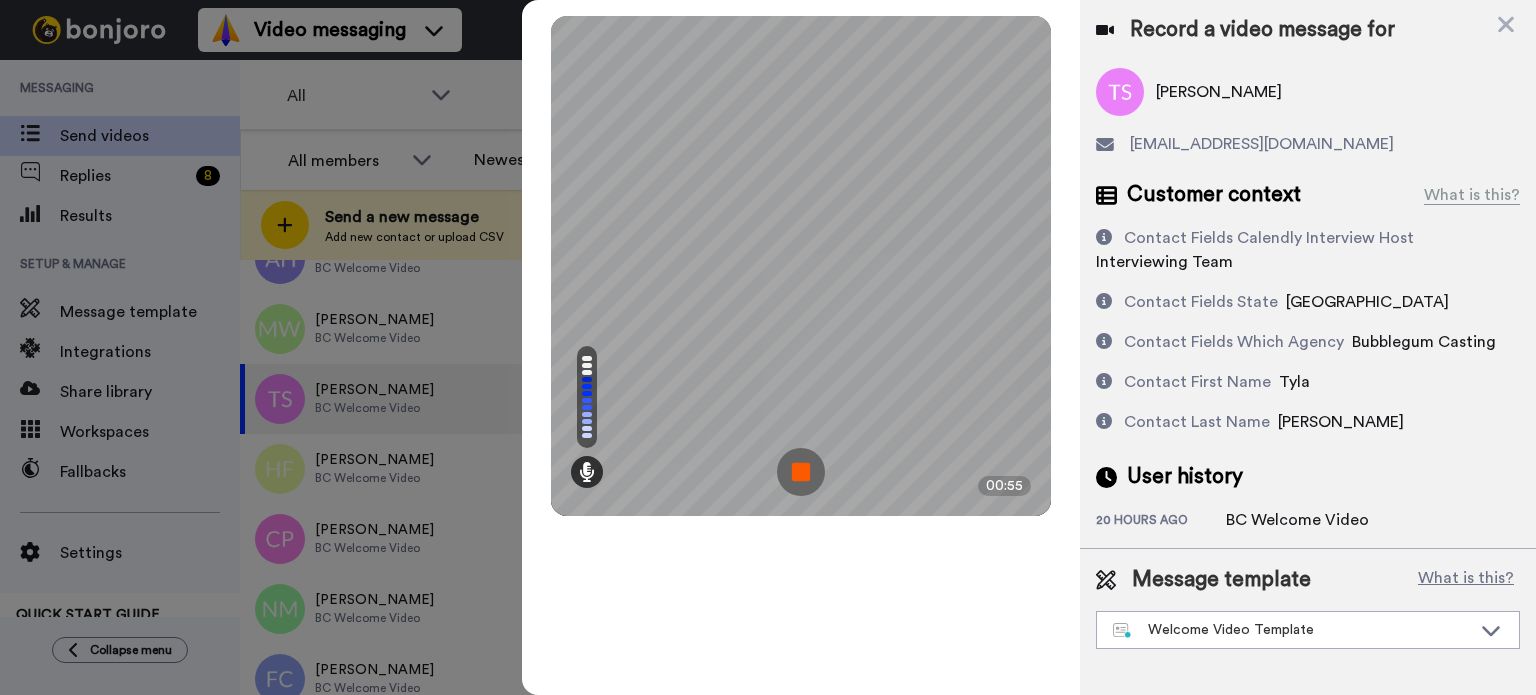 click at bounding box center (801, 472) 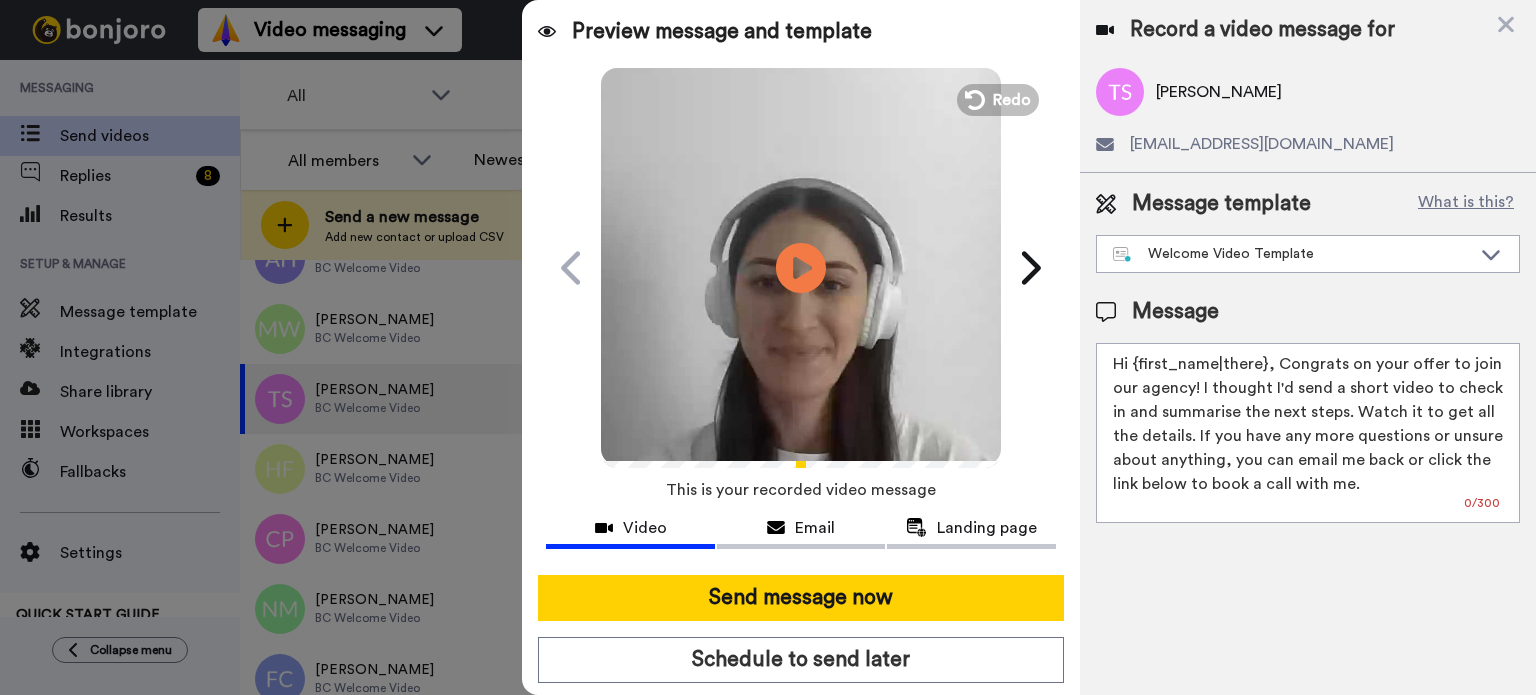 click 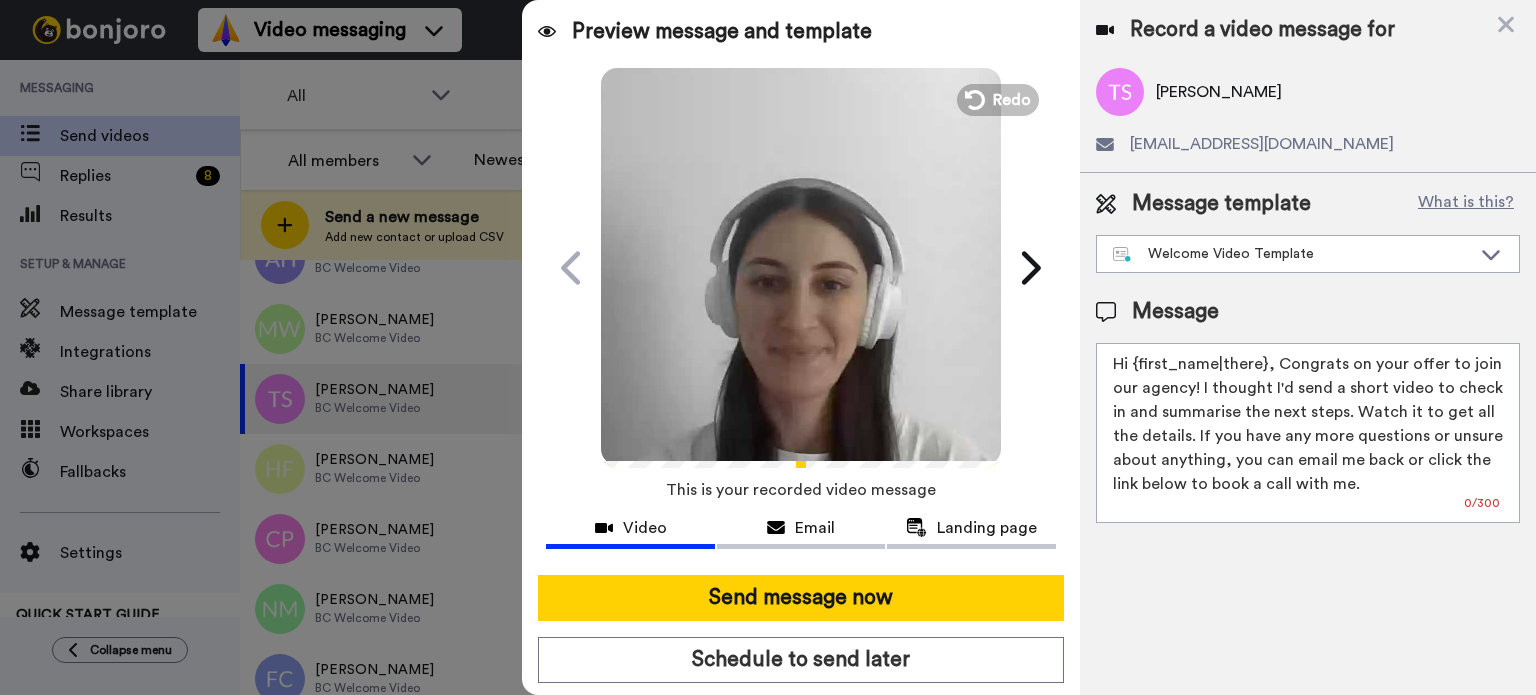 drag, startPoint x: 1132, startPoint y: 357, endPoint x: 1258, endPoint y: 337, distance: 127.57743 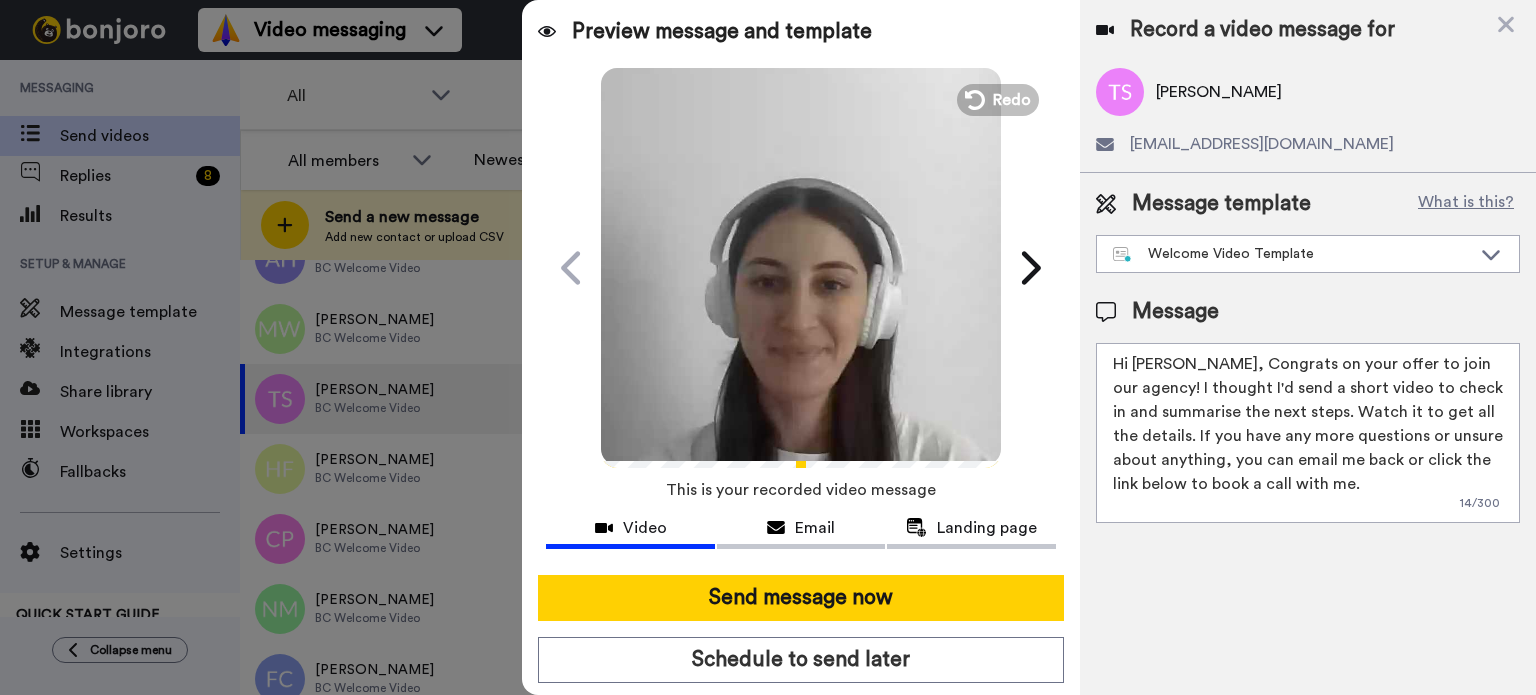 click on "Hi [PERSON_NAME], Congrats on your offer to join our agency! I thought I'd send a short video to check in and summarise the next steps. Watch it to get all the details. If you have any more questions or unsure about anything, you can email me back or click the link below to book a call with me." at bounding box center (1308, 433) 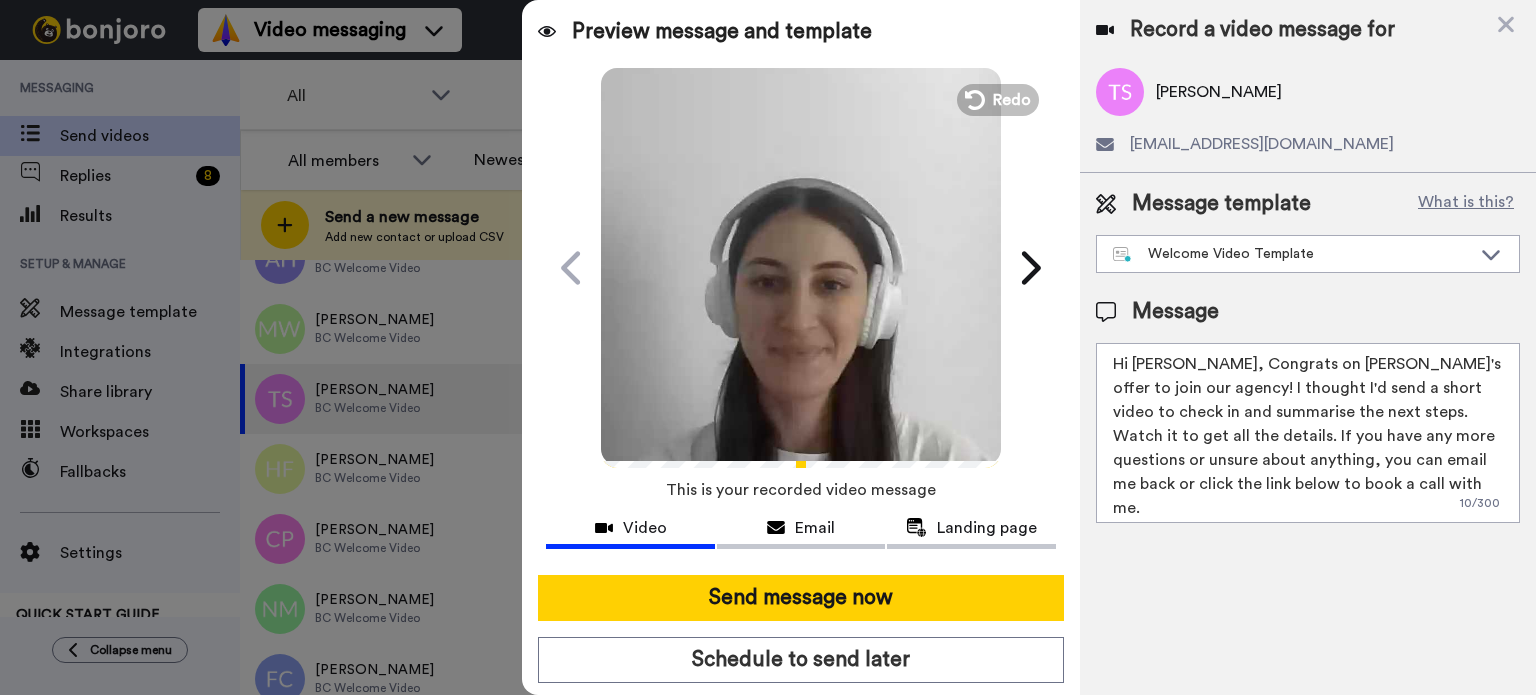type on "Hi [PERSON_NAME], Congrats on [PERSON_NAME]'s offer to join our agency! I thought I'd send a short video to check in and summarise the next steps. Watch it to get all the details. If you have any more questions or unsure about anything, you can email me back or click the link below to book a call with me." 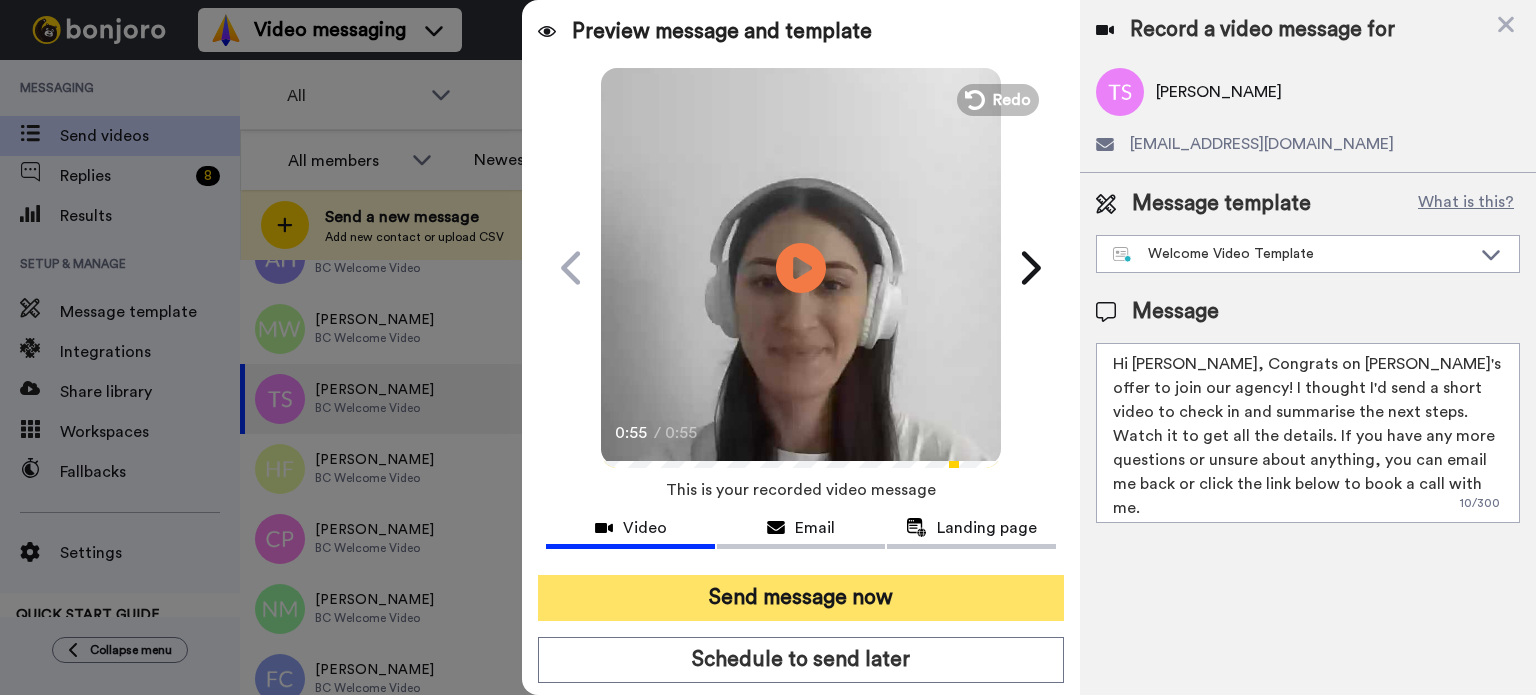 click on "Send message now" at bounding box center (801, 598) 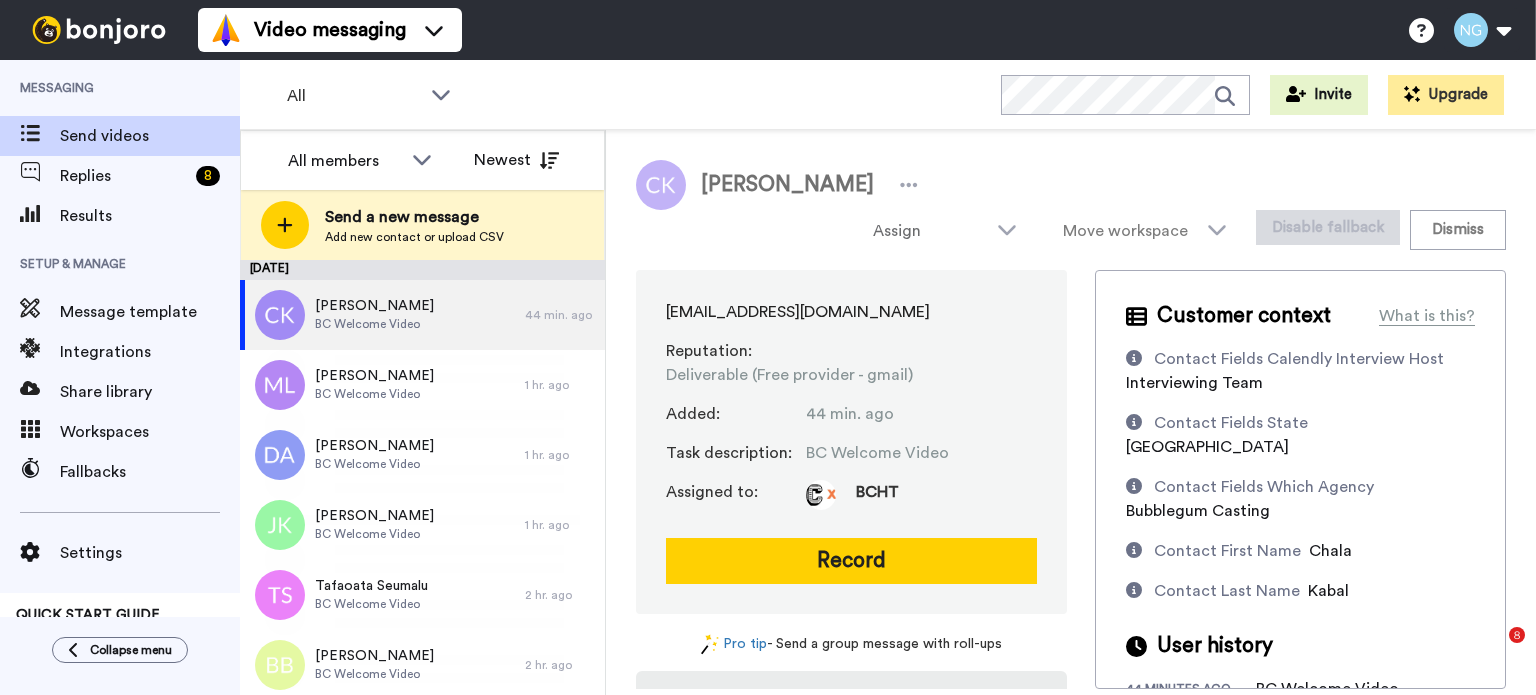 scroll, scrollTop: 0, scrollLeft: 0, axis: both 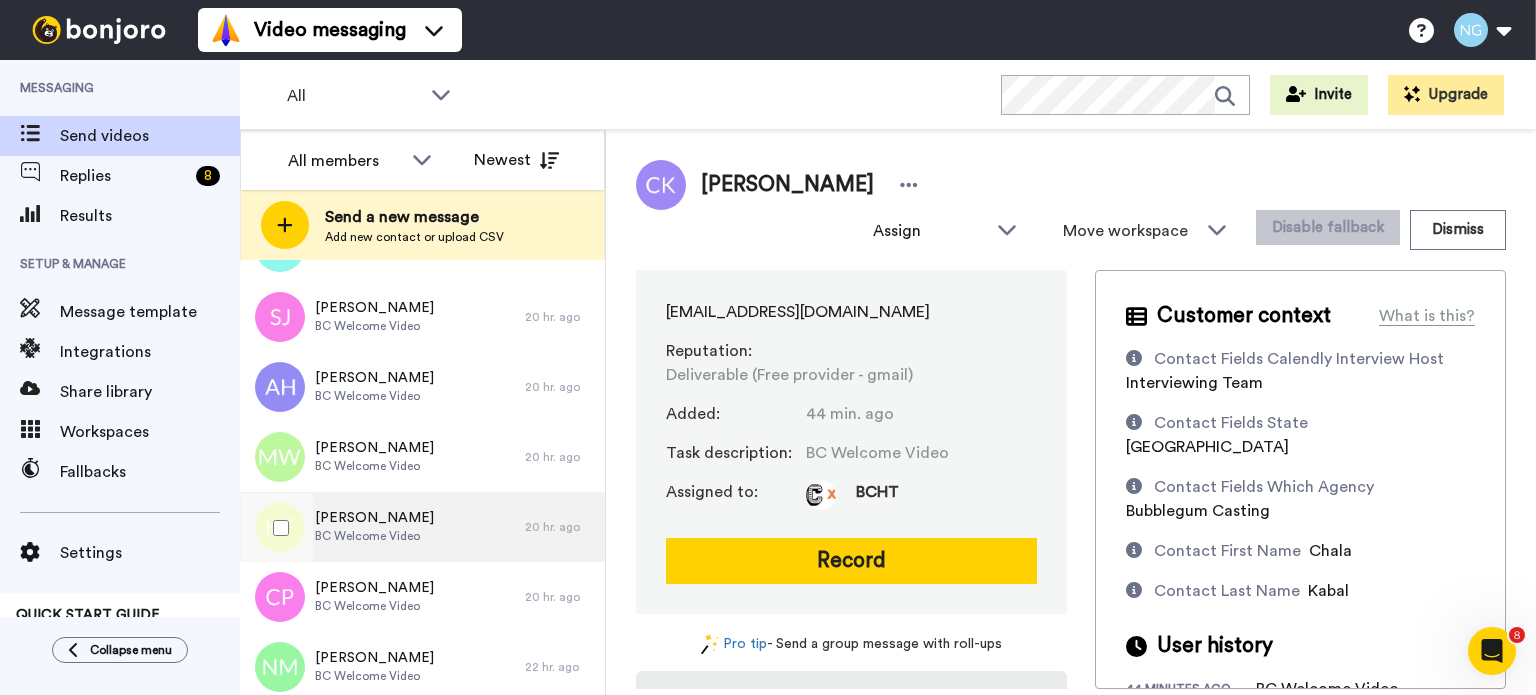 click on "Heidi Finlay BC Welcome Video" at bounding box center [382, 527] 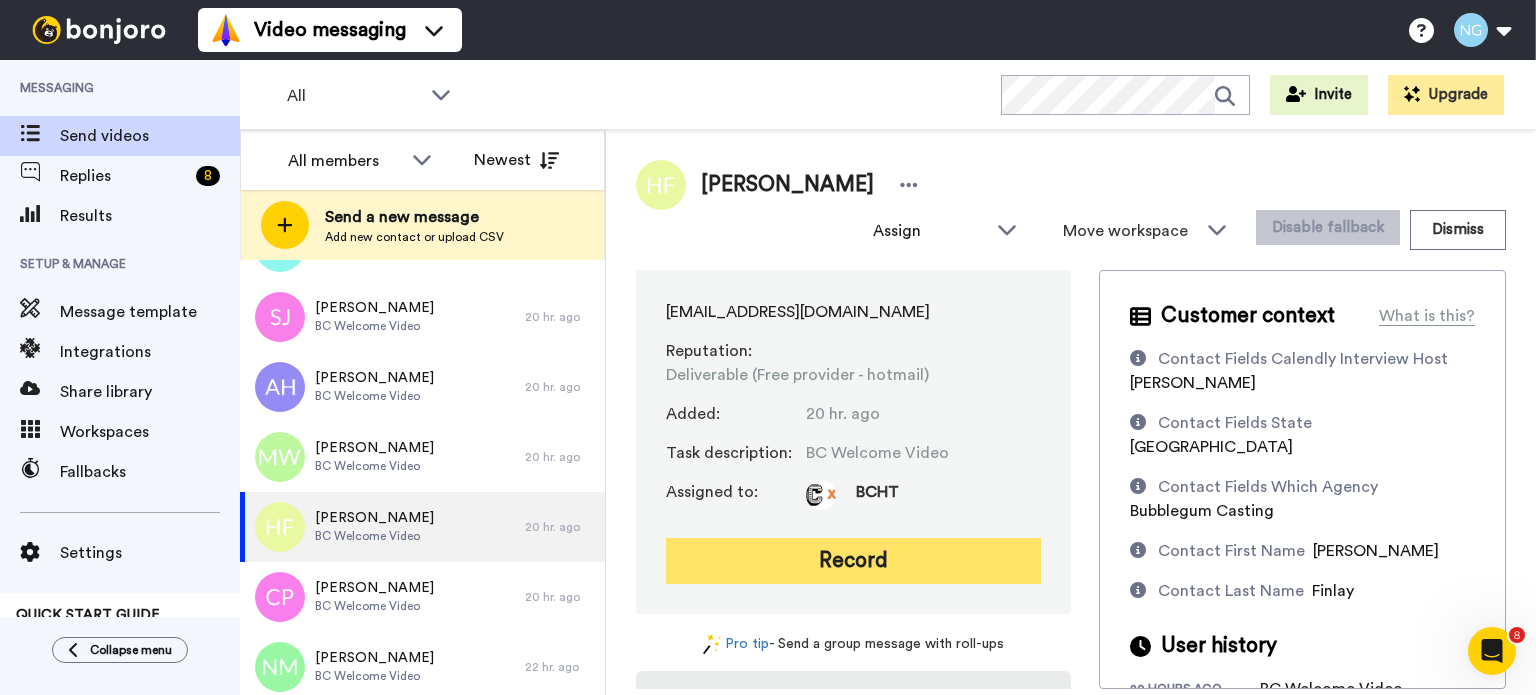 click on "Record" at bounding box center [853, 561] 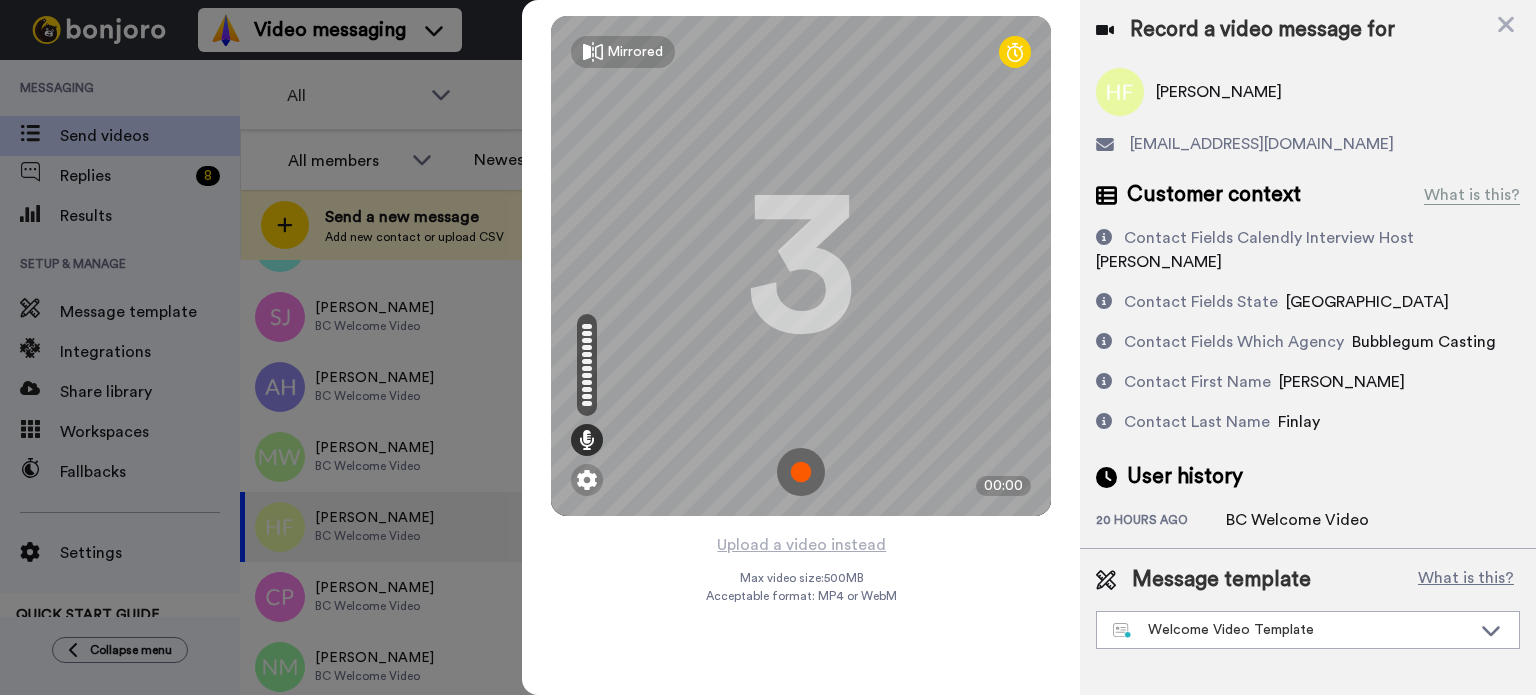 click at bounding box center (801, 472) 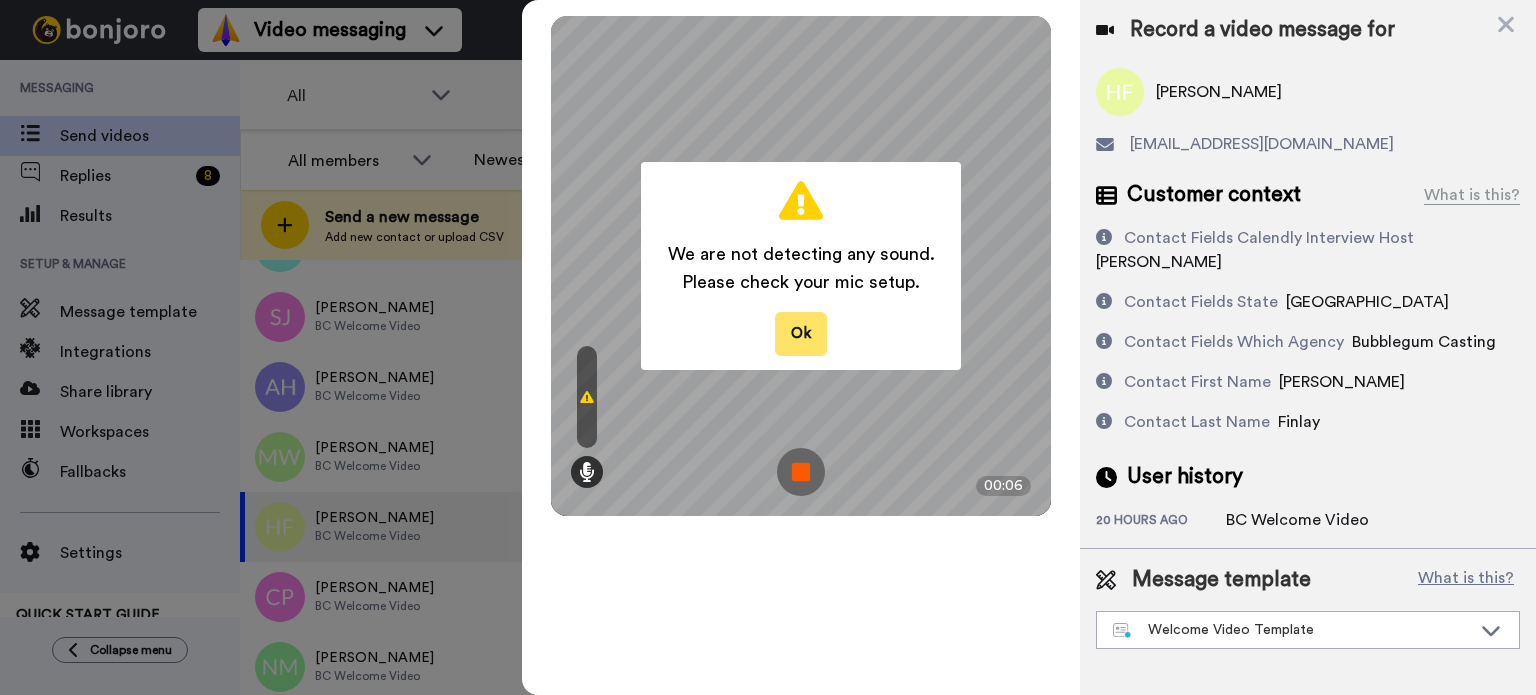 click on "Ok" at bounding box center (801, 333) 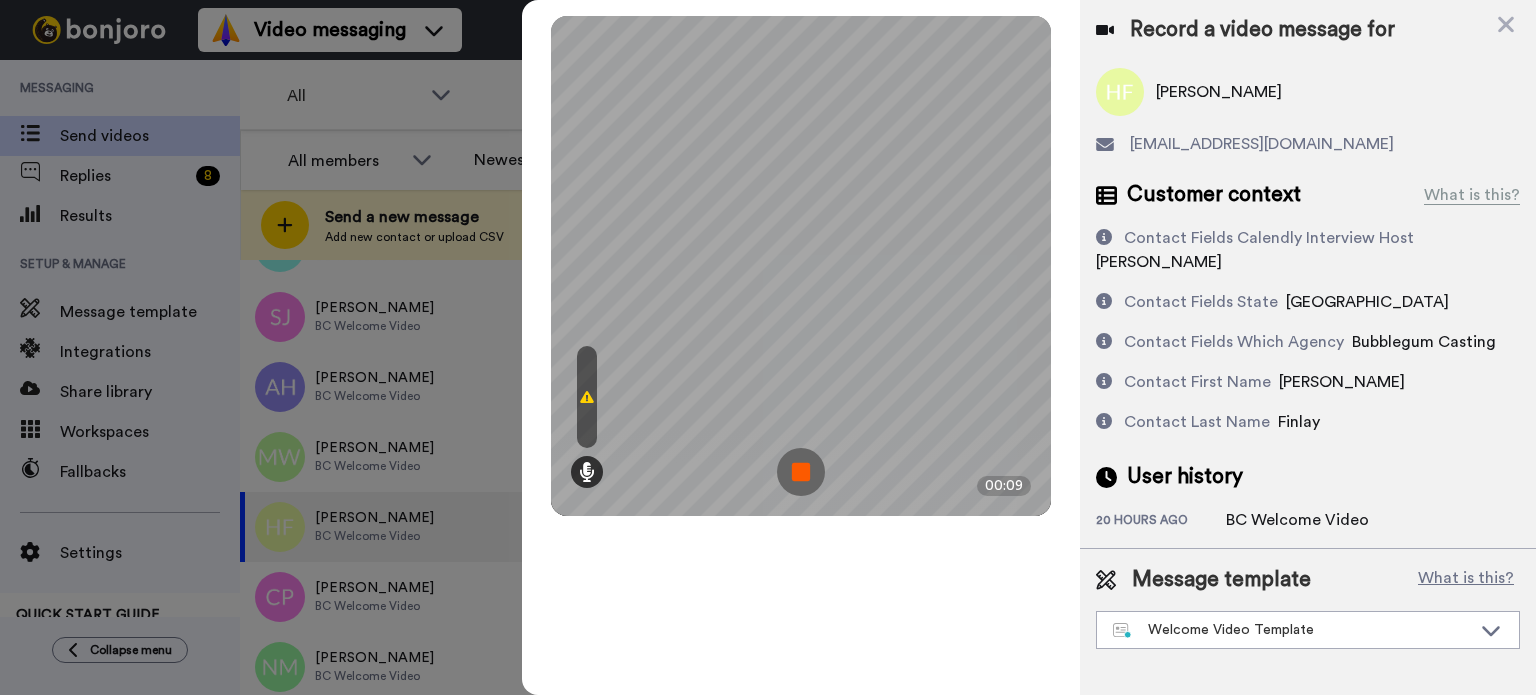 click at bounding box center [801, 472] 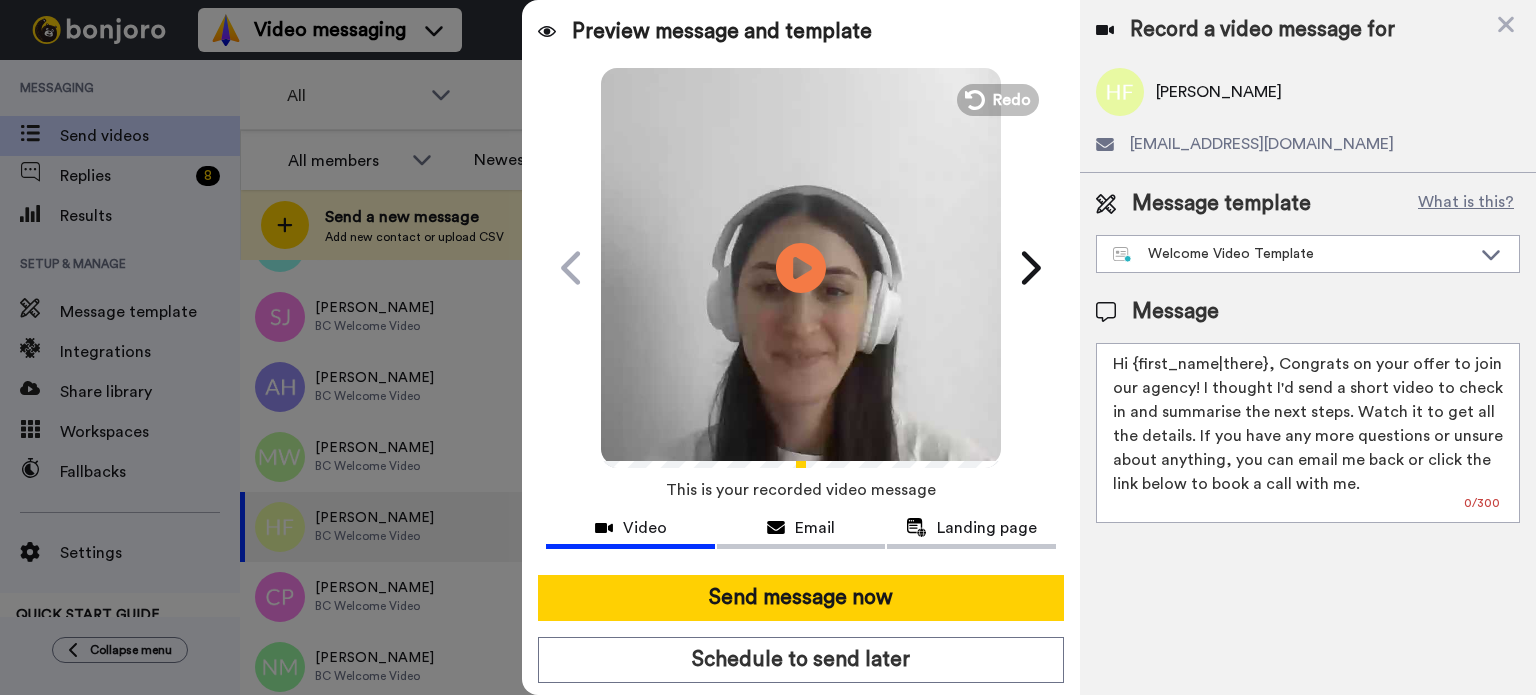click on "Preview message and template" at bounding box center (801, 24) 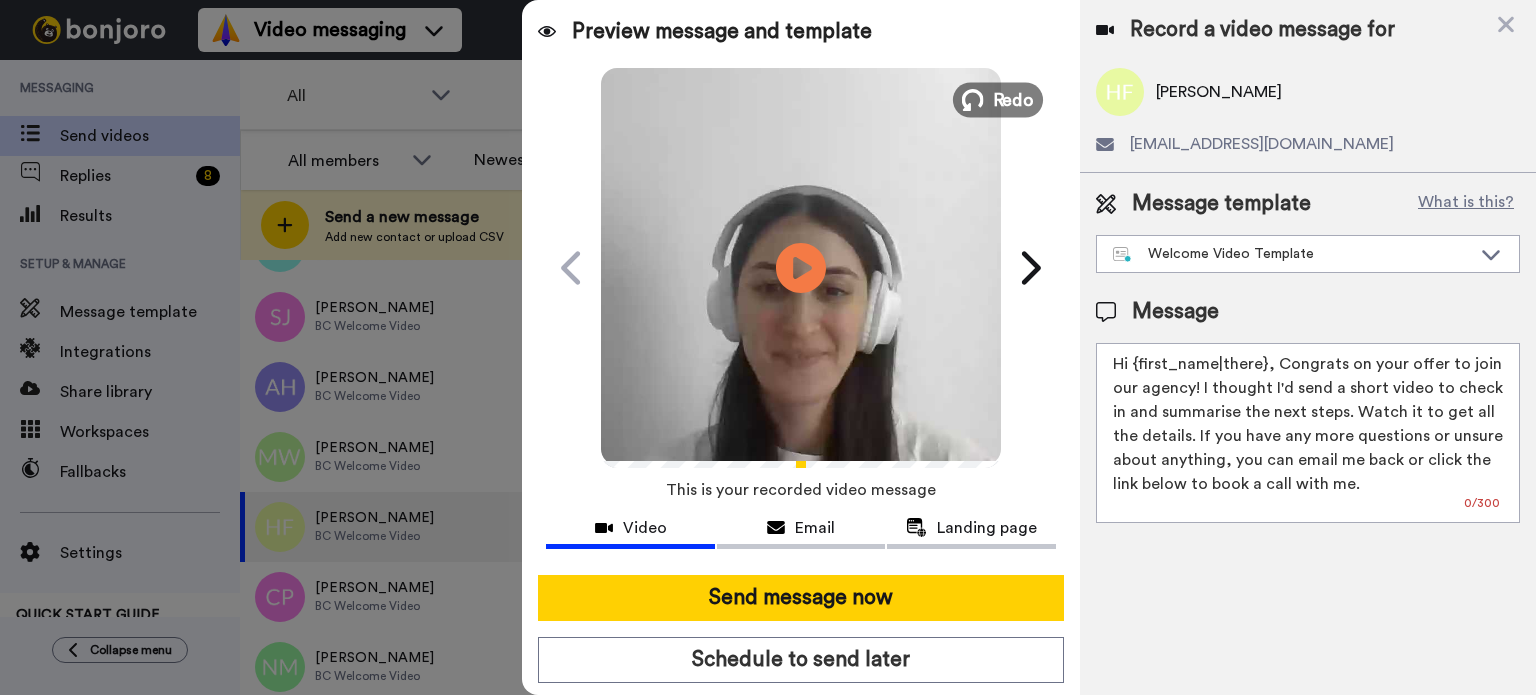 click at bounding box center [973, 100] 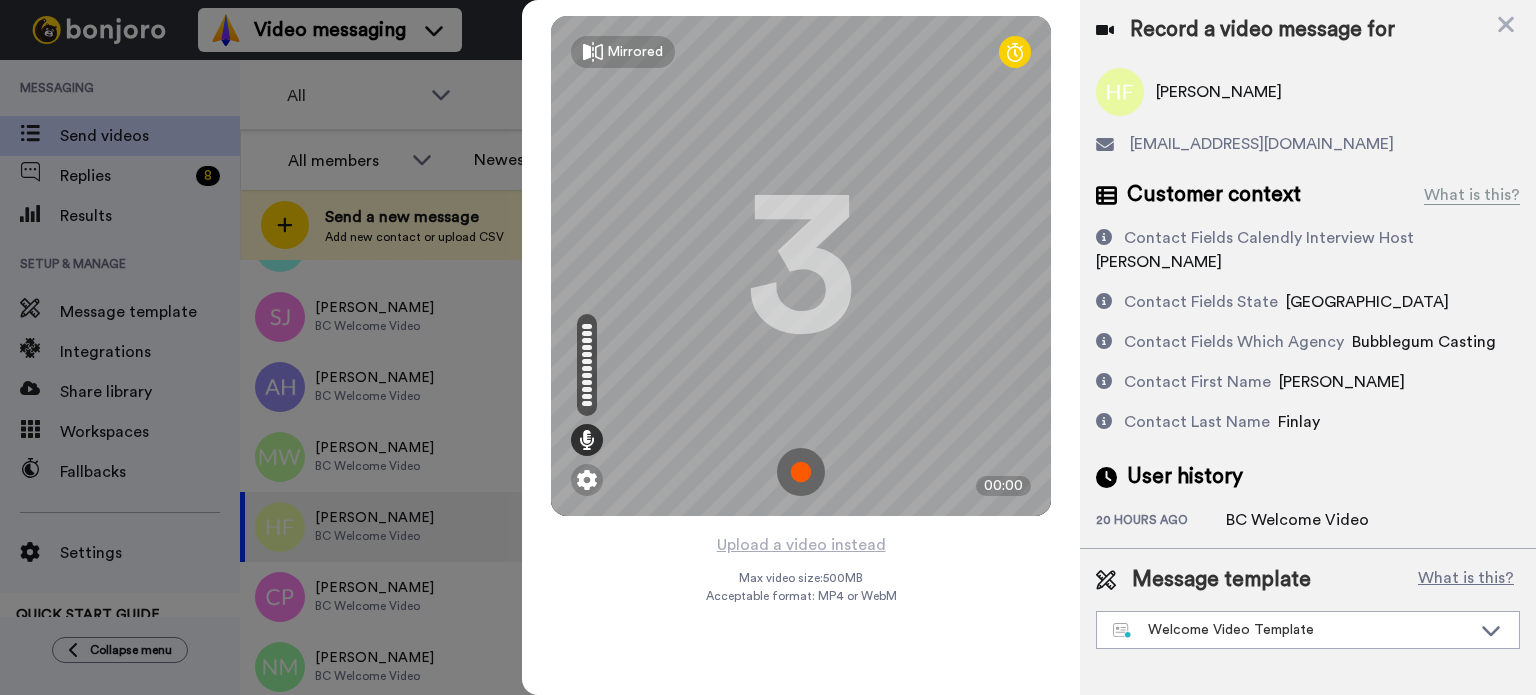 click at bounding box center (801, 472) 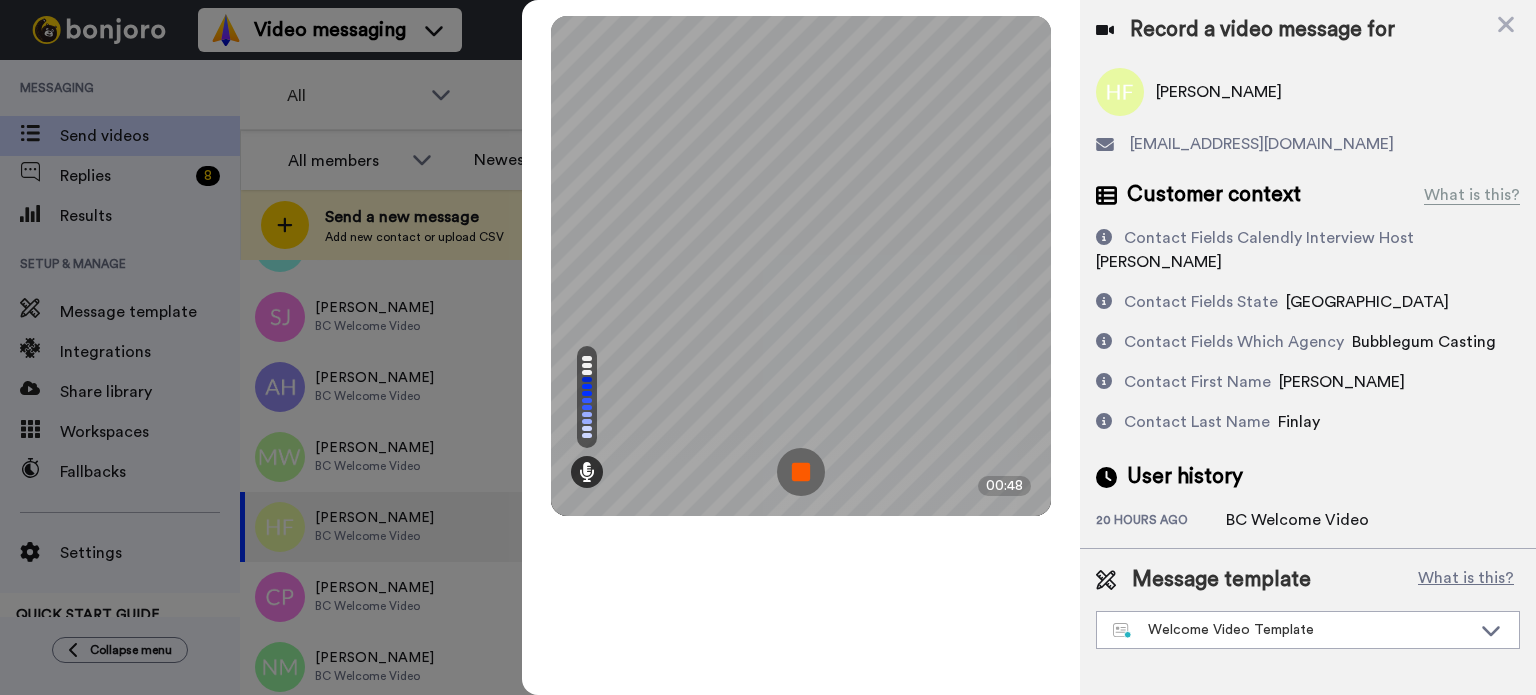 click at bounding box center (801, 472) 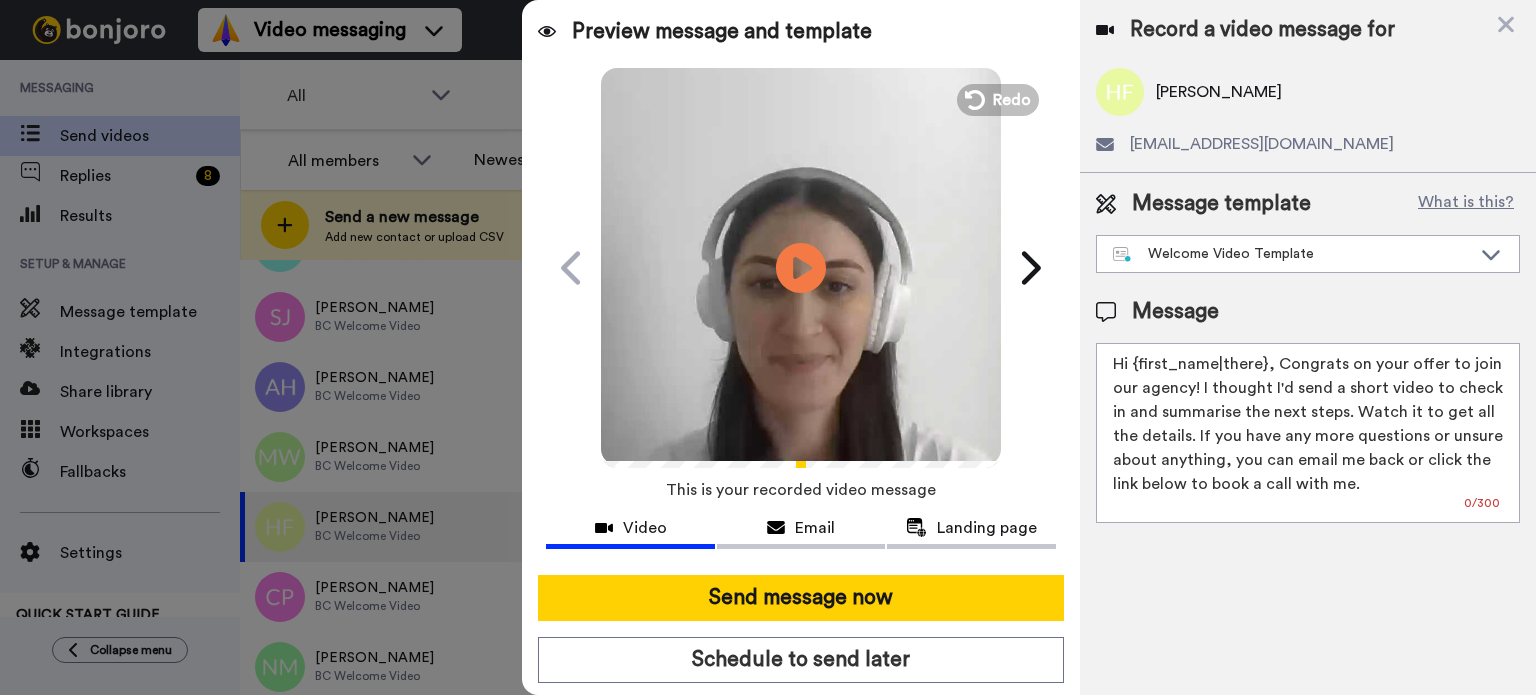 click at bounding box center (801, 265) 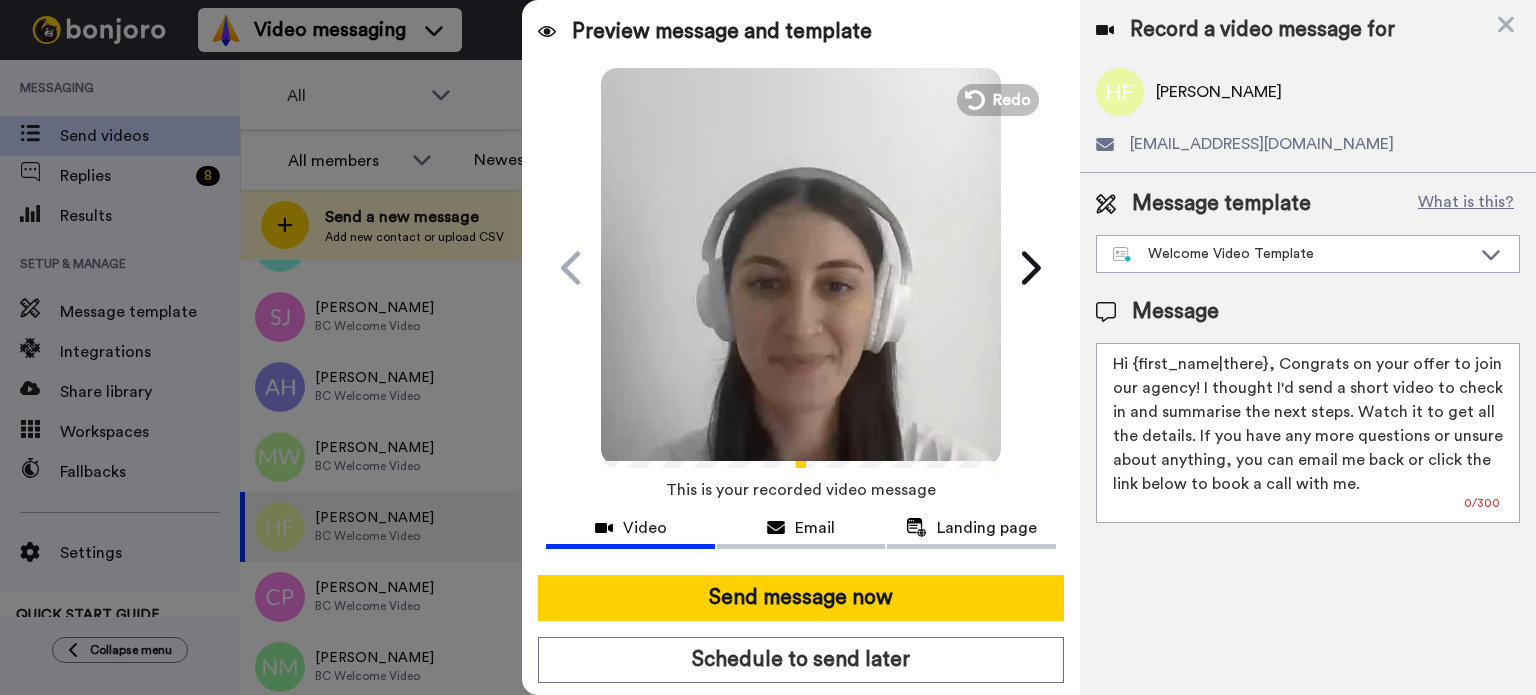 drag, startPoint x: 1137, startPoint y: 351, endPoint x: 1267, endPoint y: 343, distance: 130.24593 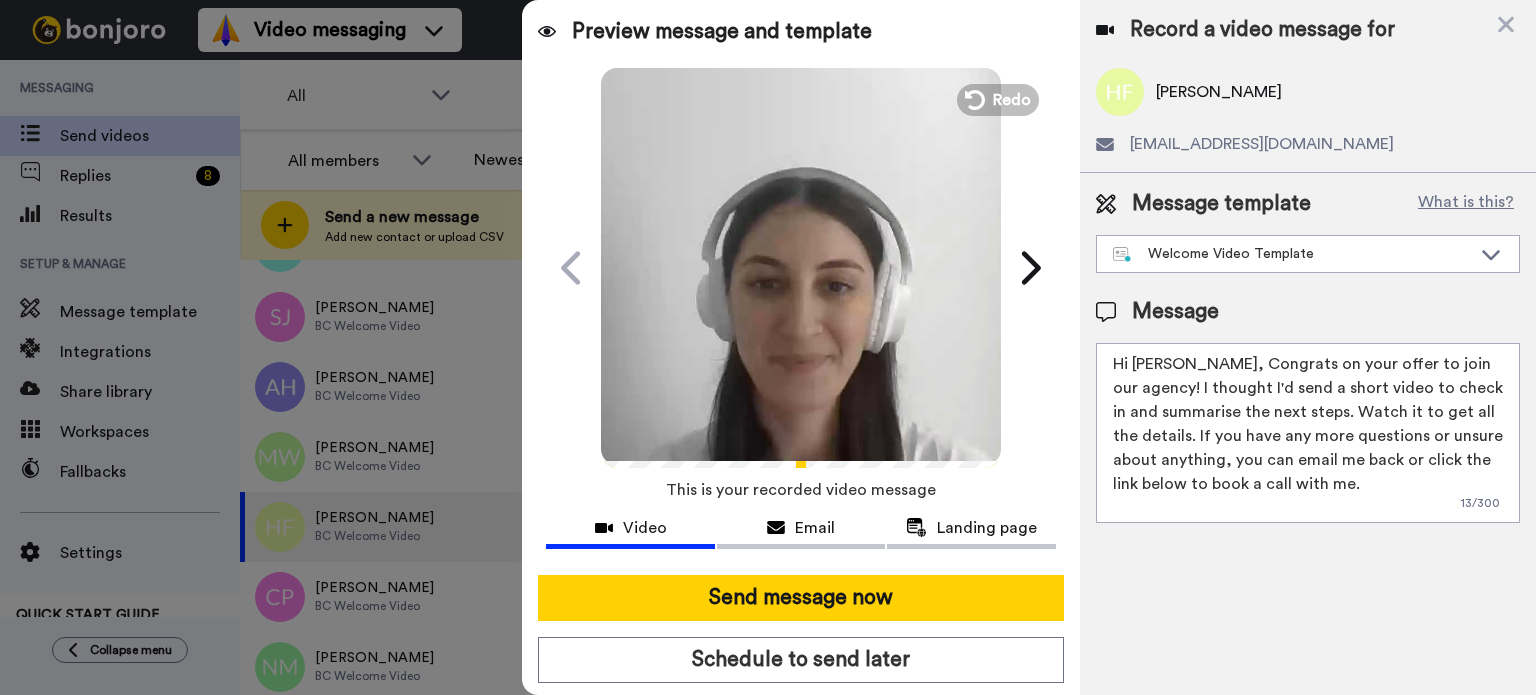 click on "Hi Heidi, Congrats on your offer to join our agency! I thought I'd send a short video to check in and summarise the next steps. Watch it to get all the details. If you have any more questions or unsure about anything, you can email me back or click the link below to book a call with me." at bounding box center [1308, 433] 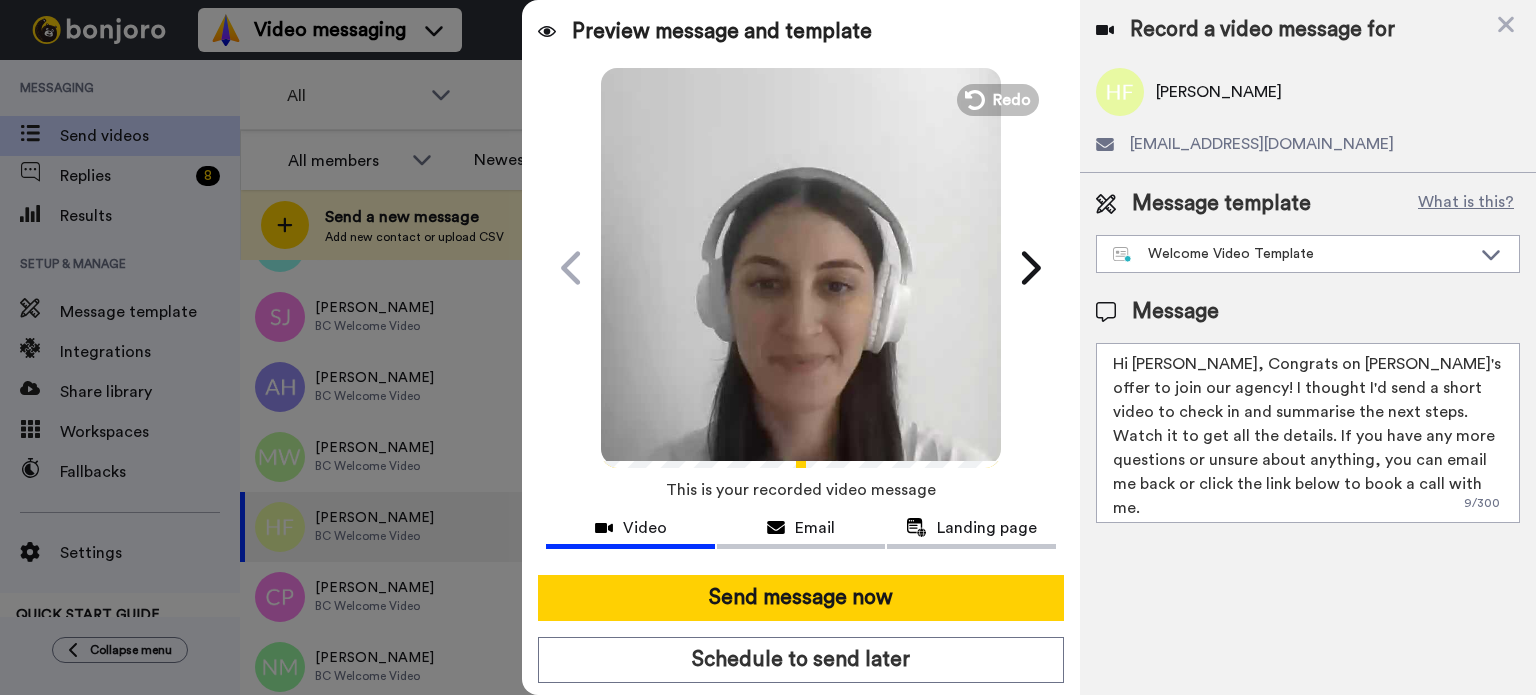 type on "Hi Heidi, Congrats on Evelyn's offer to join our agency! I thought I'd send a short video to check in and summarise the next steps. Watch it to get all the details. If you have any more questions or unsure about anything, you can email me back or click the link below to book a call with me." 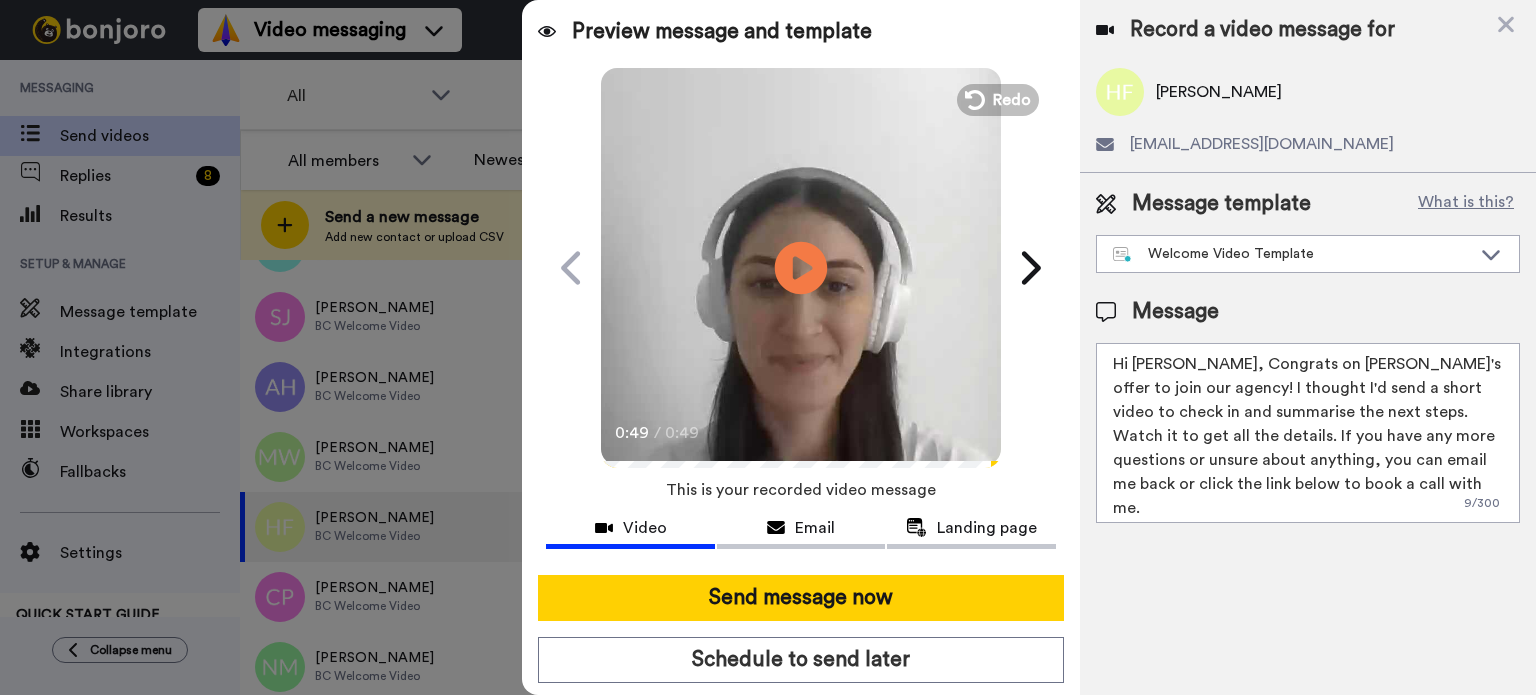 click 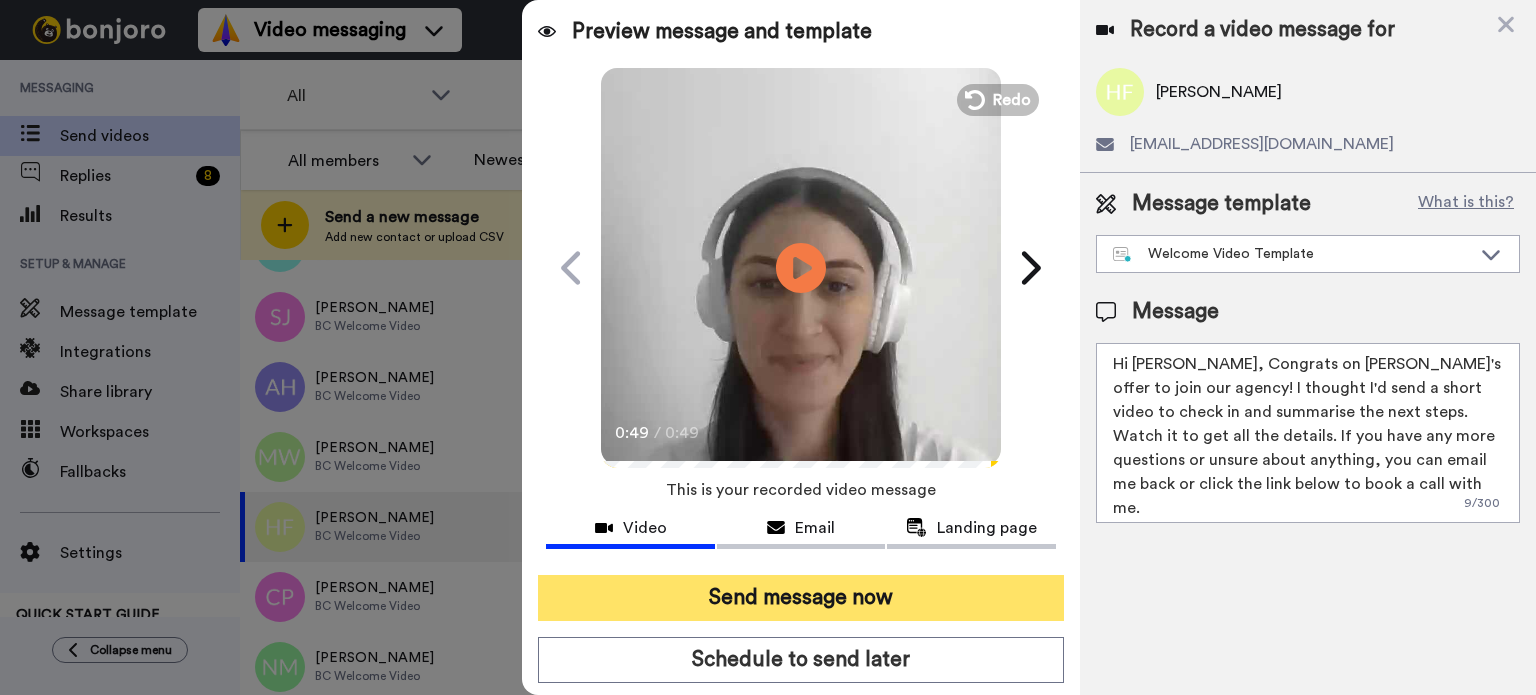 click on "Send message now" at bounding box center (801, 598) 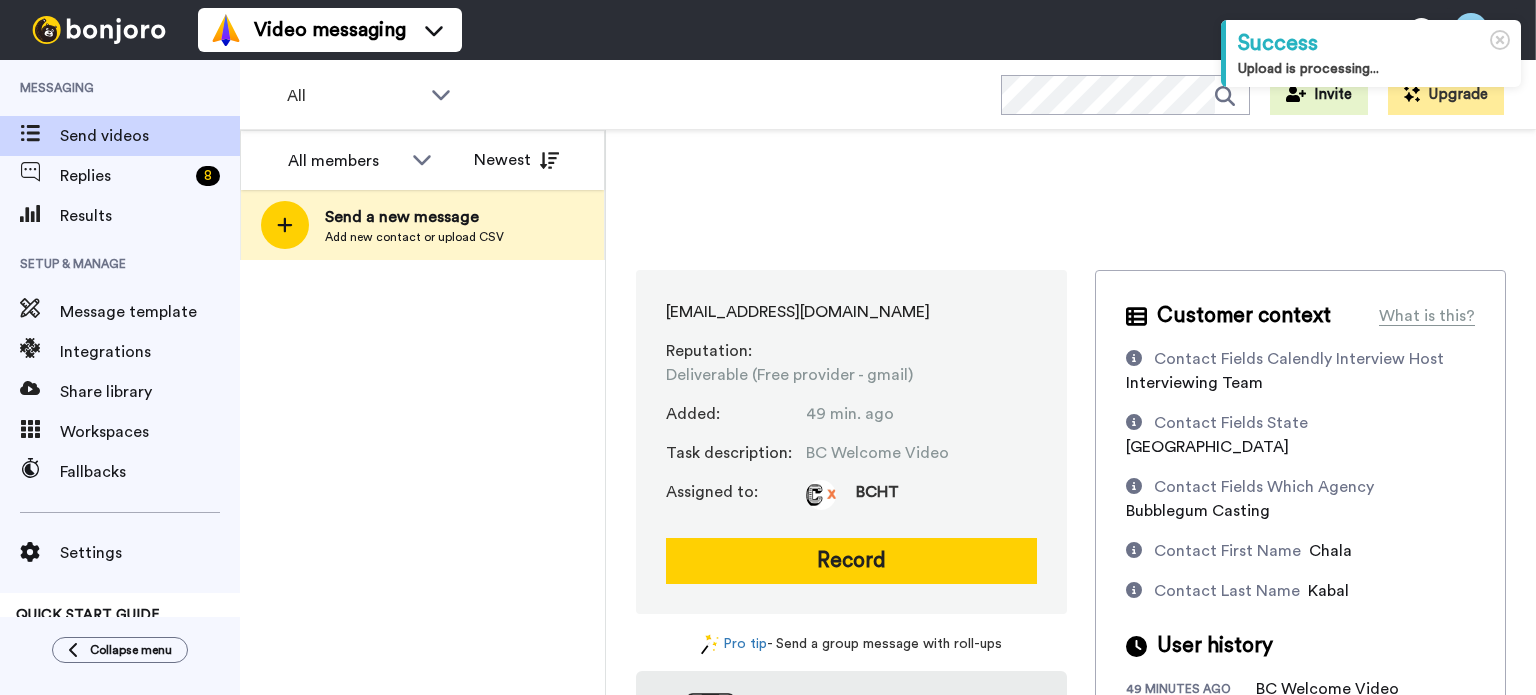 scroll, scrollTop: 0, scrollLeft: 0, axis: both 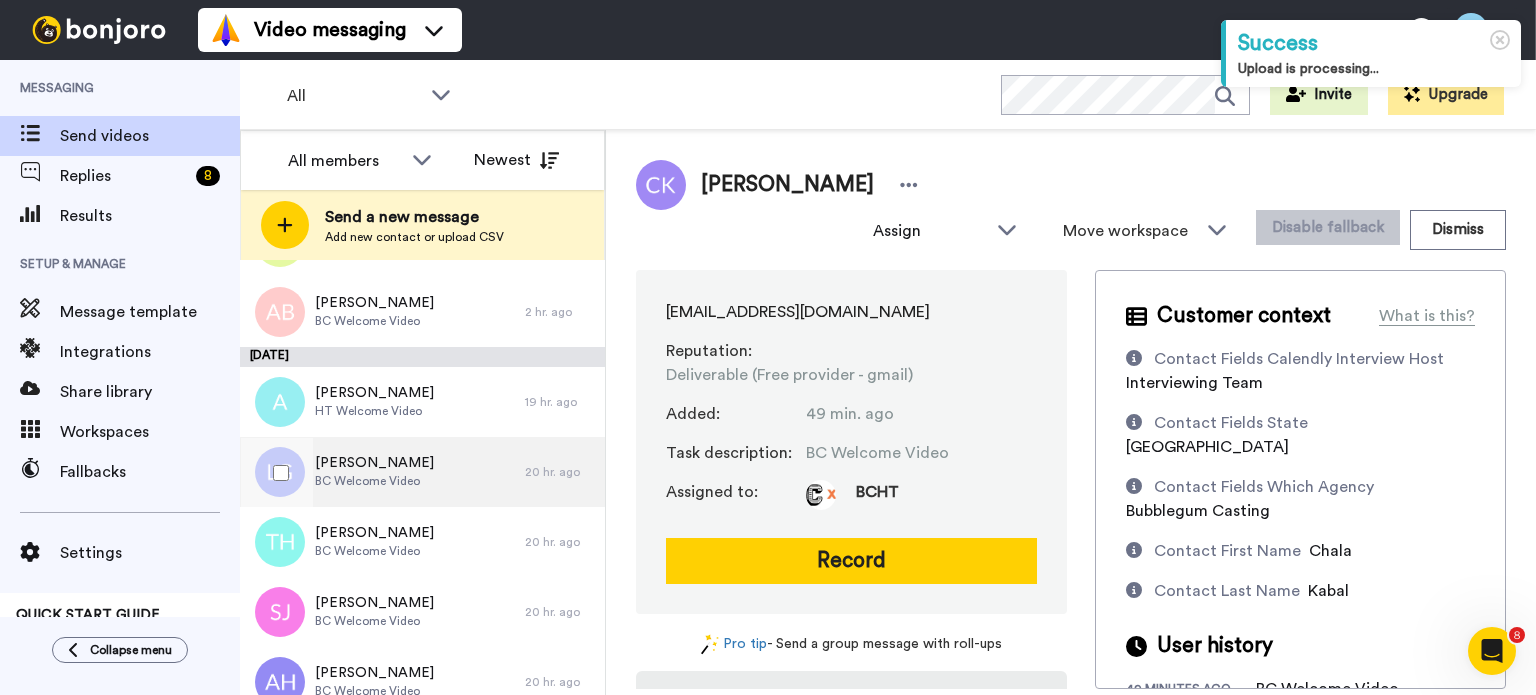 click on "Ludovic Geyer BC Welcome Video" at bounding box center (382, 472) 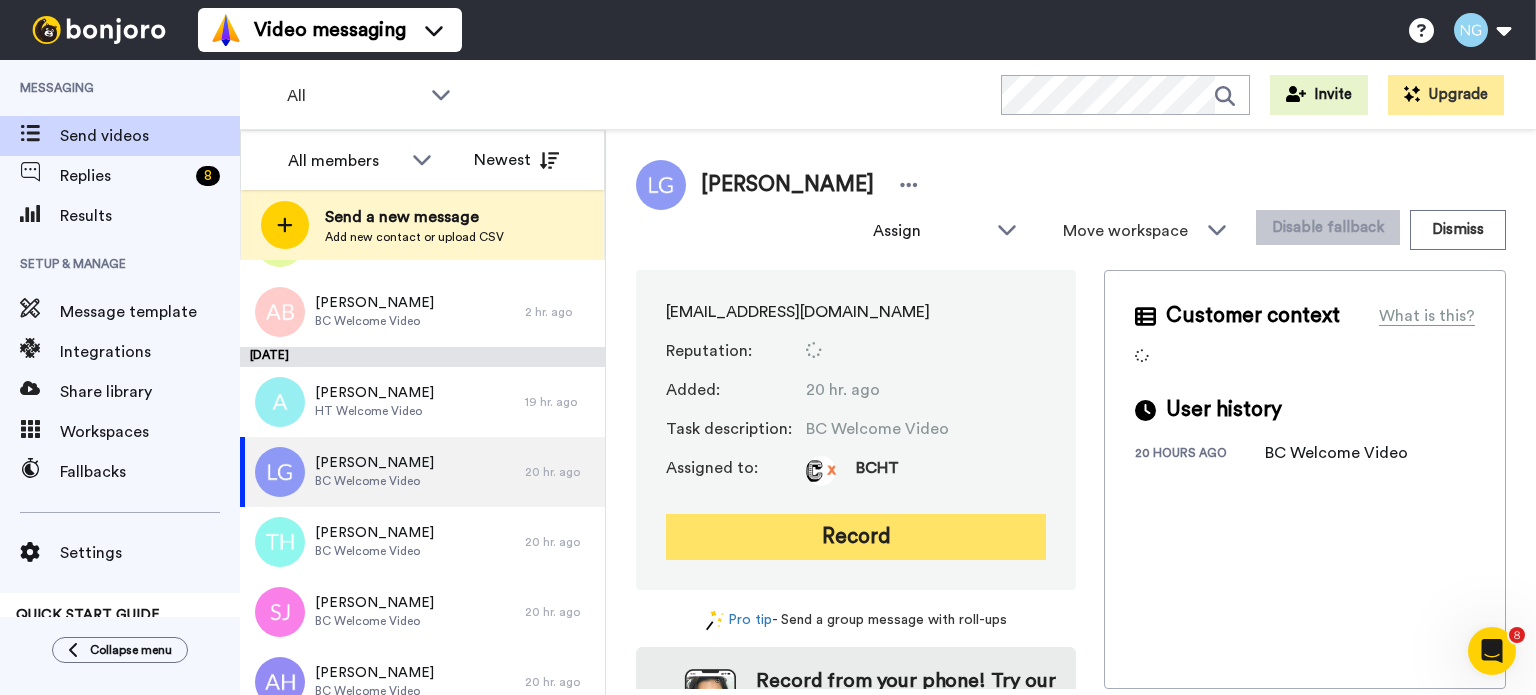 click on "Record" at bounding box center (856, 537) 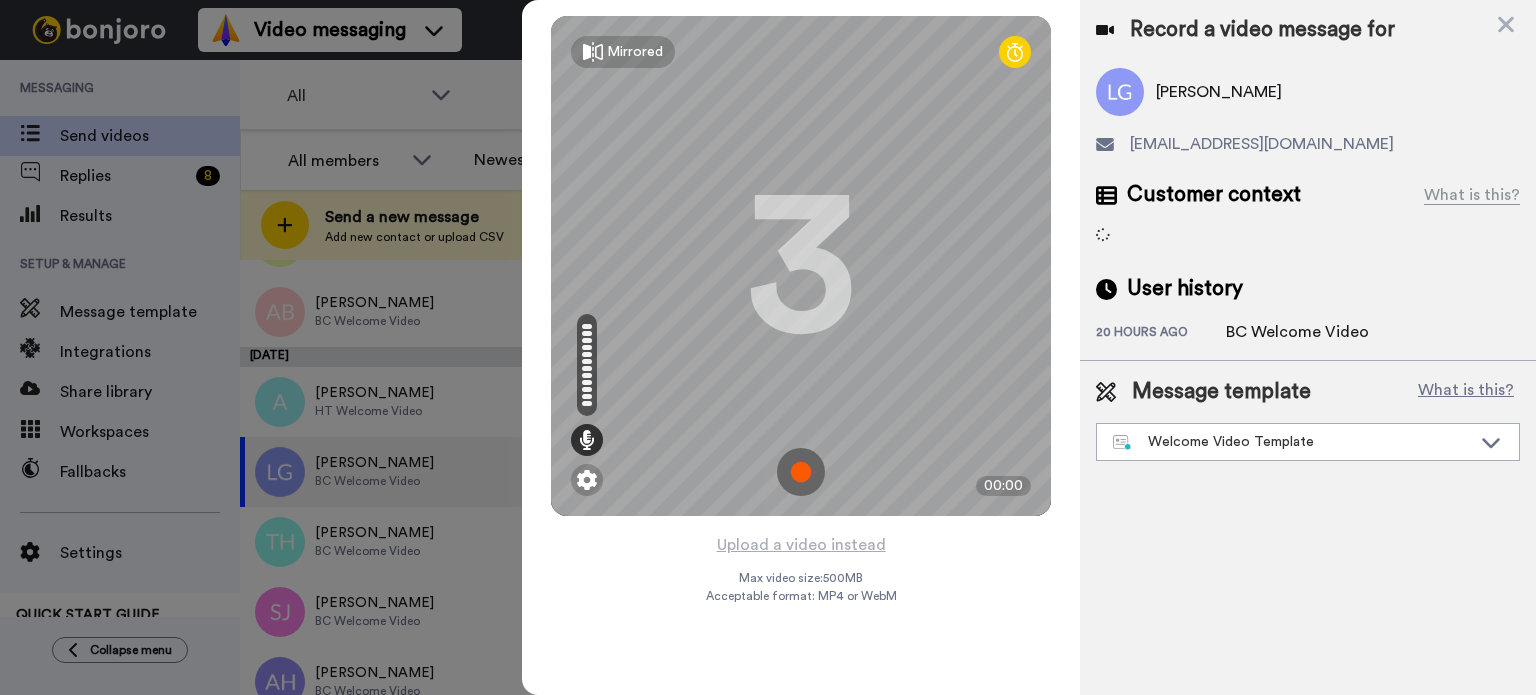 click at bounding box center (801, 472) 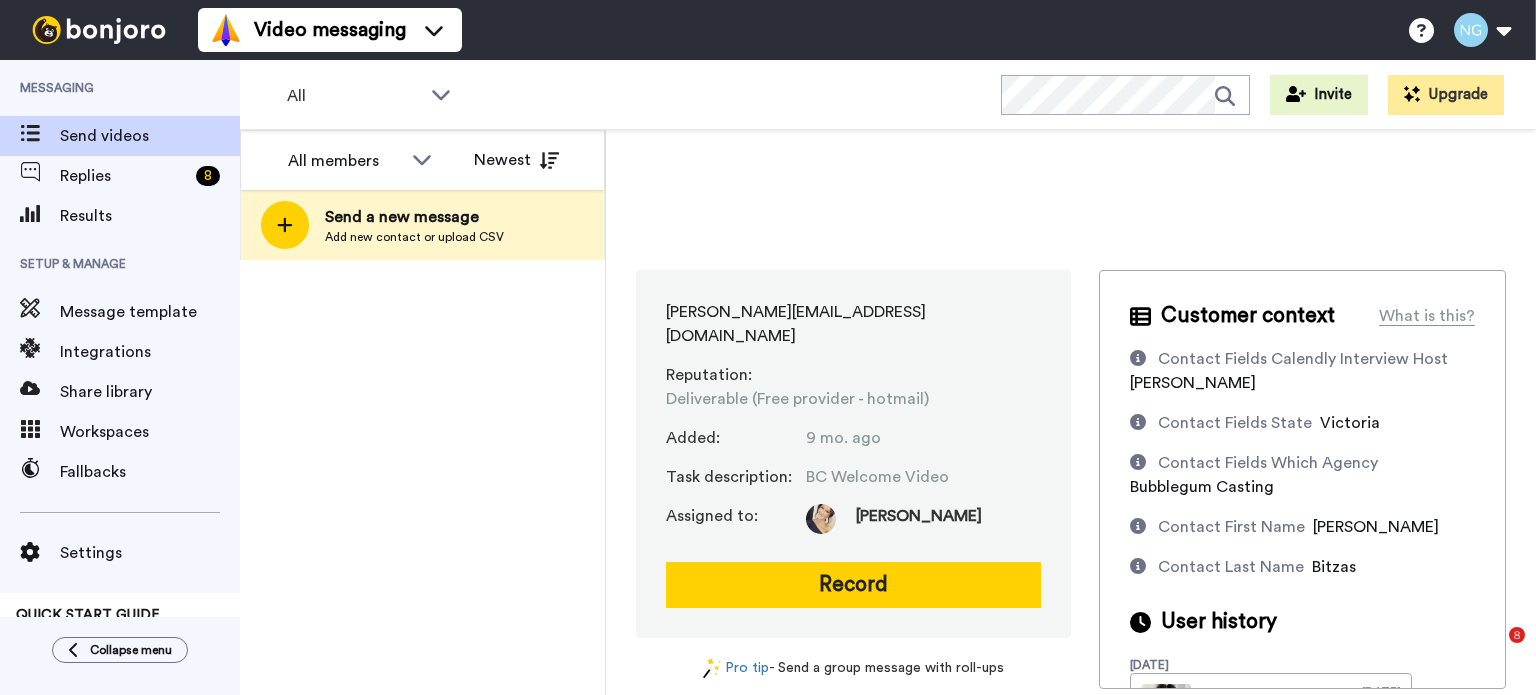 scroll, scrollTop: 0, scrollLeft: 0, axis: both 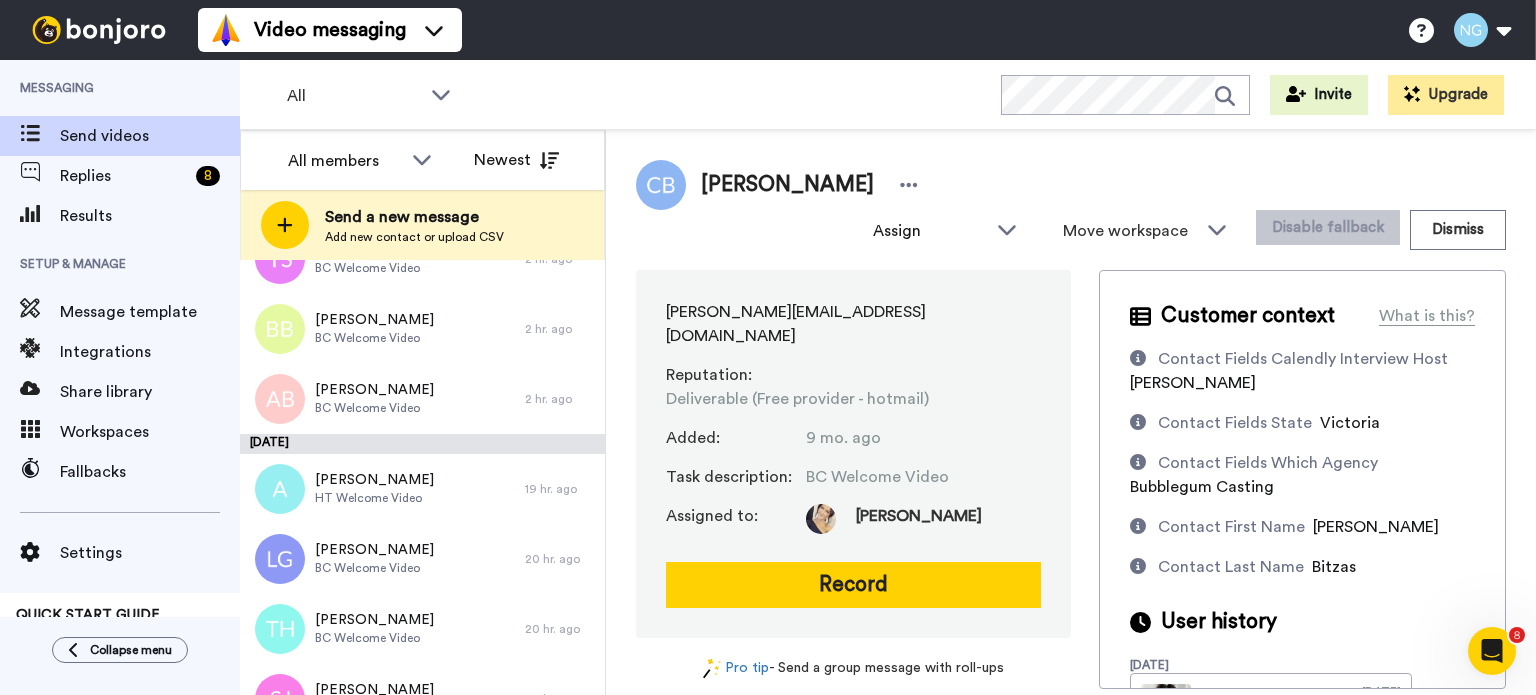 click at bounding box center [99, 30] 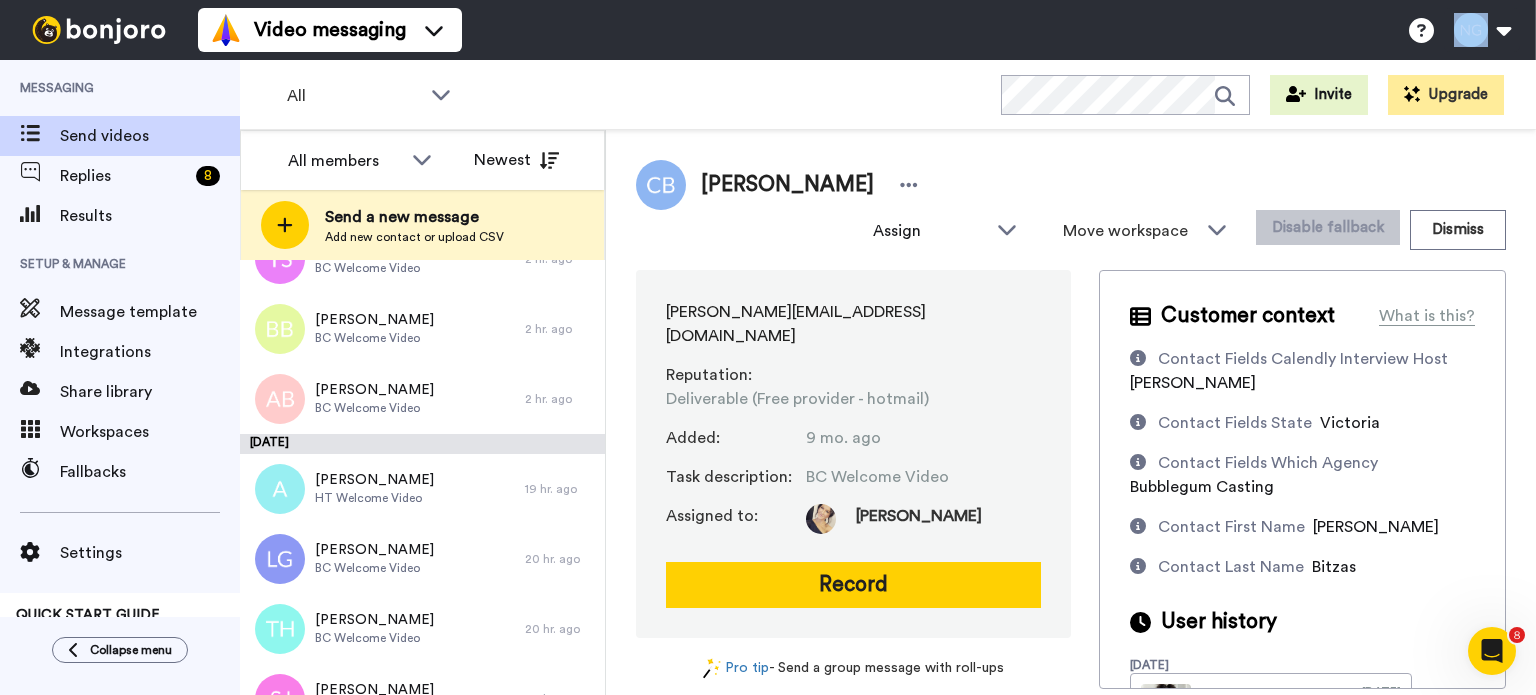 click at bounding box center [99, 30] 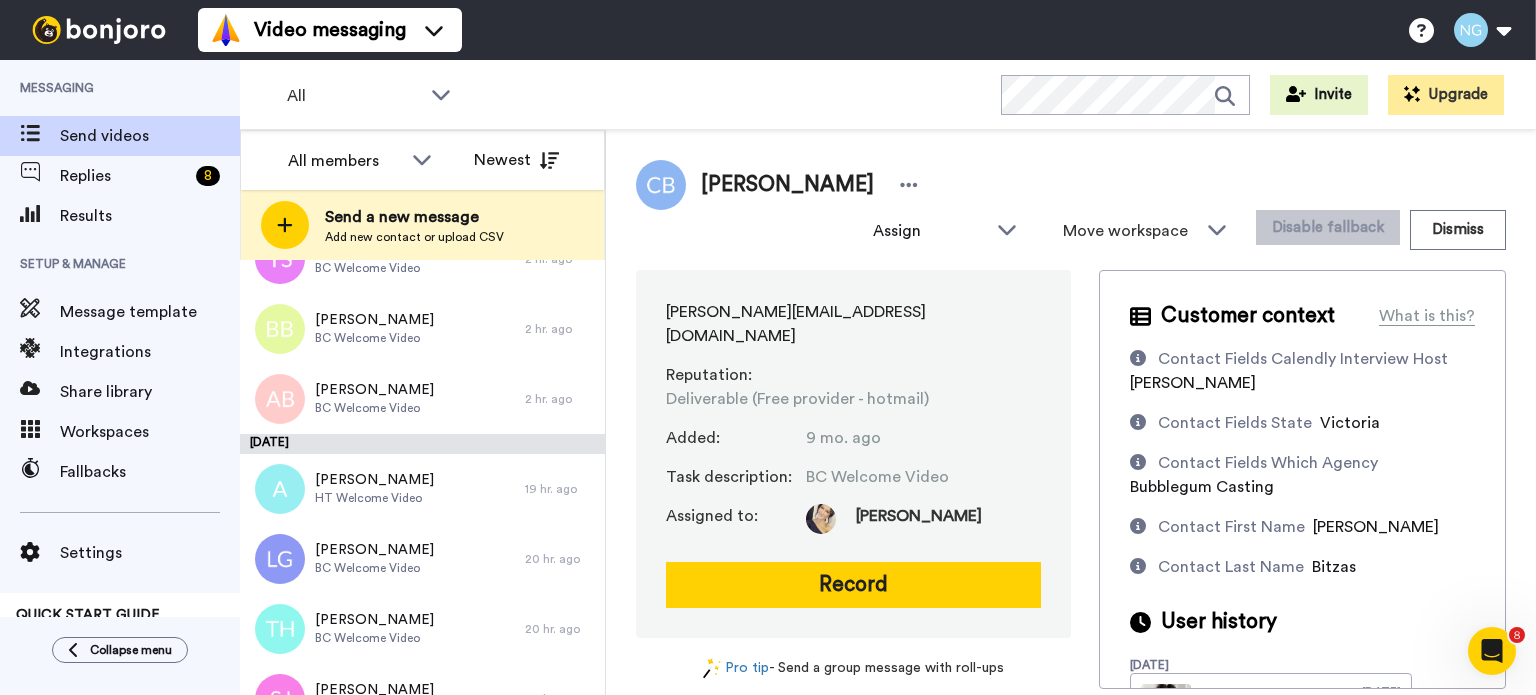 click on "Messaging" at bounding box center [120, 88] 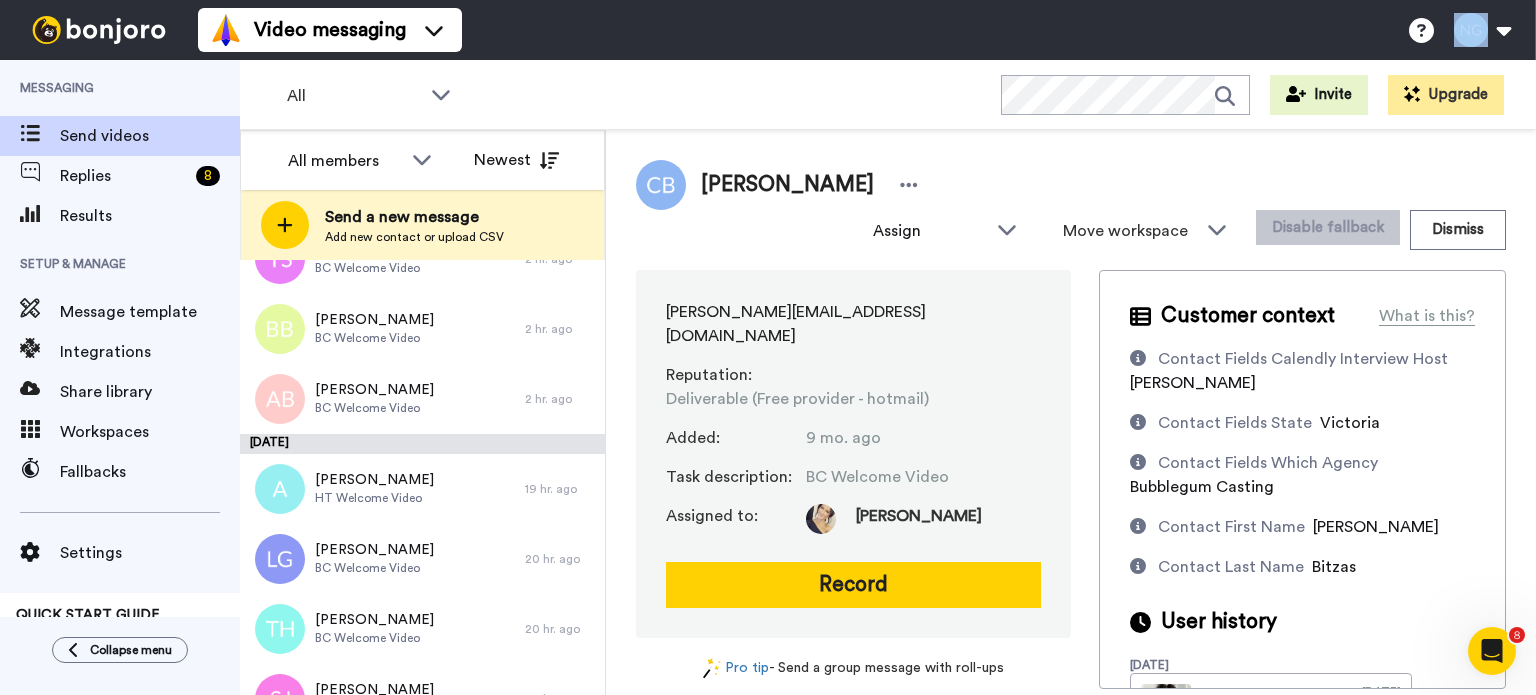 click at bounding box center (99, 30) 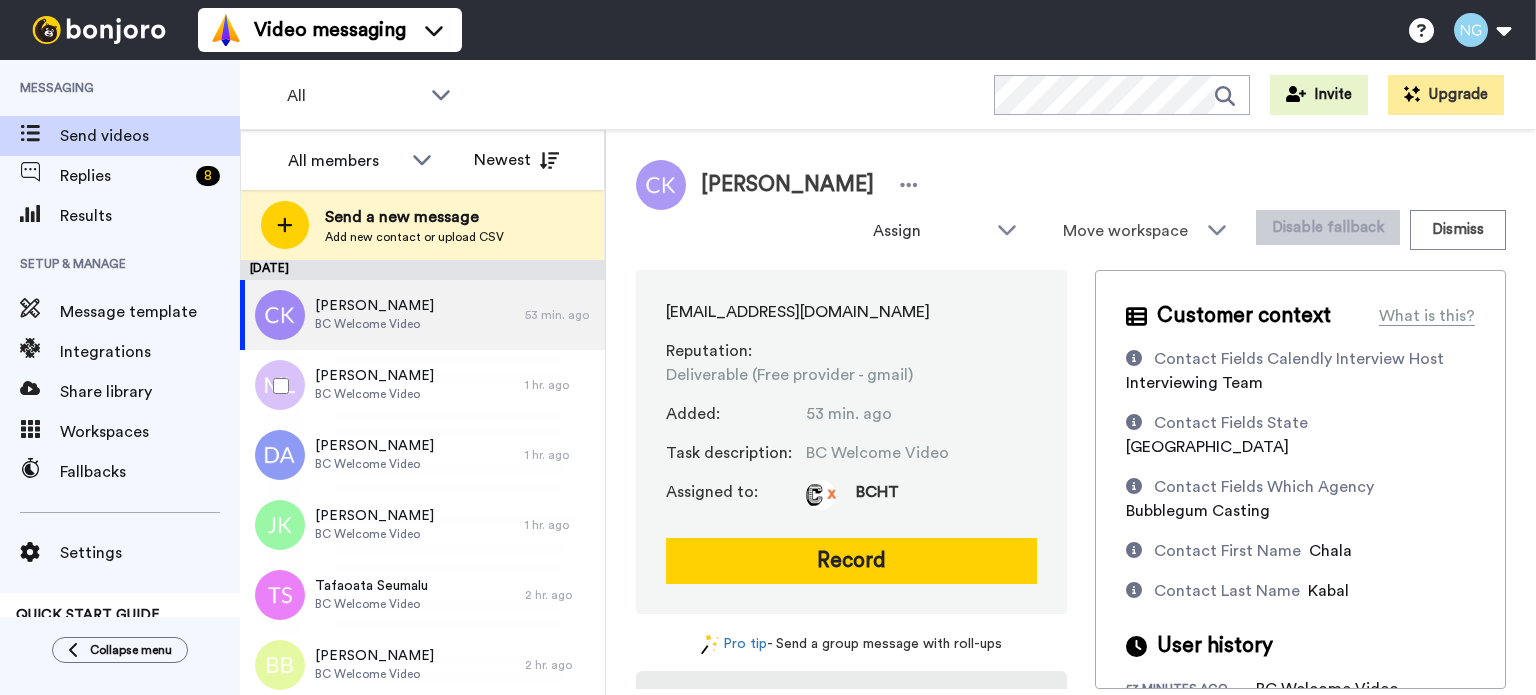 scroll, scrollTop: 0, scrollLeft: 0, axis: both 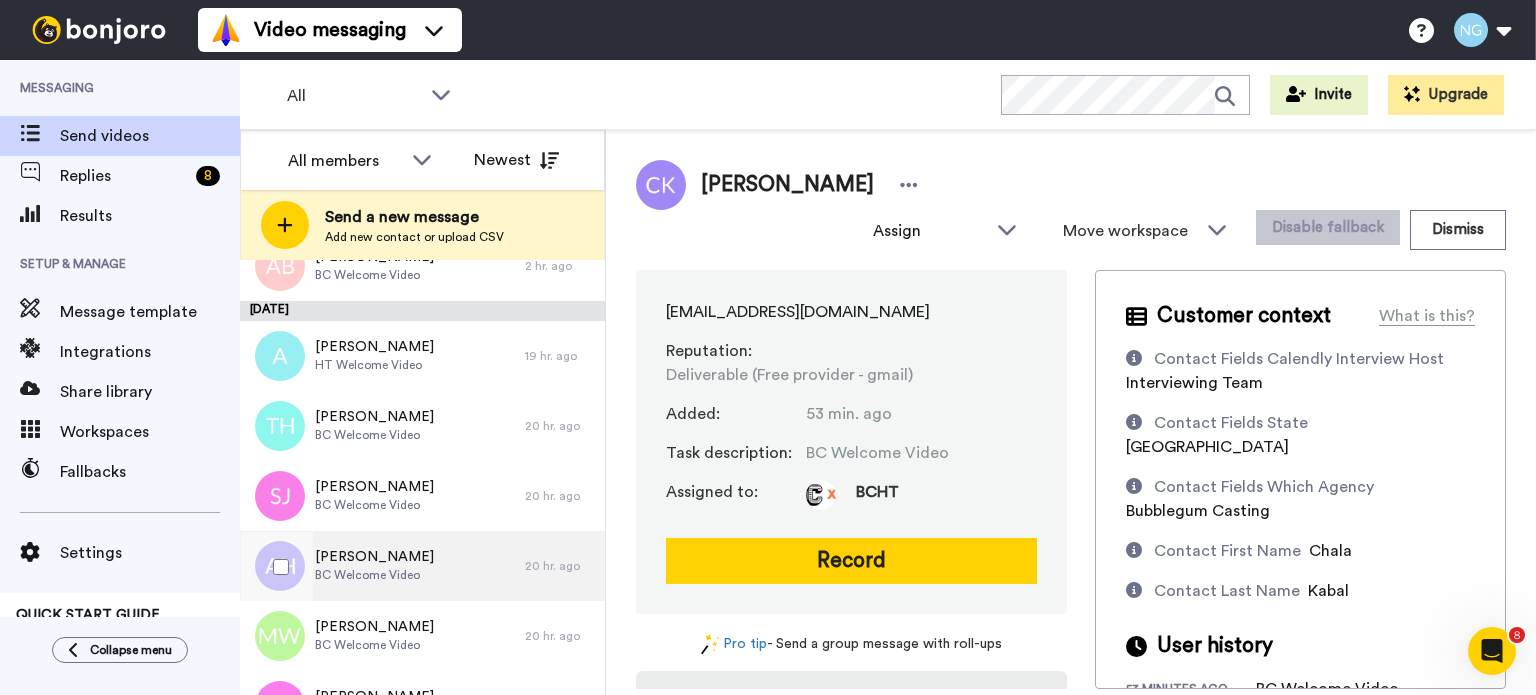 click on "BC Welcome Video" at bounding box center [374, 575] 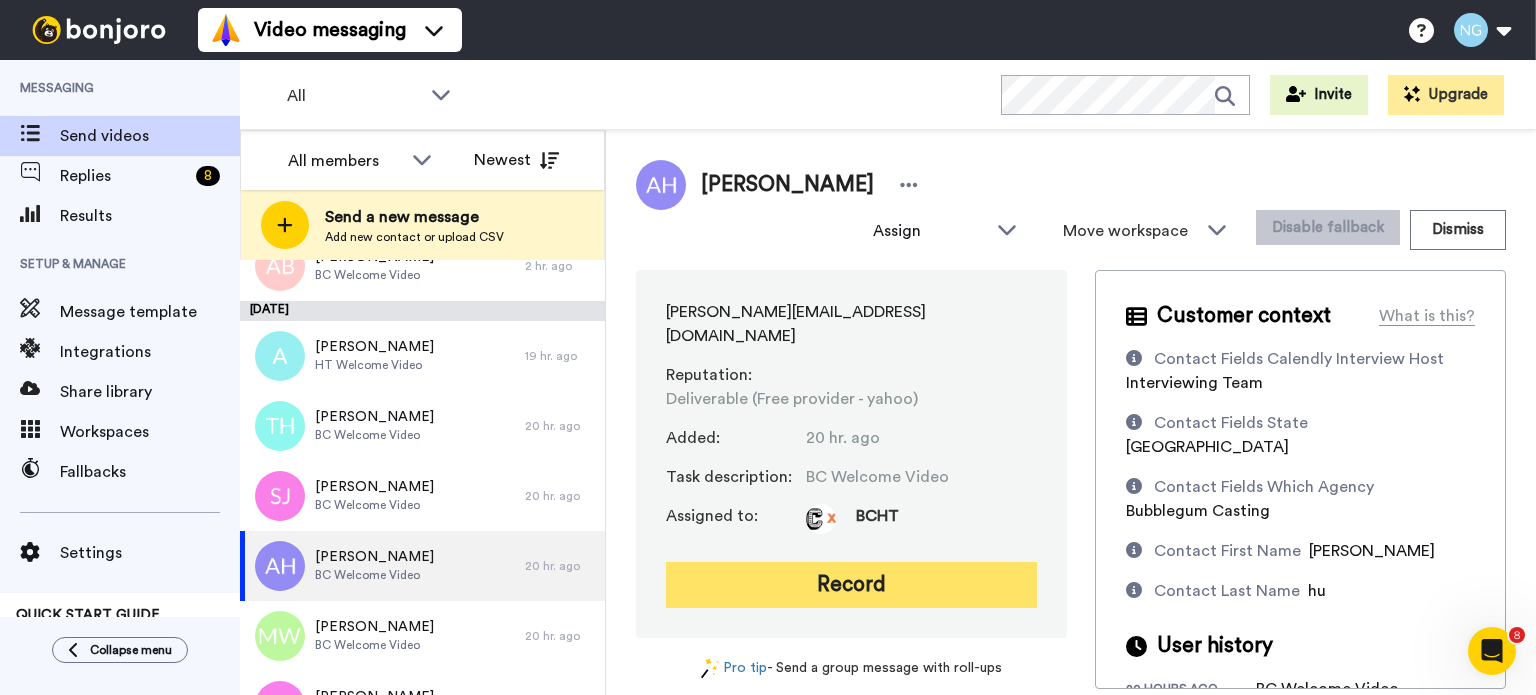 click on "Record" at bounding box center (851, 585) 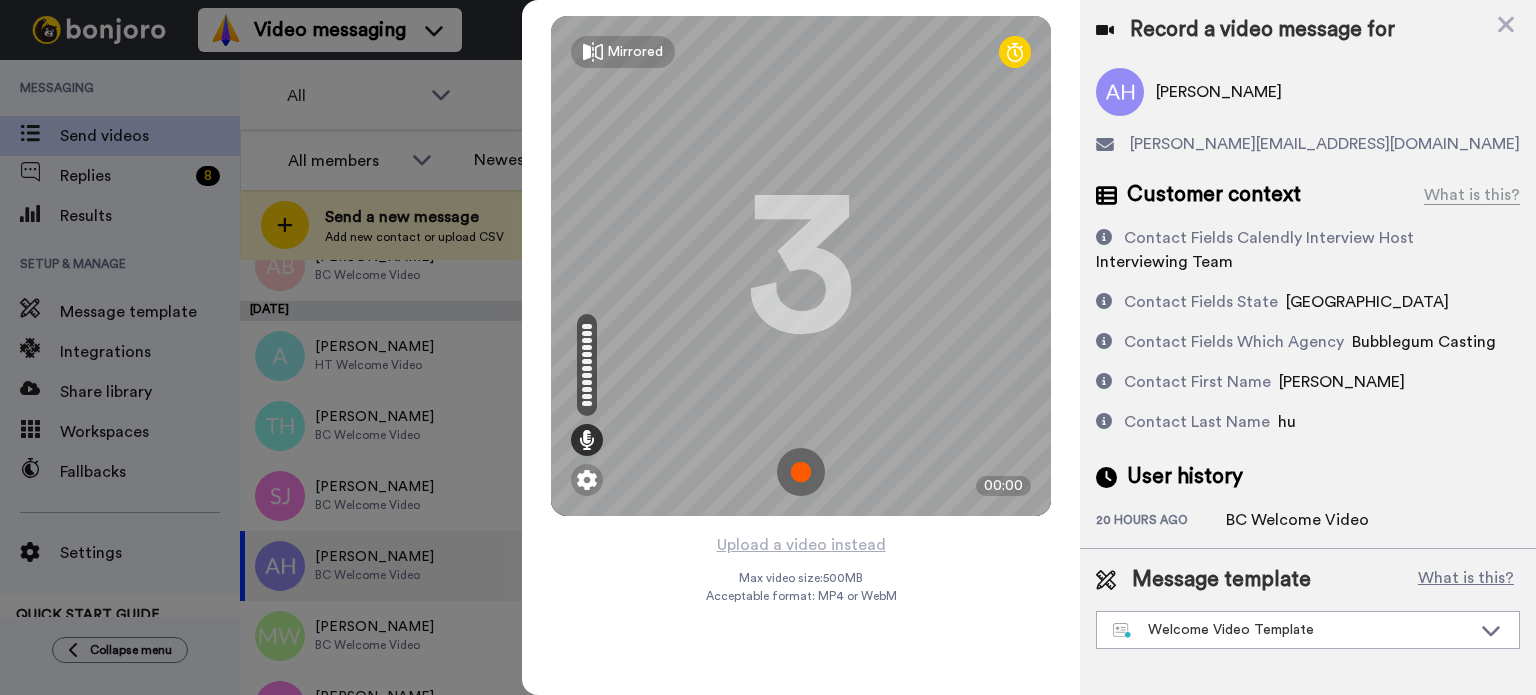 click at bounding box center [801, 472] 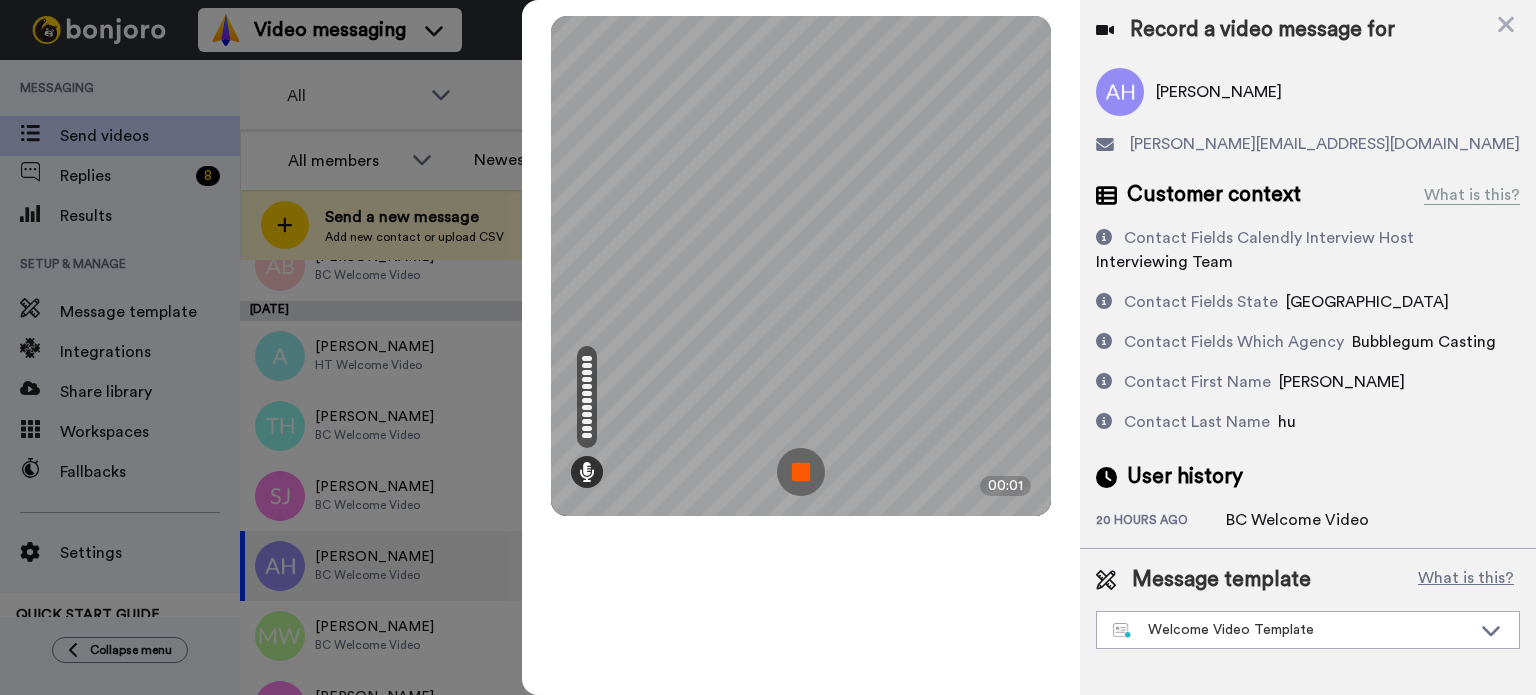 click at bounding box center [801, 472] 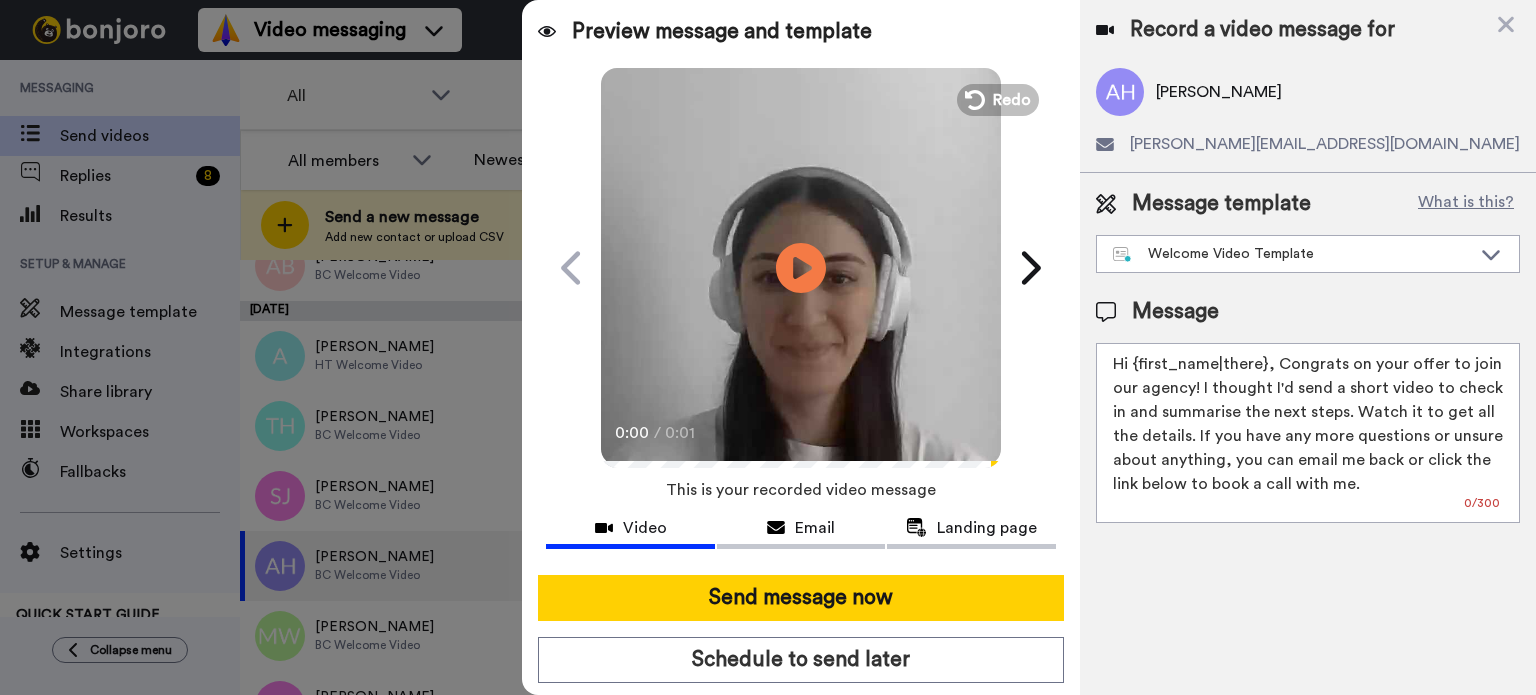 click at bounding box center (801, 265) 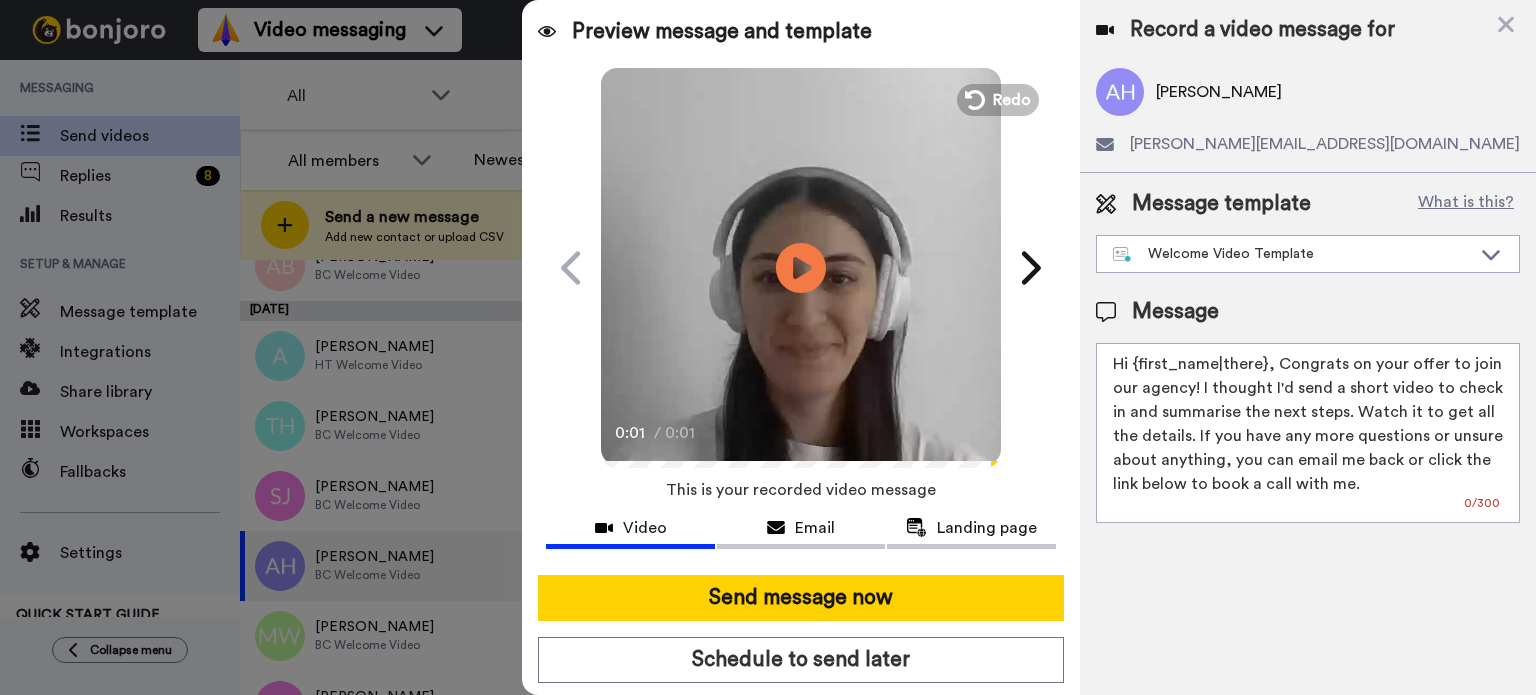 click on "Play/Pause  0:01 /  0:01" at bounding box center [801, 268] 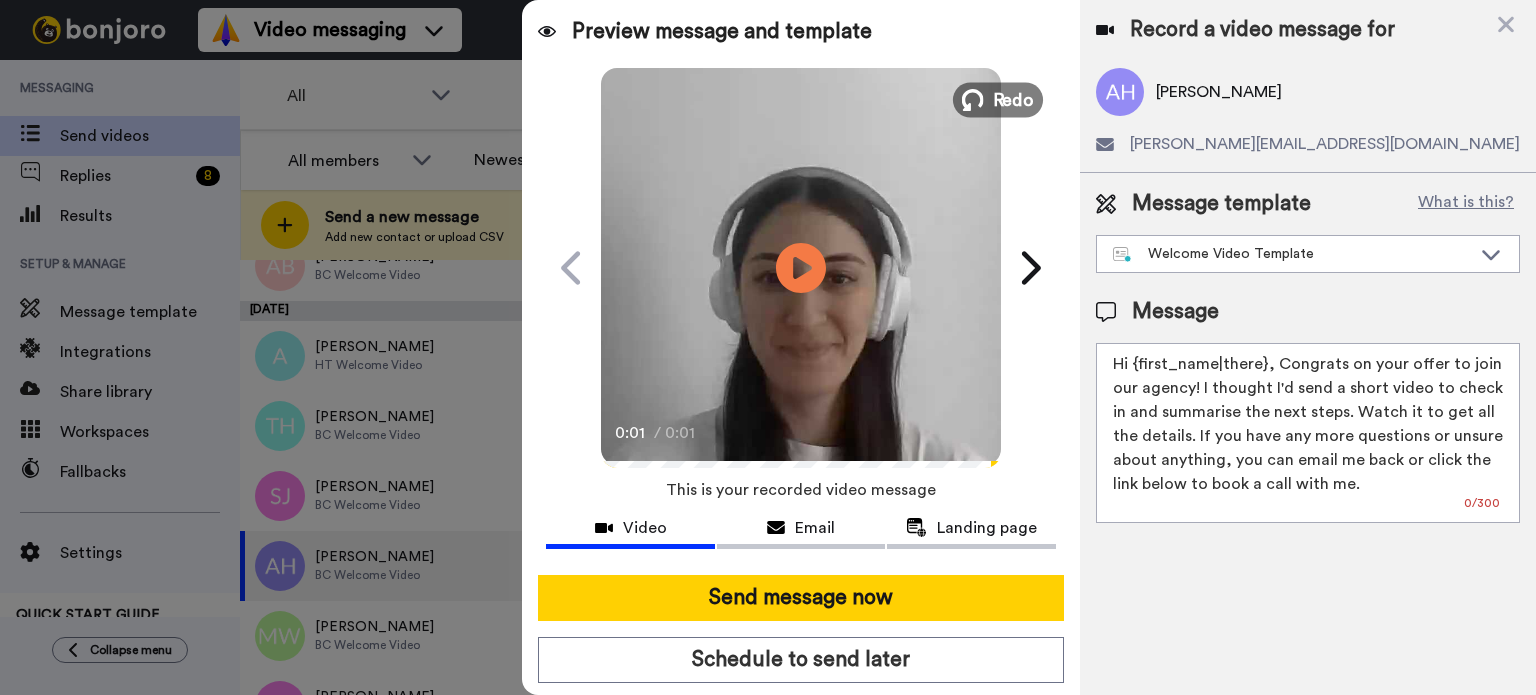 click on "Redo" at bounding box center [1014, 99] 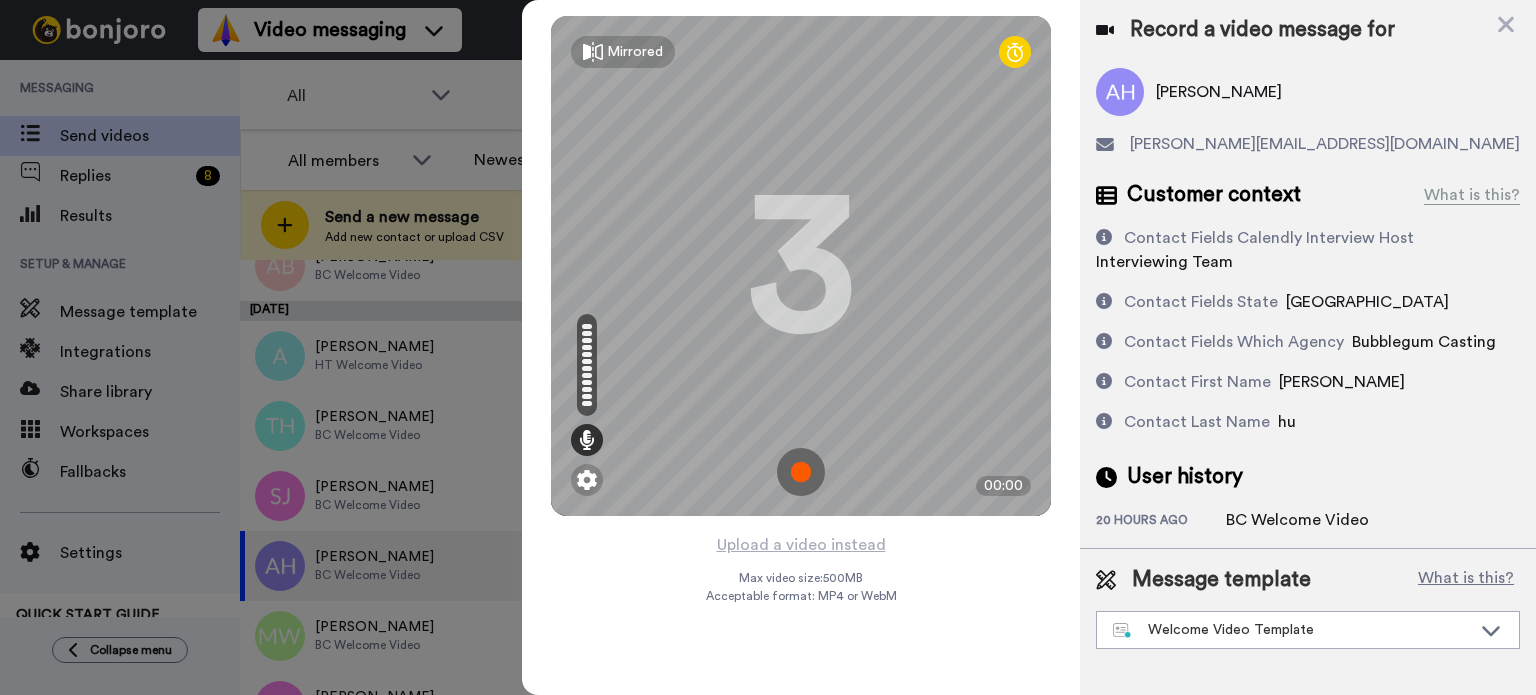 click at bounding box center (801, 472) 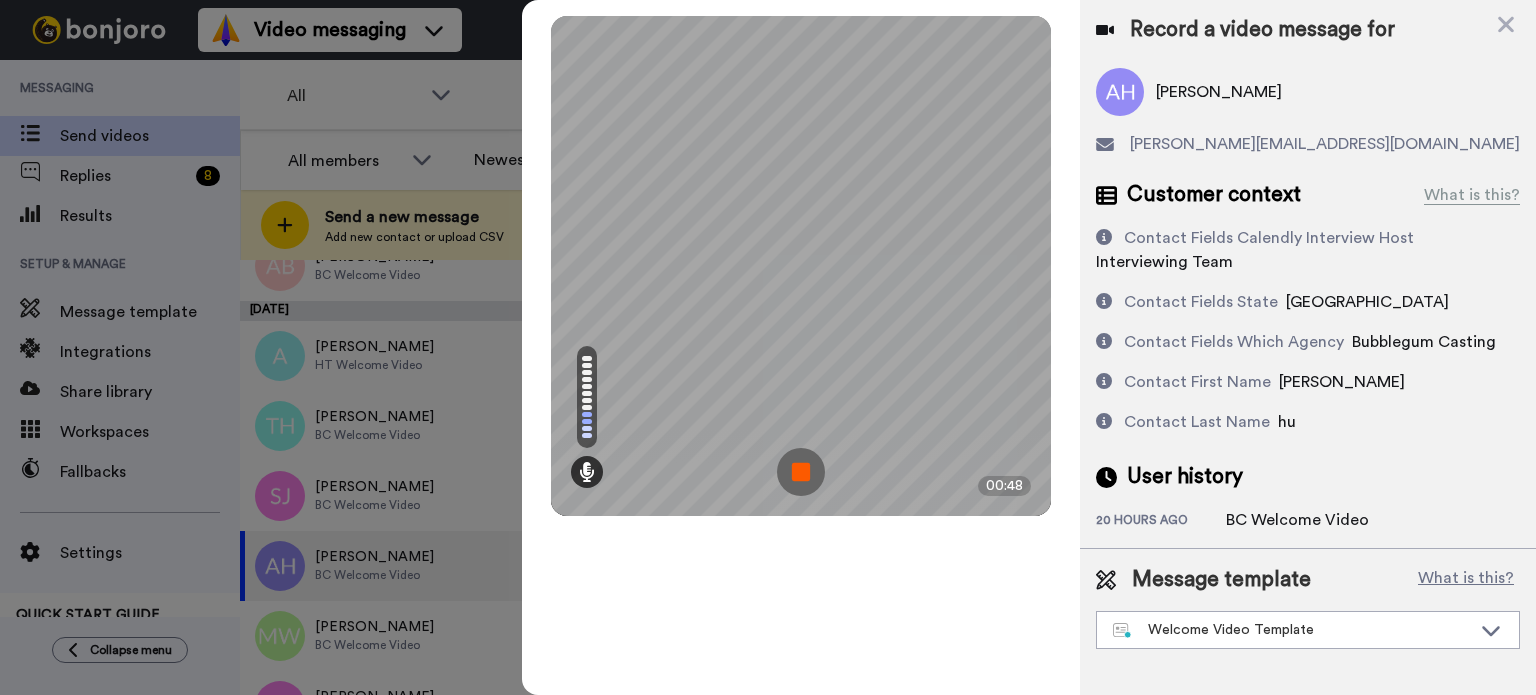 click at bounding box center (801, 472) 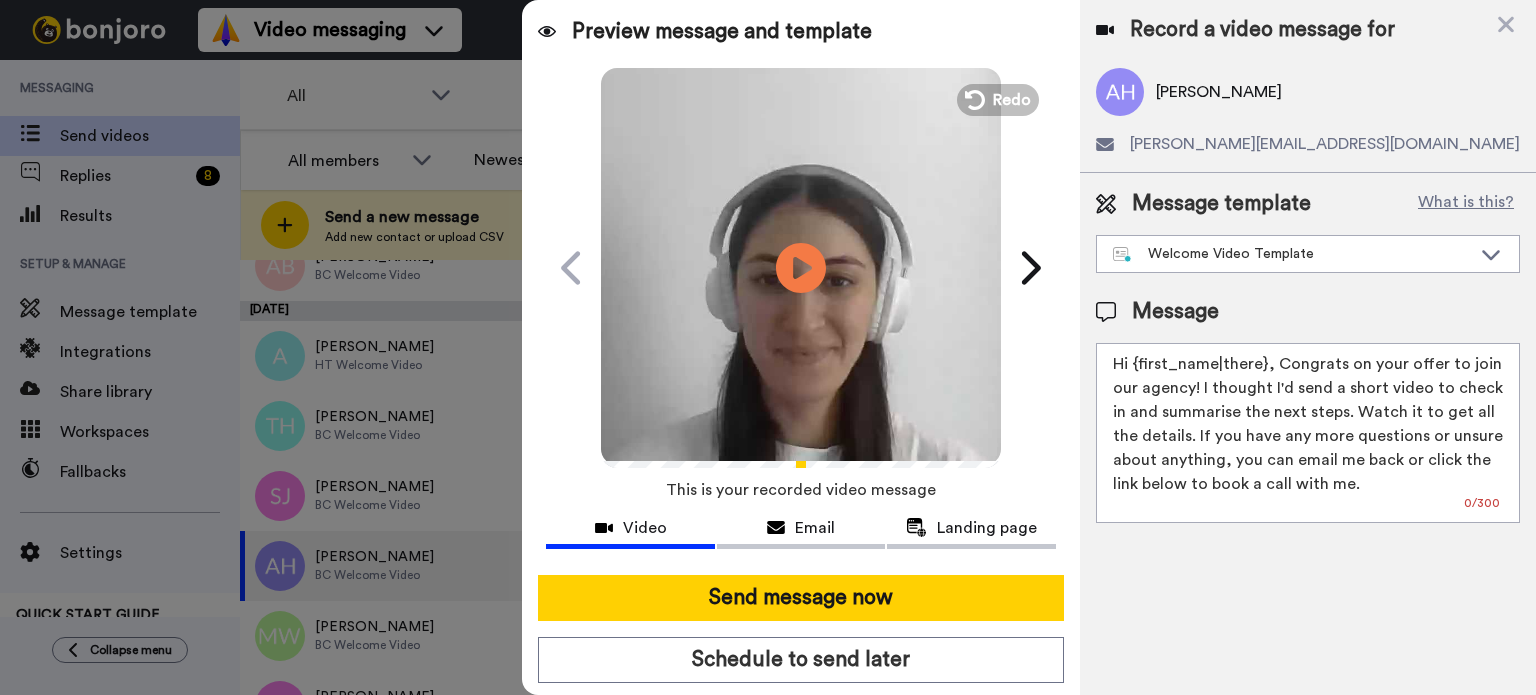 click at bounding box center (801, 265) 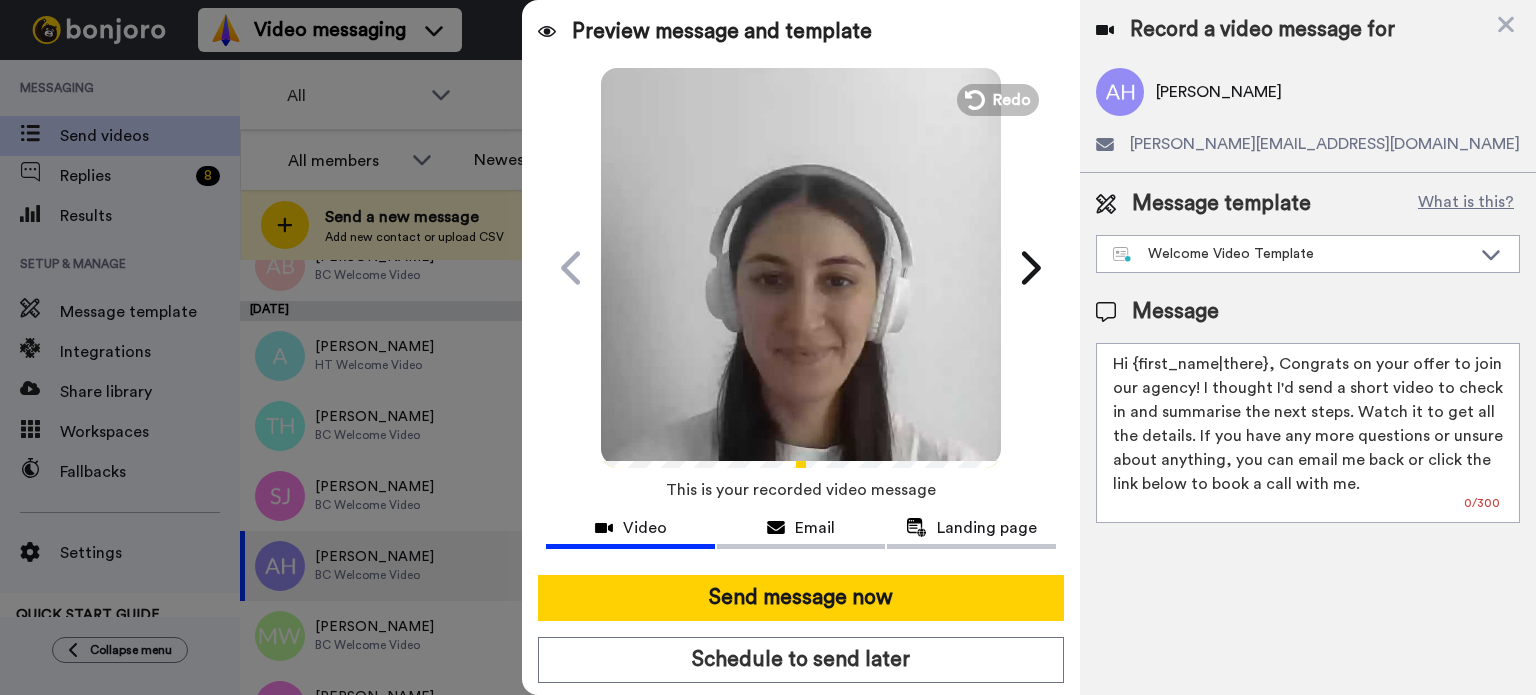 drag, startPoint x: 1128, startPoint y: 358, endPoint x: 1264, endPoint y: 347, distance: 136.44412 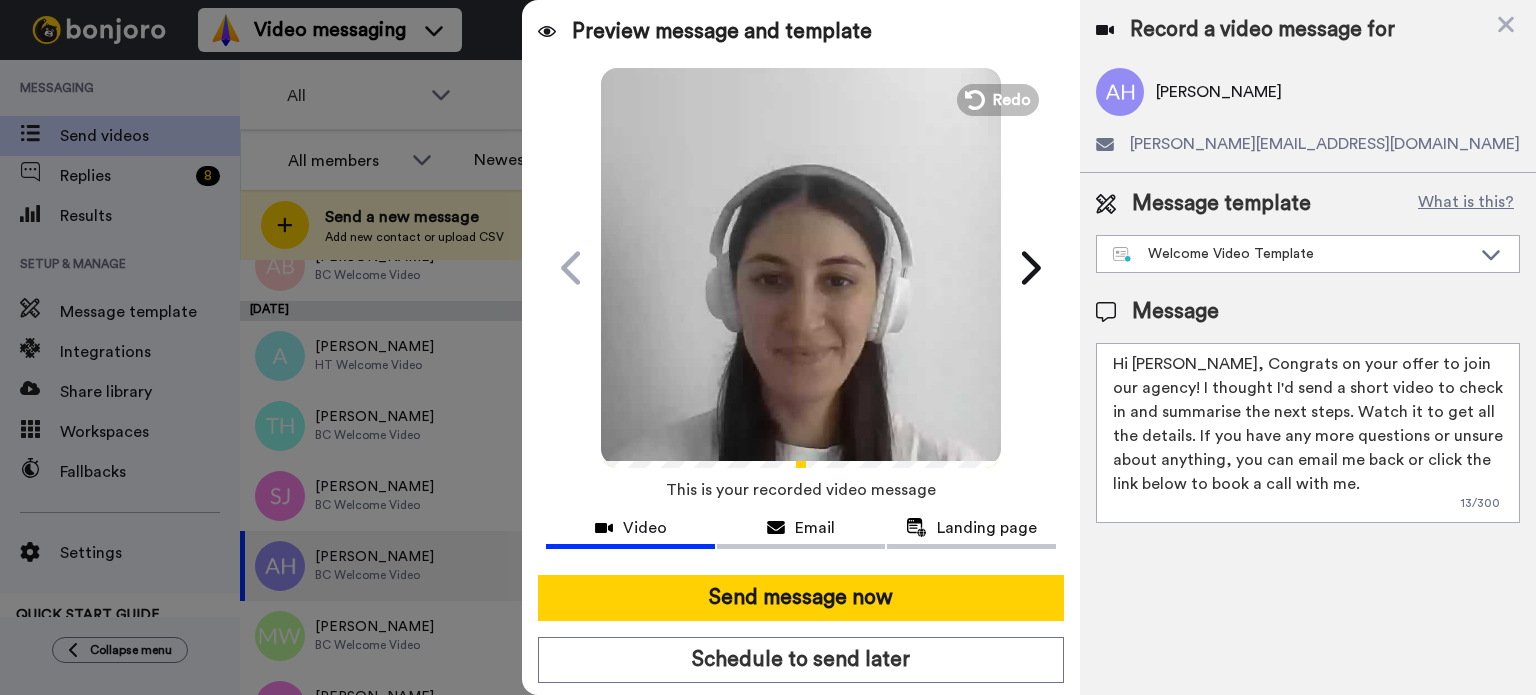 click on "Hi Allen, Congrats on your offer to join our agency! I thought I'd send a short video to check in and summarise the next steps. Watch it to get all the details. If you have any more questions or unsure about anything, you can email me back or click the link below to book a call with me." at bounding box center (1308, 433) 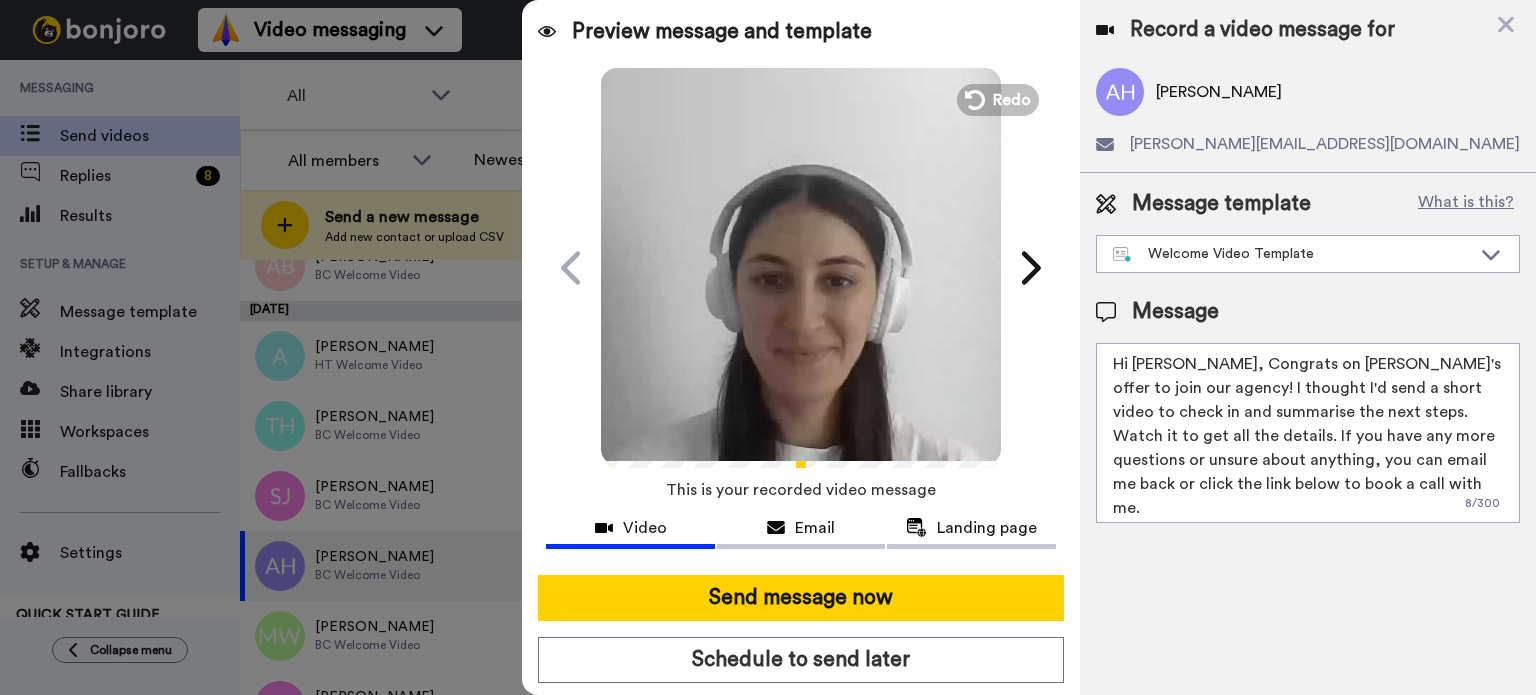type on "Hi Allen, Congrats on Eleanor's offer to join our agency! I thought I'd send a short video to check in and summarise the next steps. Watch it to get all the details. If you have any more questions or unsure about anything, you can email me back or click the link below to book a call with me." 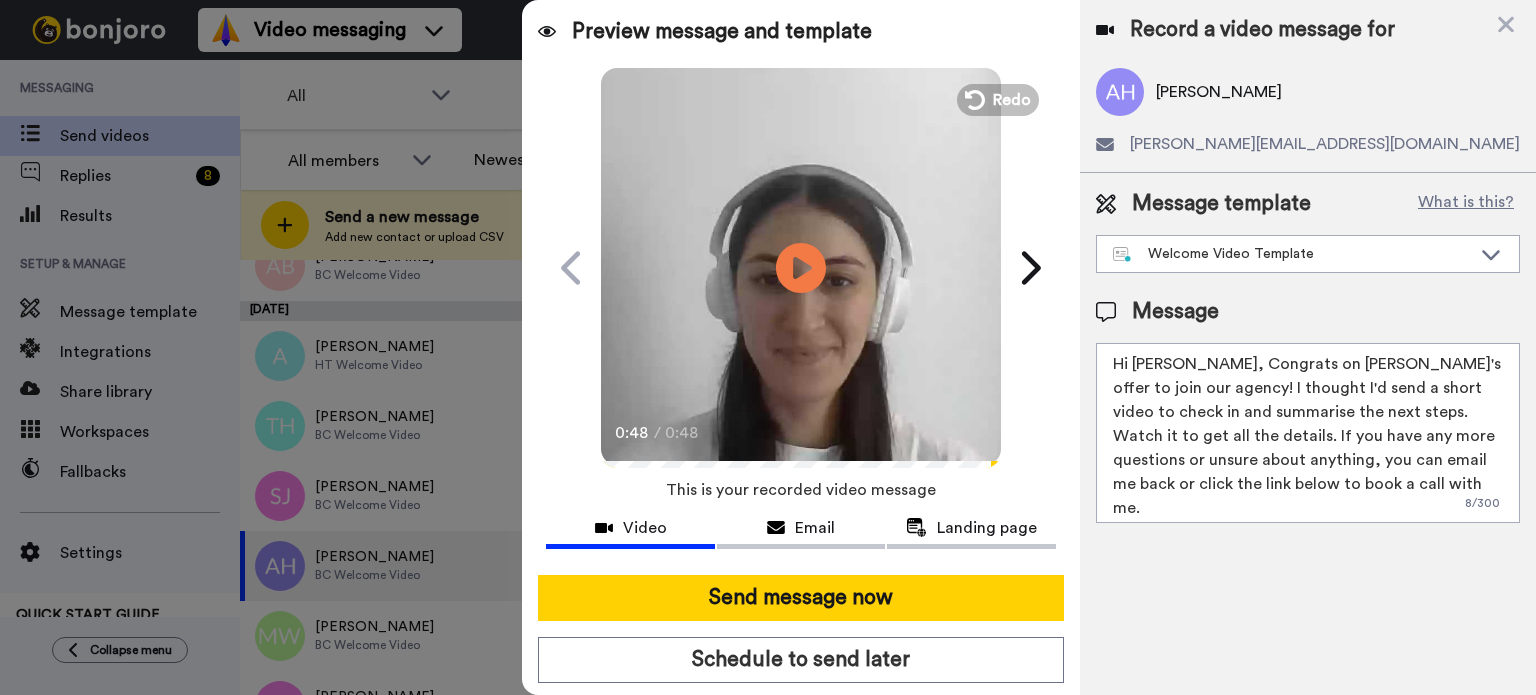 click at bounding box center (801, 265) 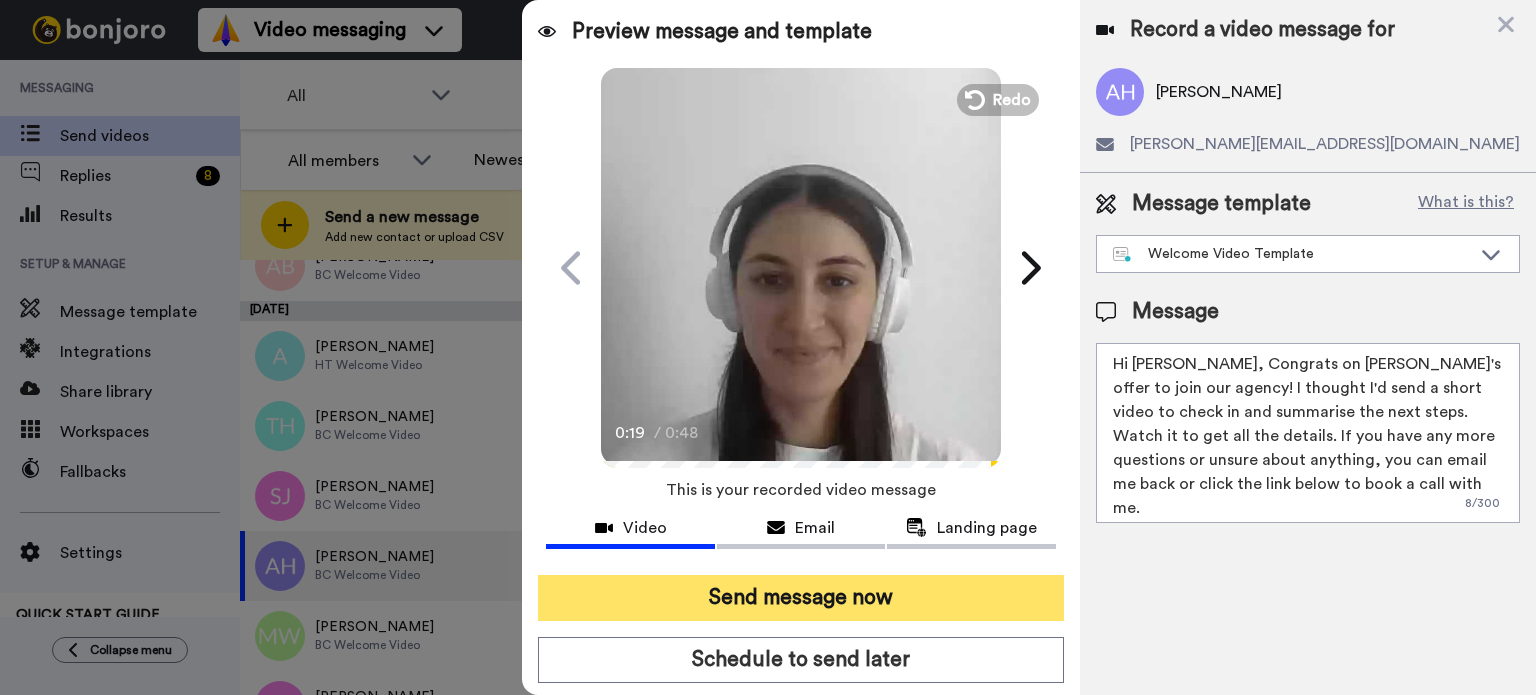 click on "Send message now" at bounding box center (801, 598) 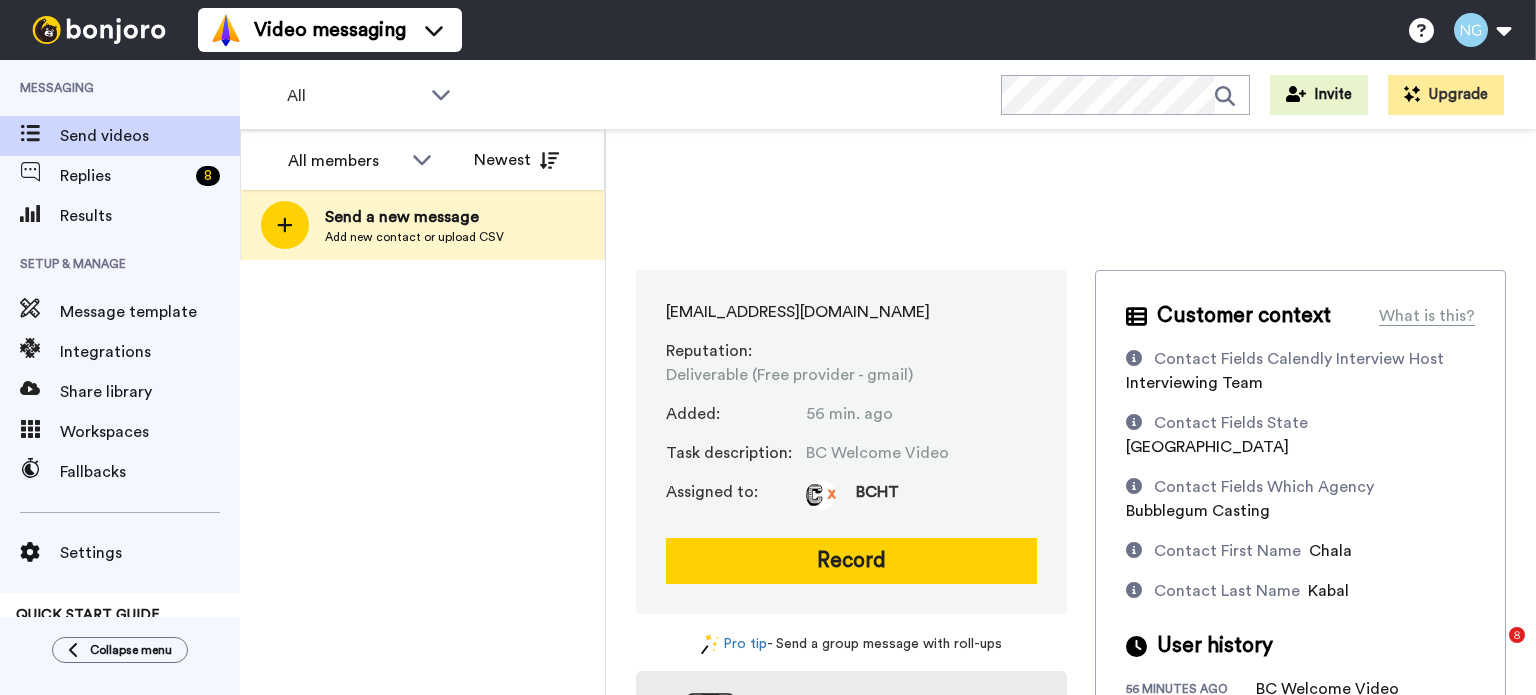 scroll, scrollTop: 0, scrollLeft: 0, axis: both 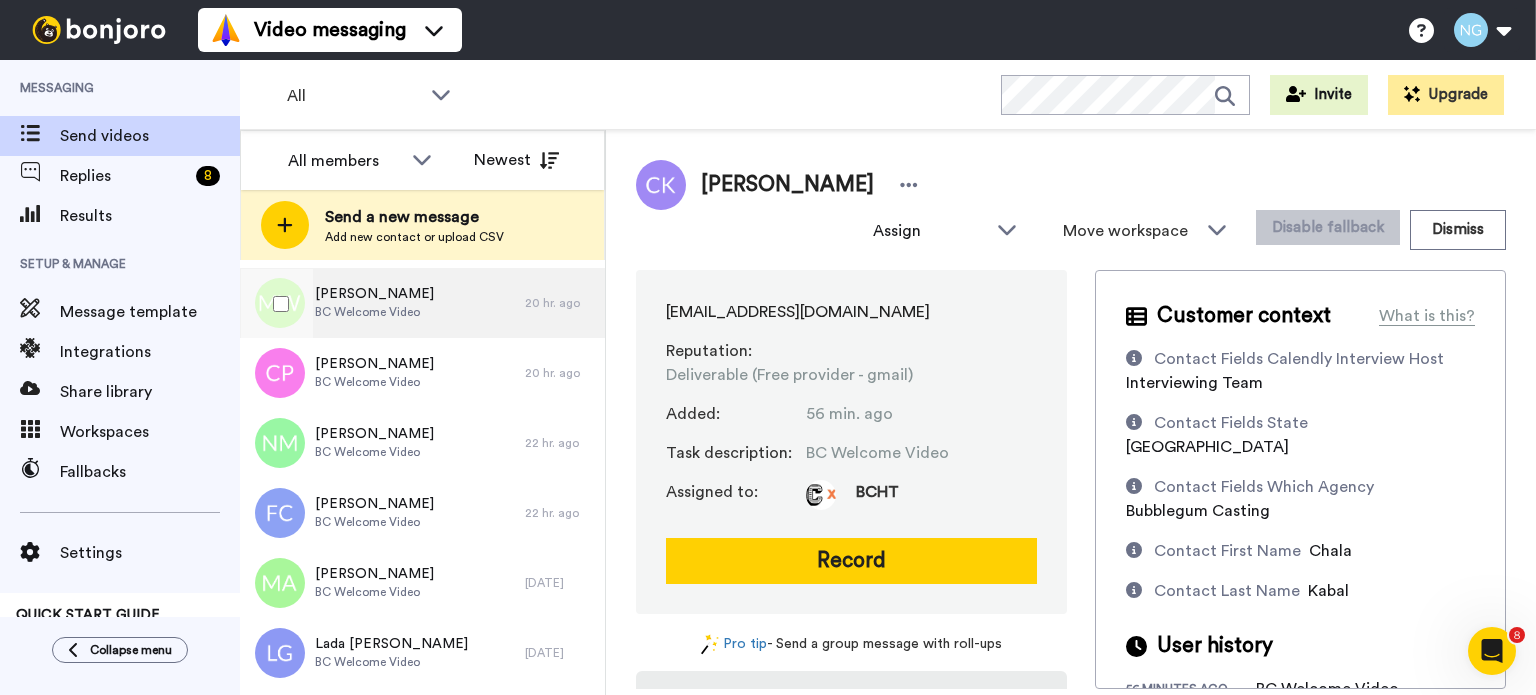 click on "BC Welcome Video" at bounding box center [374, 312] 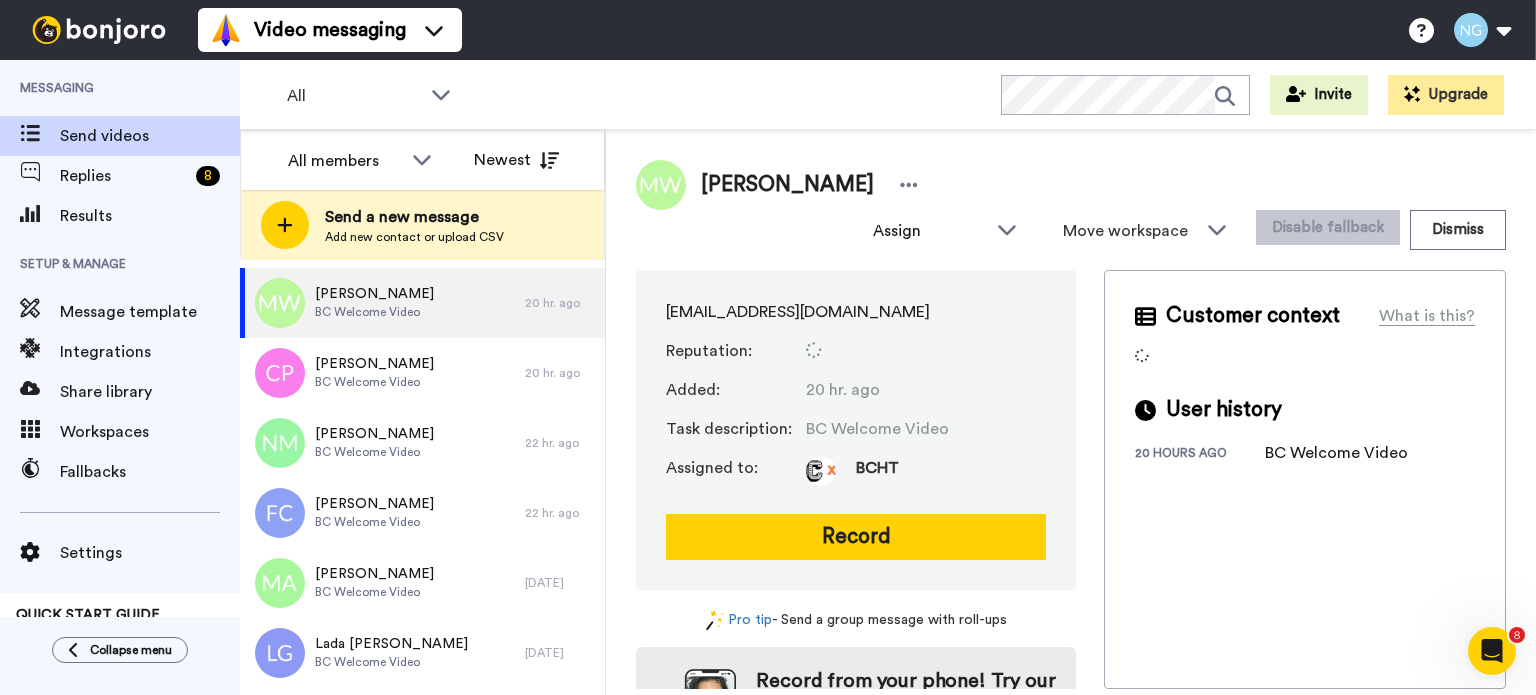 click on "[EMAIL_ADDRESS][DOMAIN_NAME] Reputation : Added : 20 hr. ago Task description : BC Welcome Video Assigned to: BCHT Record" at bounding box center [856, 430] 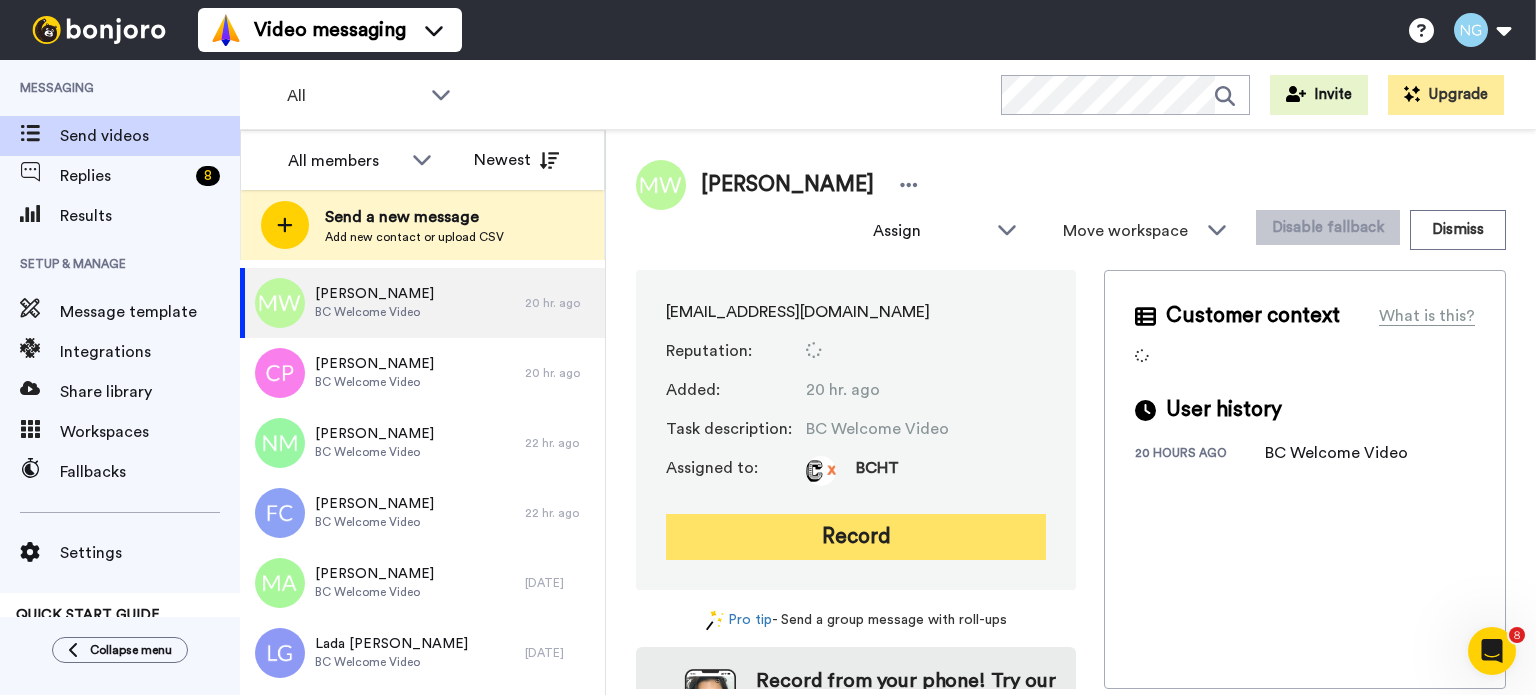 click on "Record" at bounding box center (856, 537) 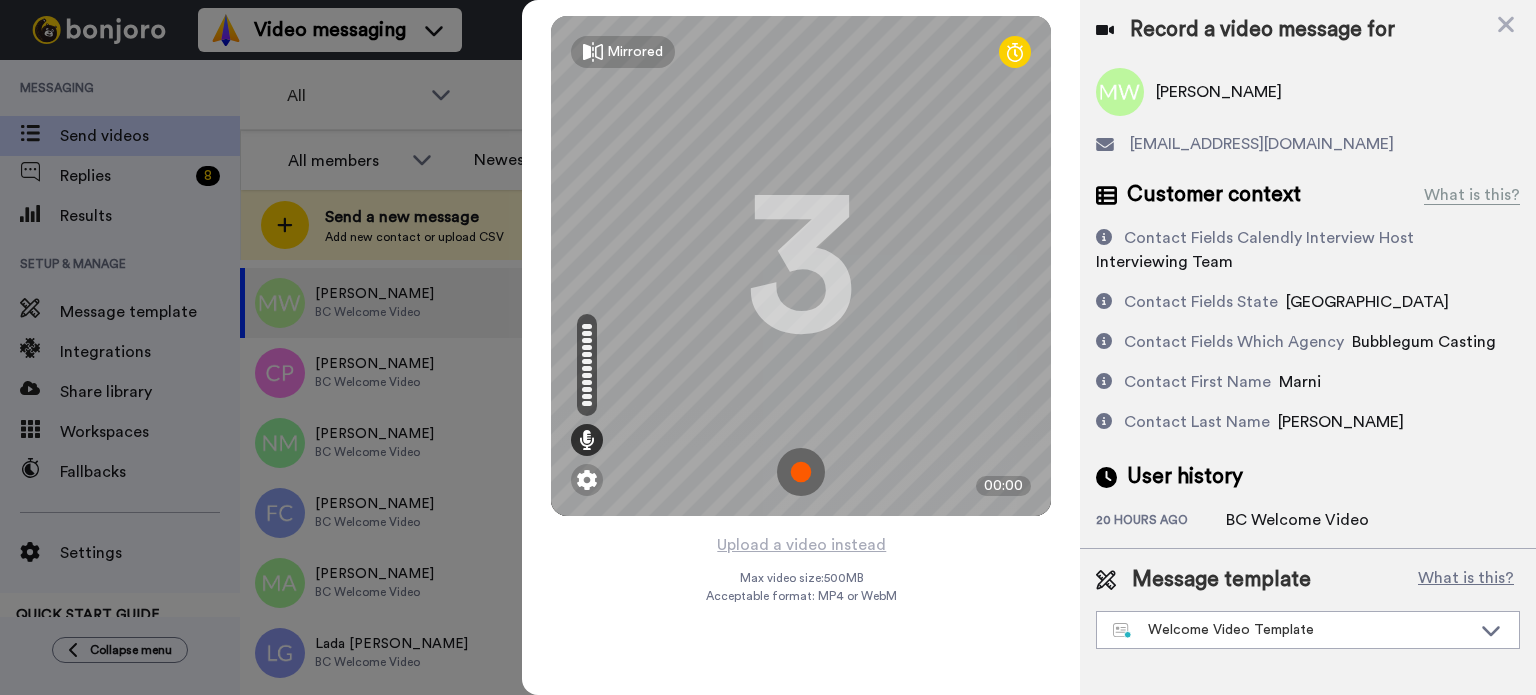 click at bounding box center [801, 472] 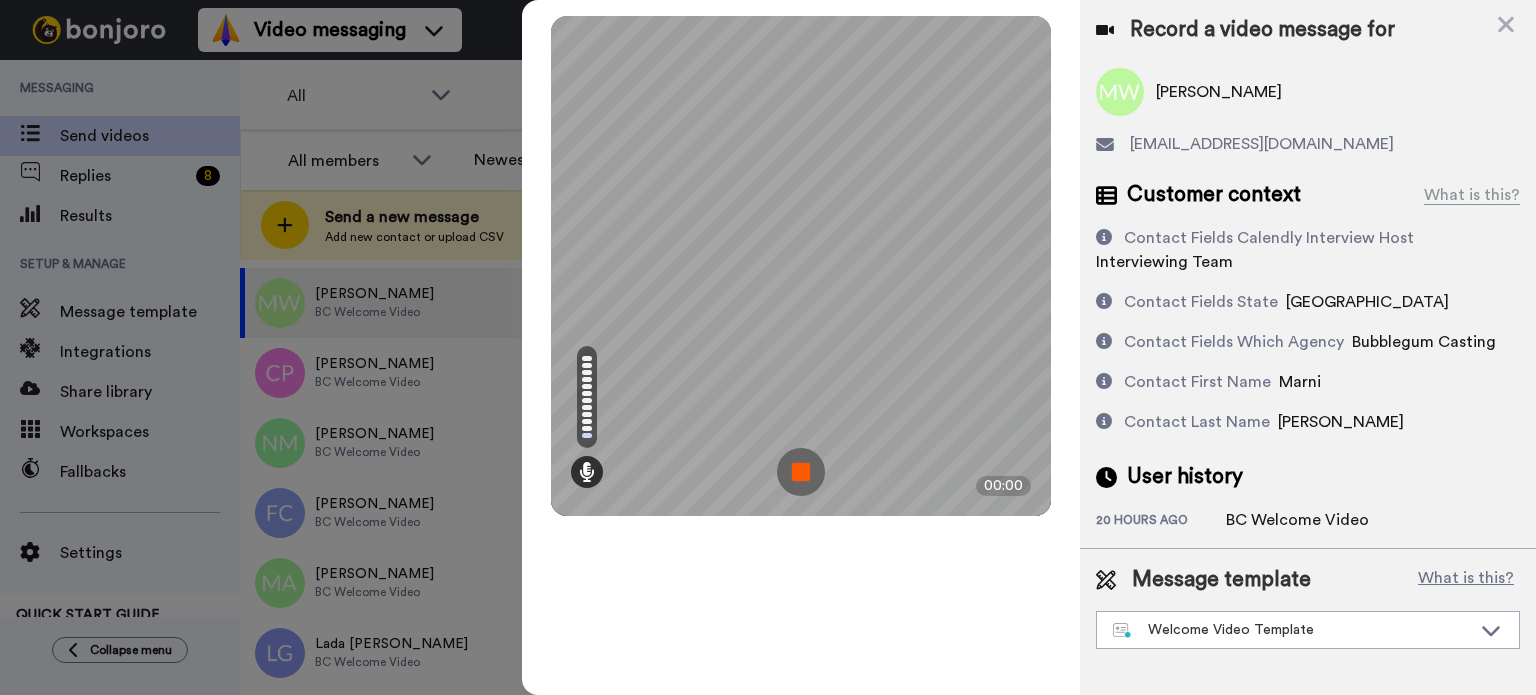 click at bounding box center [801, 472] 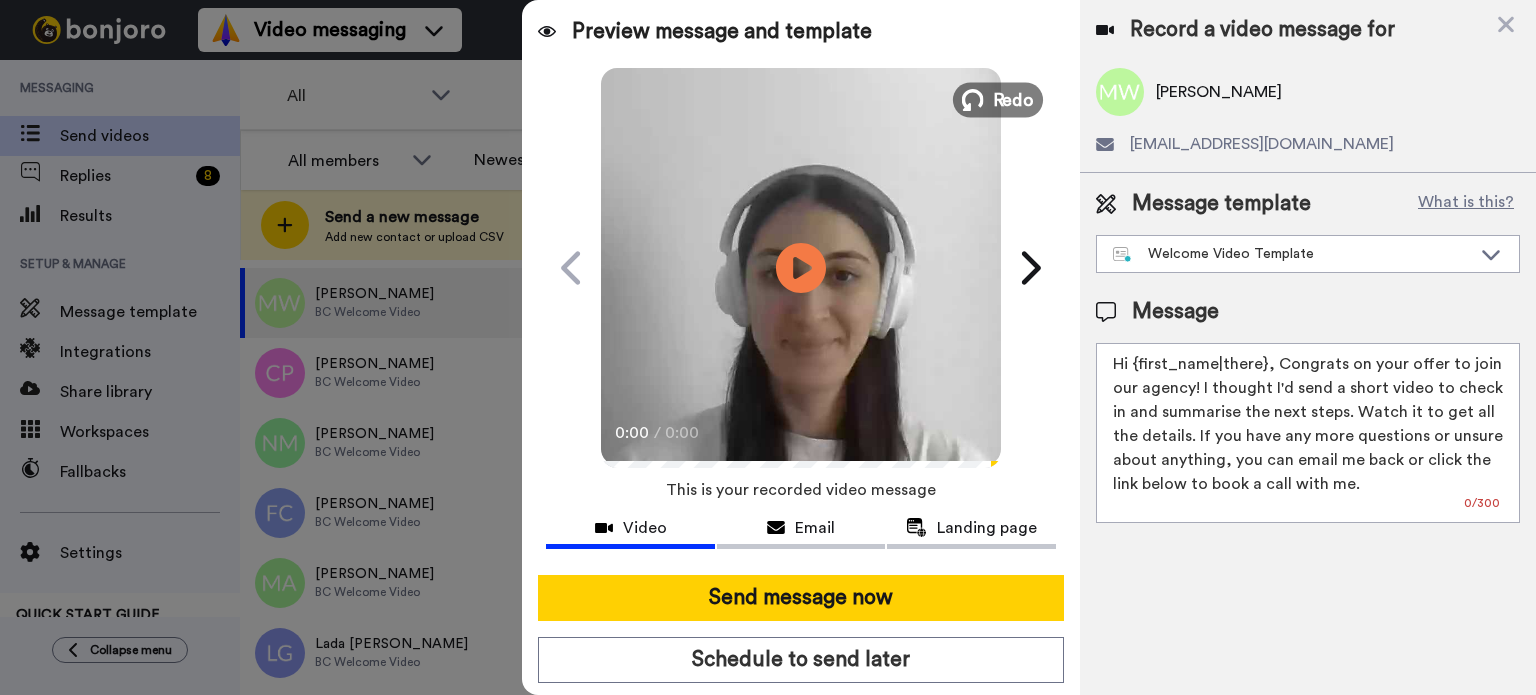 click on "Redo" at bounding box center (998, 99) 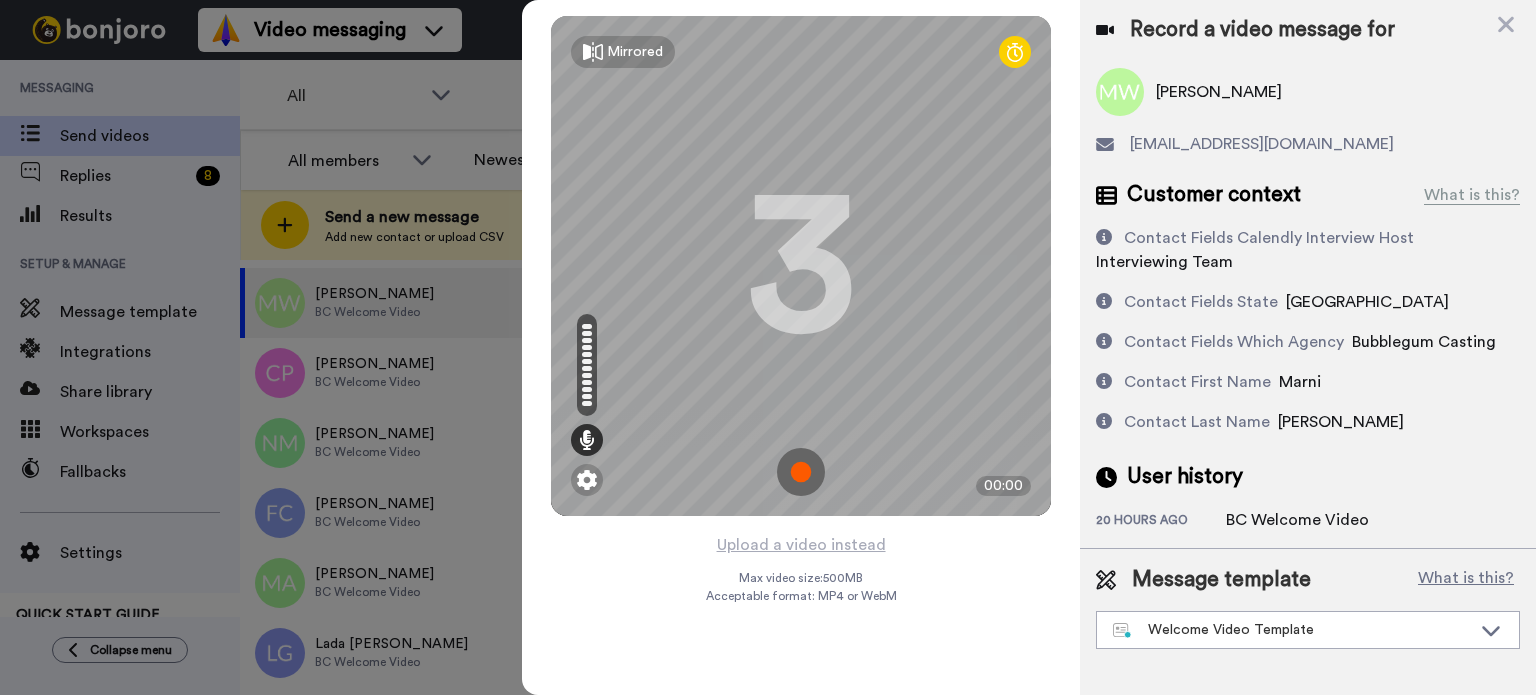 click at bounding box center [801, 472] 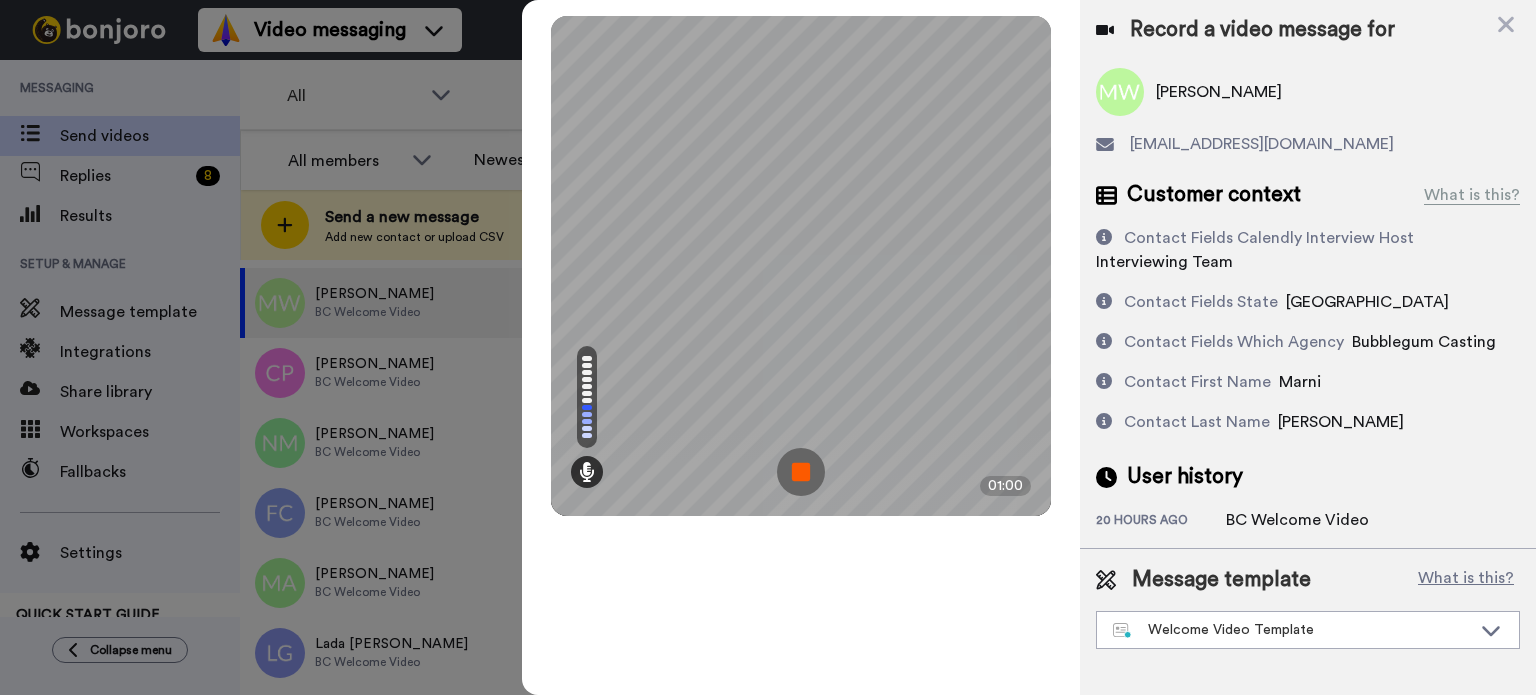 click at bounding box center [801, 472] 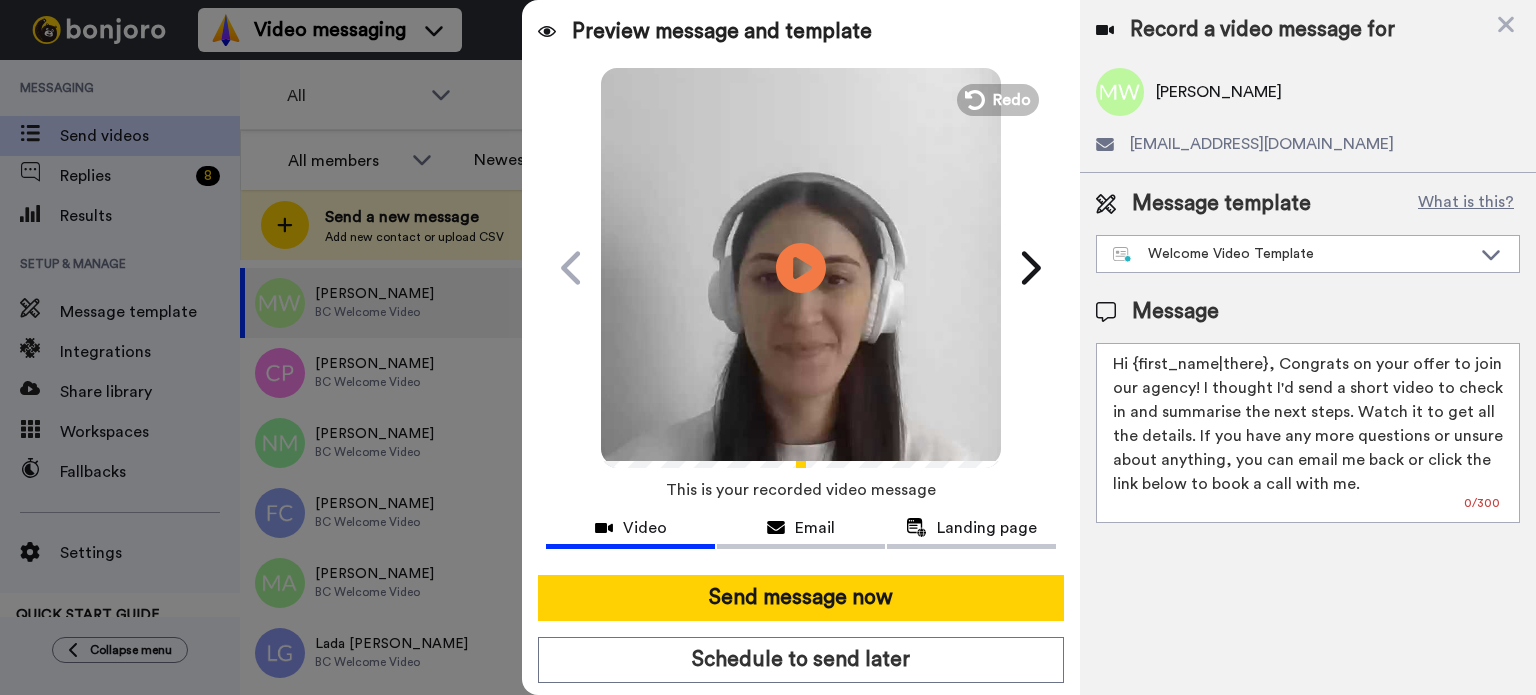 click at bounding box center [801, 265] 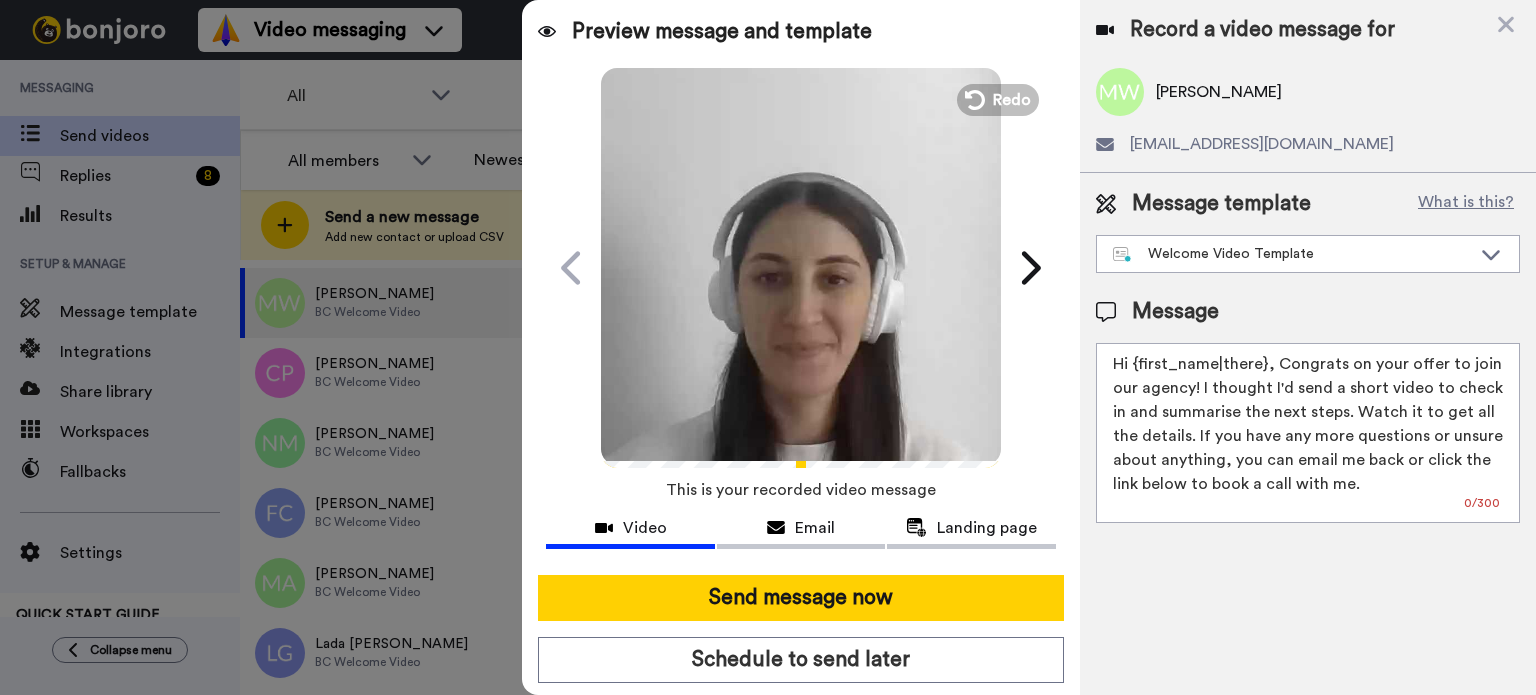 drag, startPoint x: 1133, startPoint y: 363, endPoint x: 1262, endPoint y: 342, distance: 130.69812 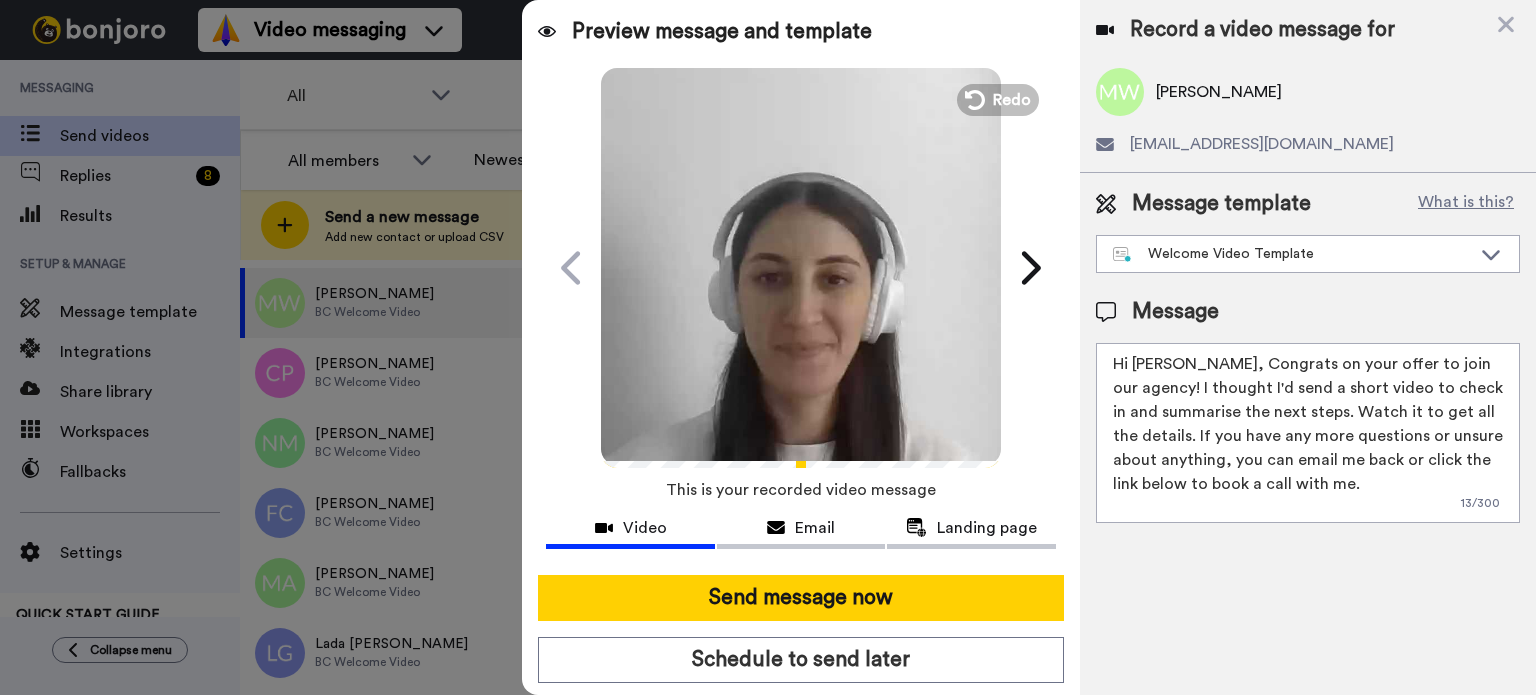click on "Hi [PERSON_NAME], Congrats on your offer to join our agency! I thought I'd send a short video to check in and summarise the next steps. Watch it to get all the details. If you have any more questions or unsure about anything, you can email me back or click the link below to book a call with me." at bounding box center (1308, 433) 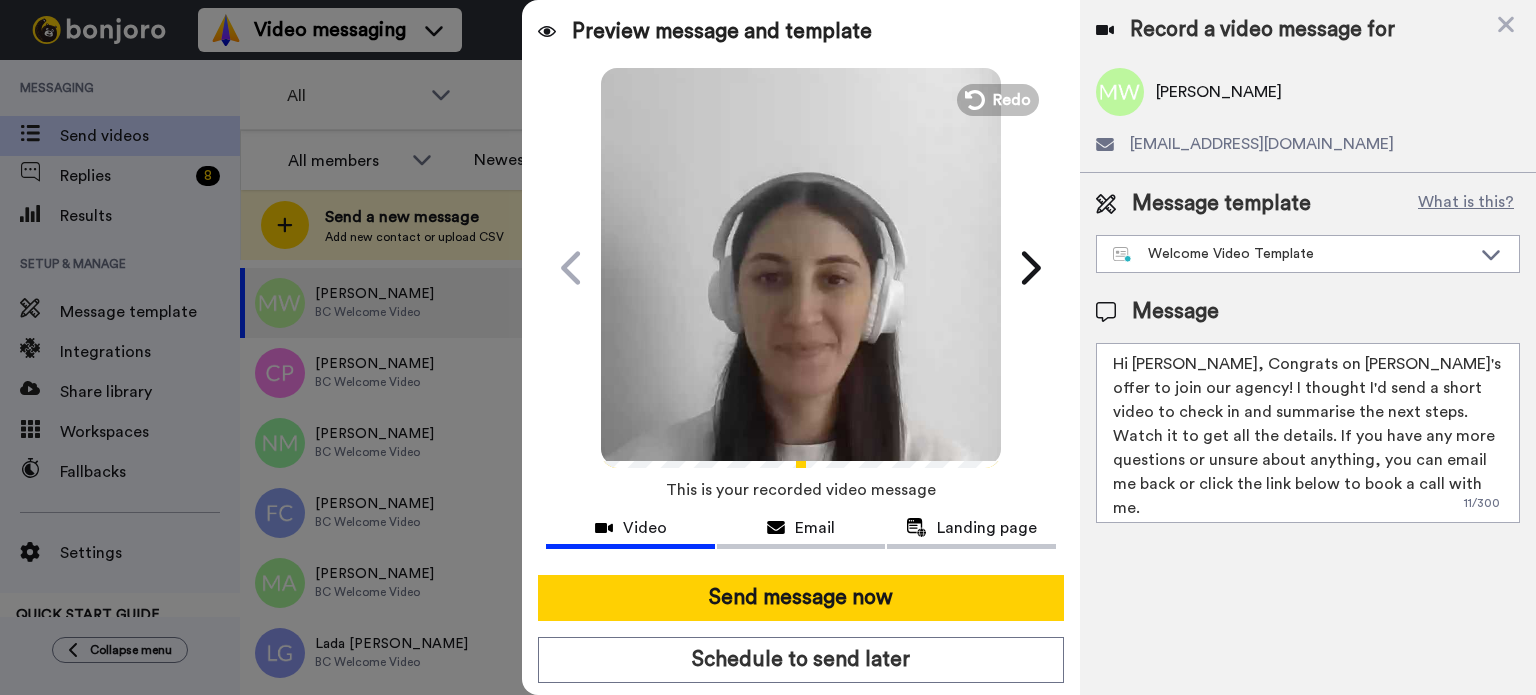 type on "Hi [PERSON_NAME], Congrats on [PERSON_NAME]'s offer to join our agency! I thought I'd send a short video to check in and summarise the next steps. Watch it to get all the details. If you have any more questions or unsure about anything, you can email me back or click the link below to book a call with me." 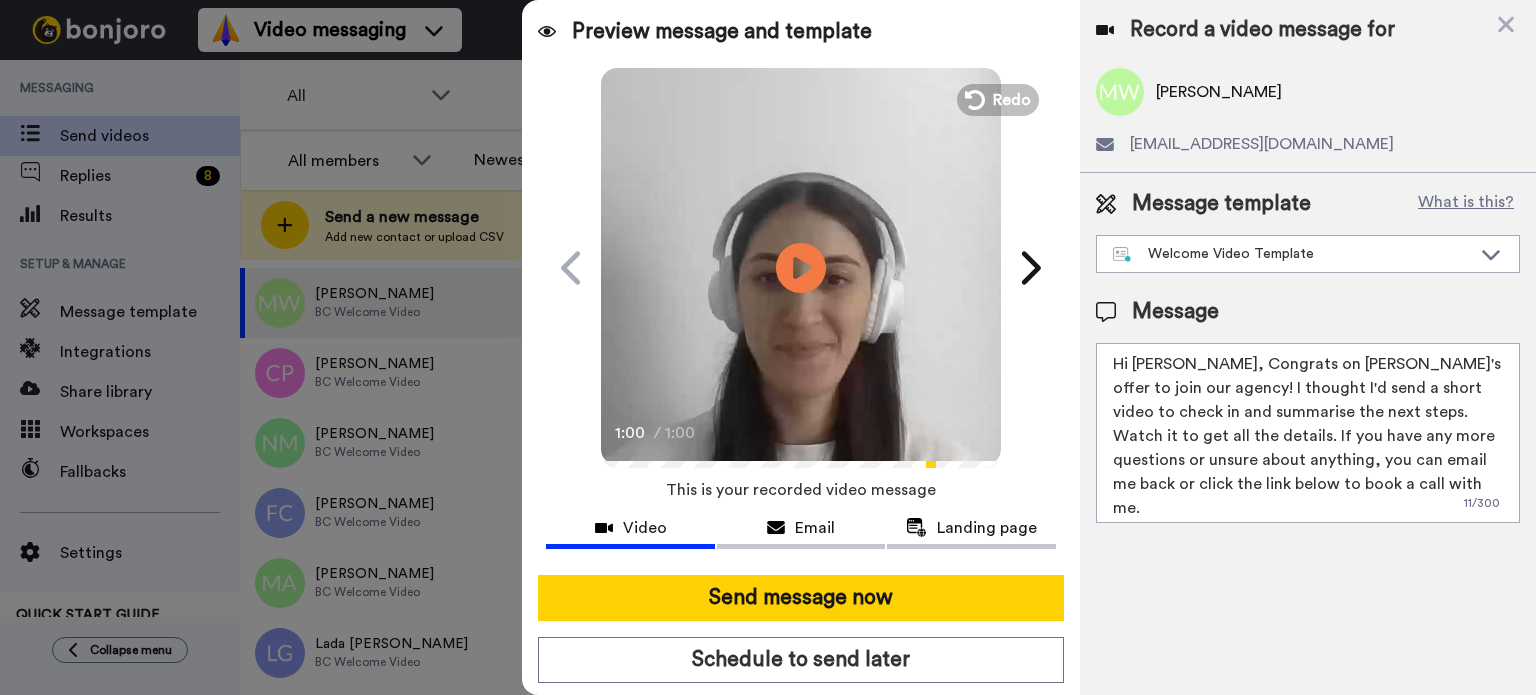 click at bounding box center [801, 265] 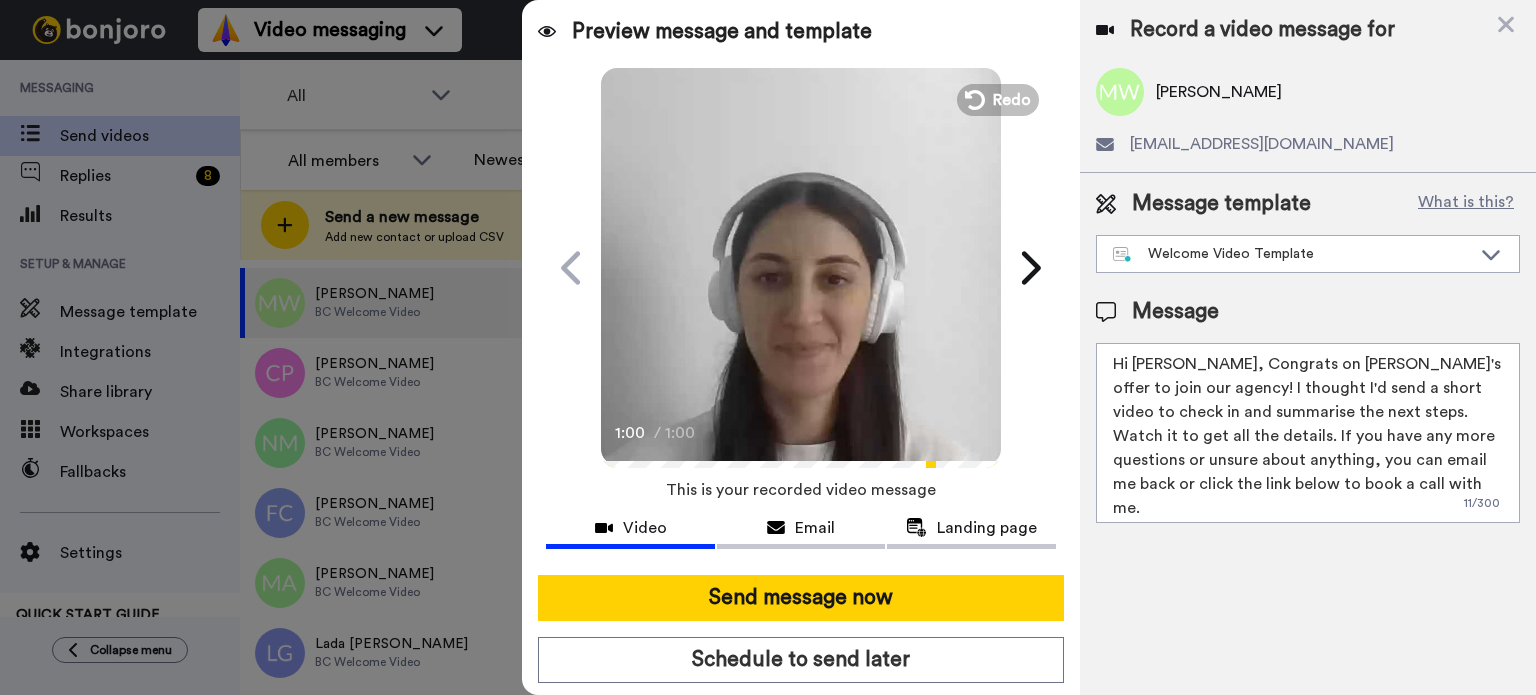 scroll, scrollTop: 724, scrollLeft: 0, axis: vertical 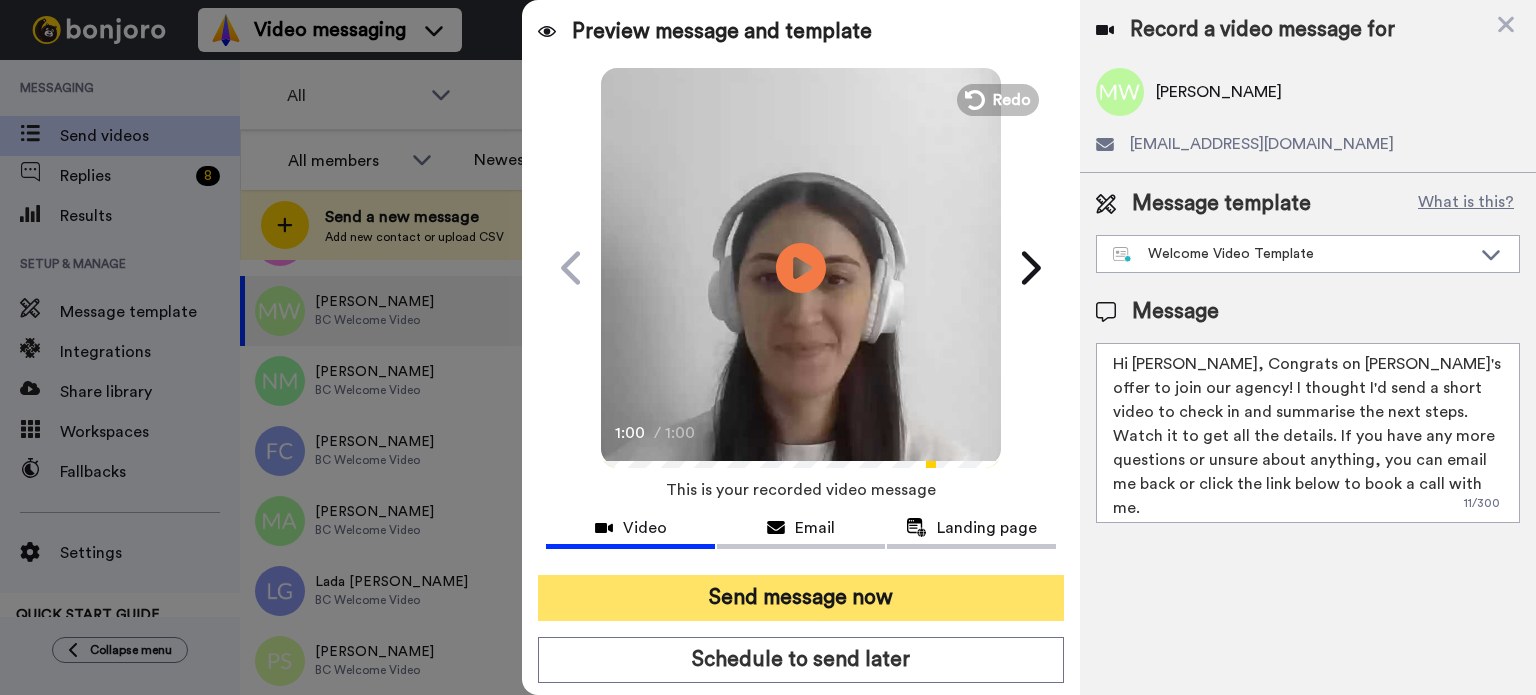 click on "Send message now" at bounding box center [801, 598] 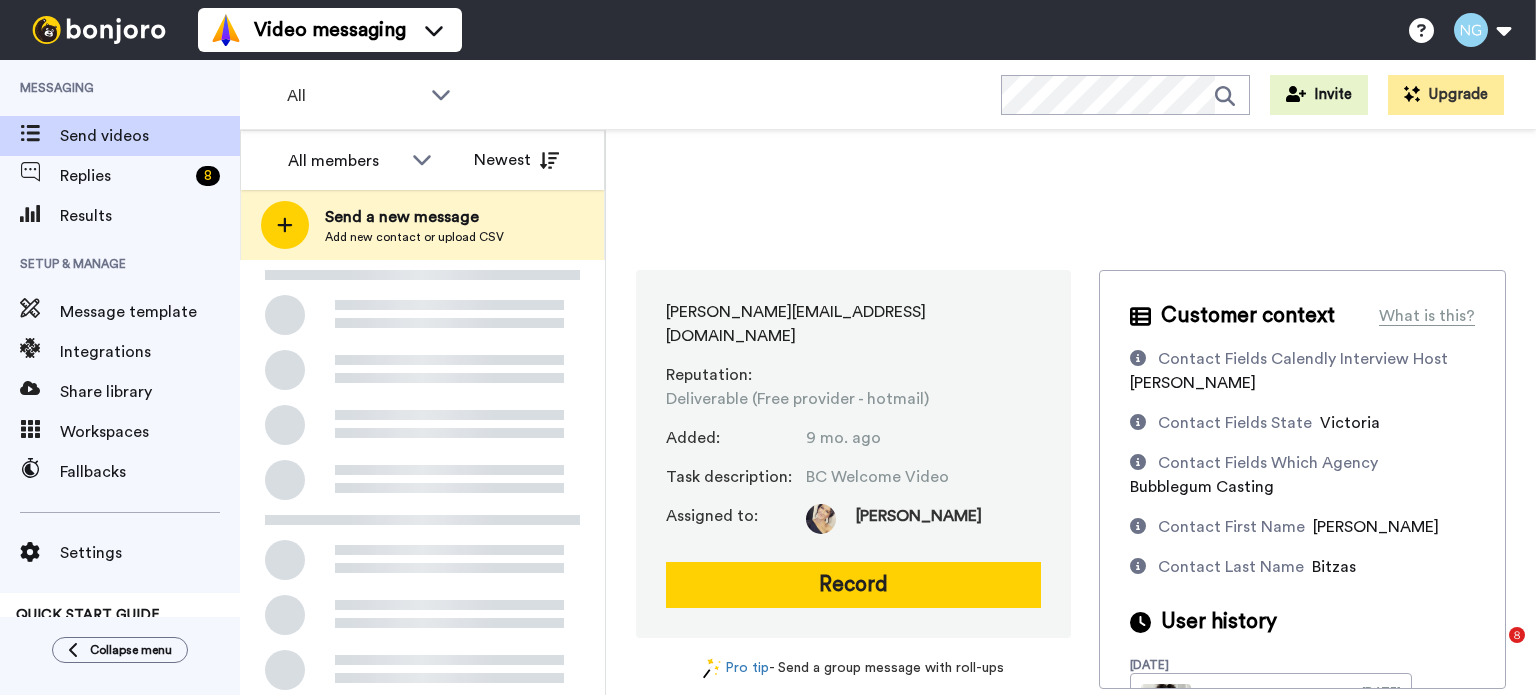 scroll, scrollTop: 0, scrollLeft: 0, axis: both 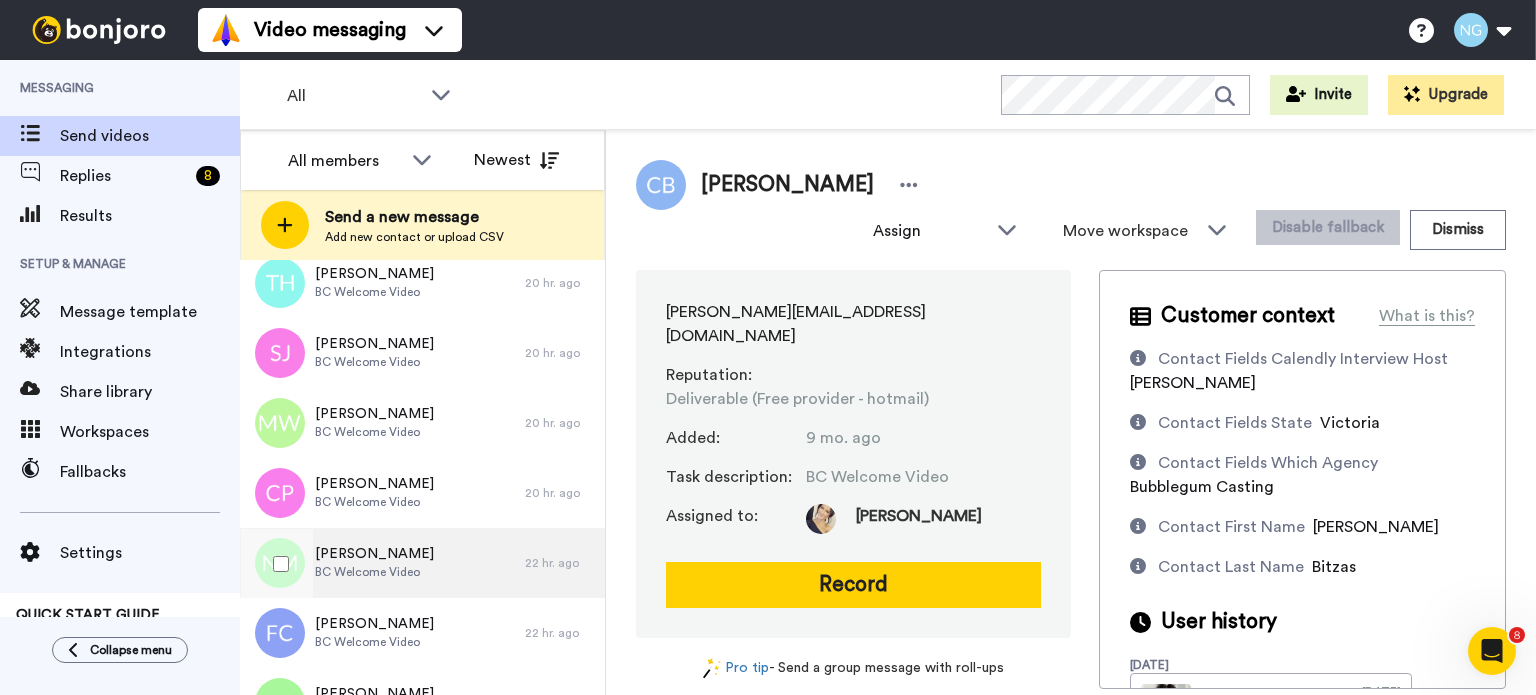 click on "Naomi Martin BC Welcome Video" at bounding box center (382, 563) 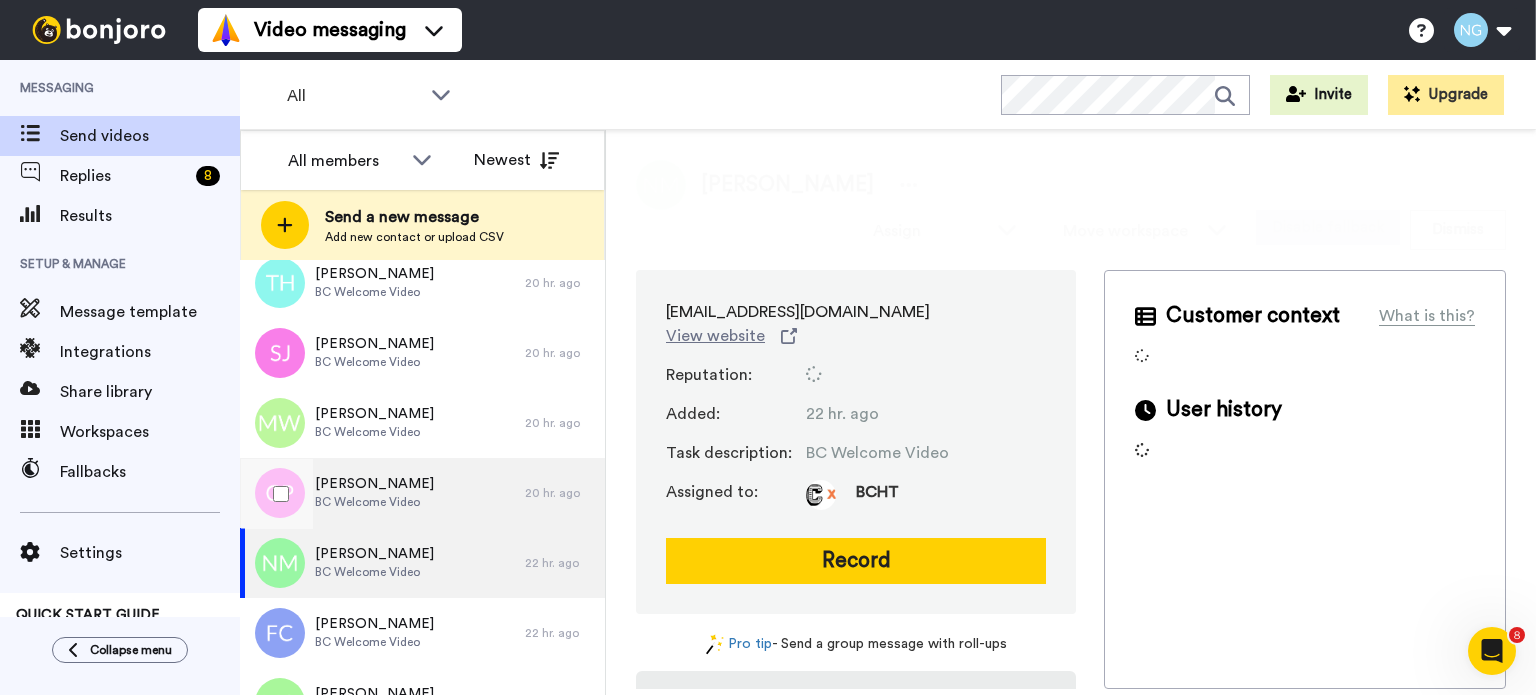 click on "Claire Perry BC Welcome Video" at bounding box center (382, 493) 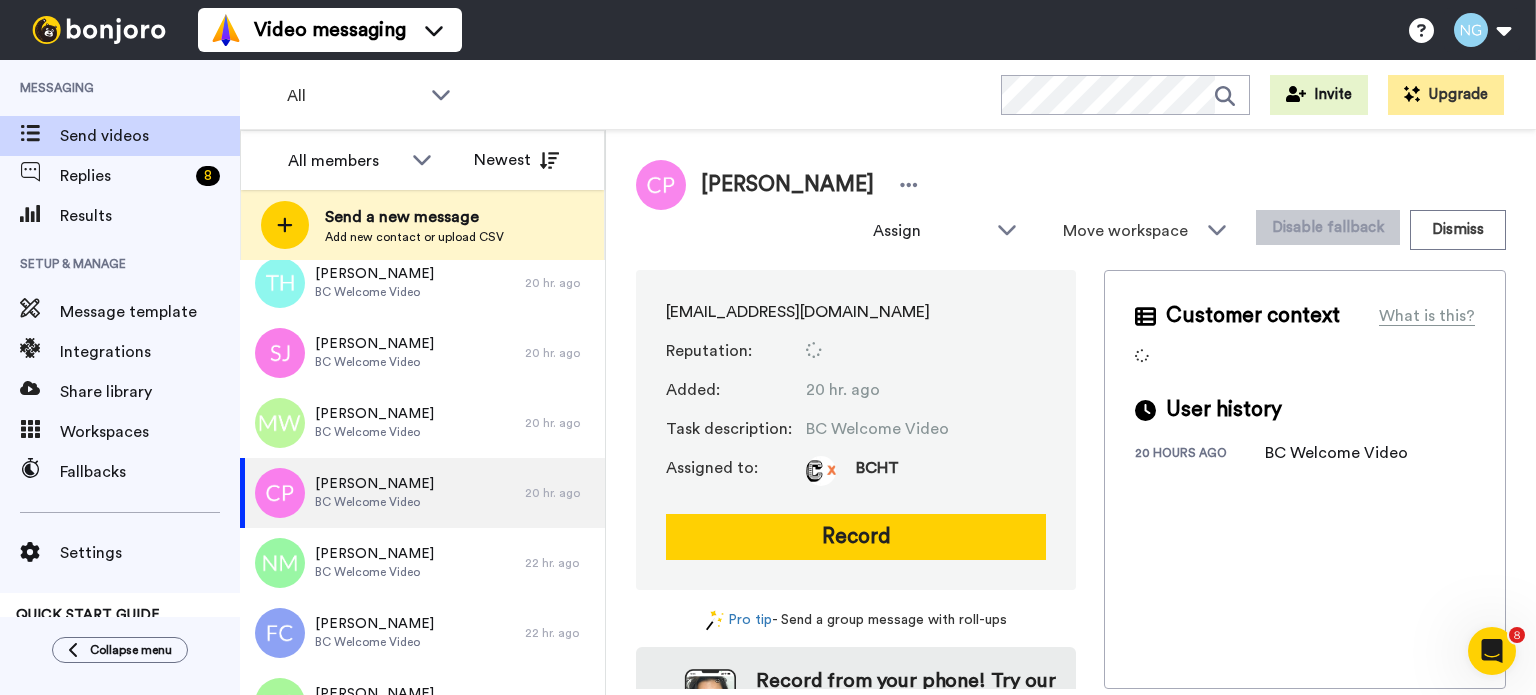 click on "Record" at bounding box center [856, 537] 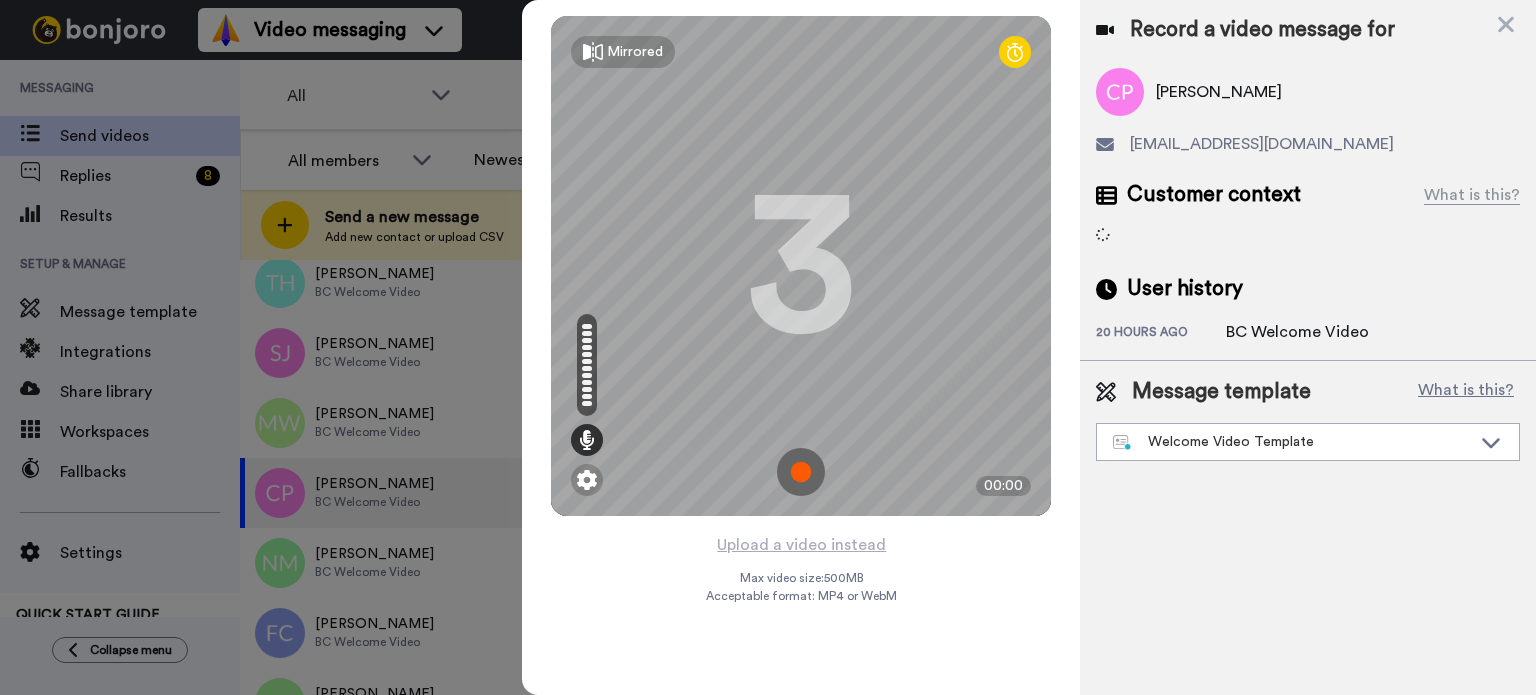 click at bounding box center (801, 472) 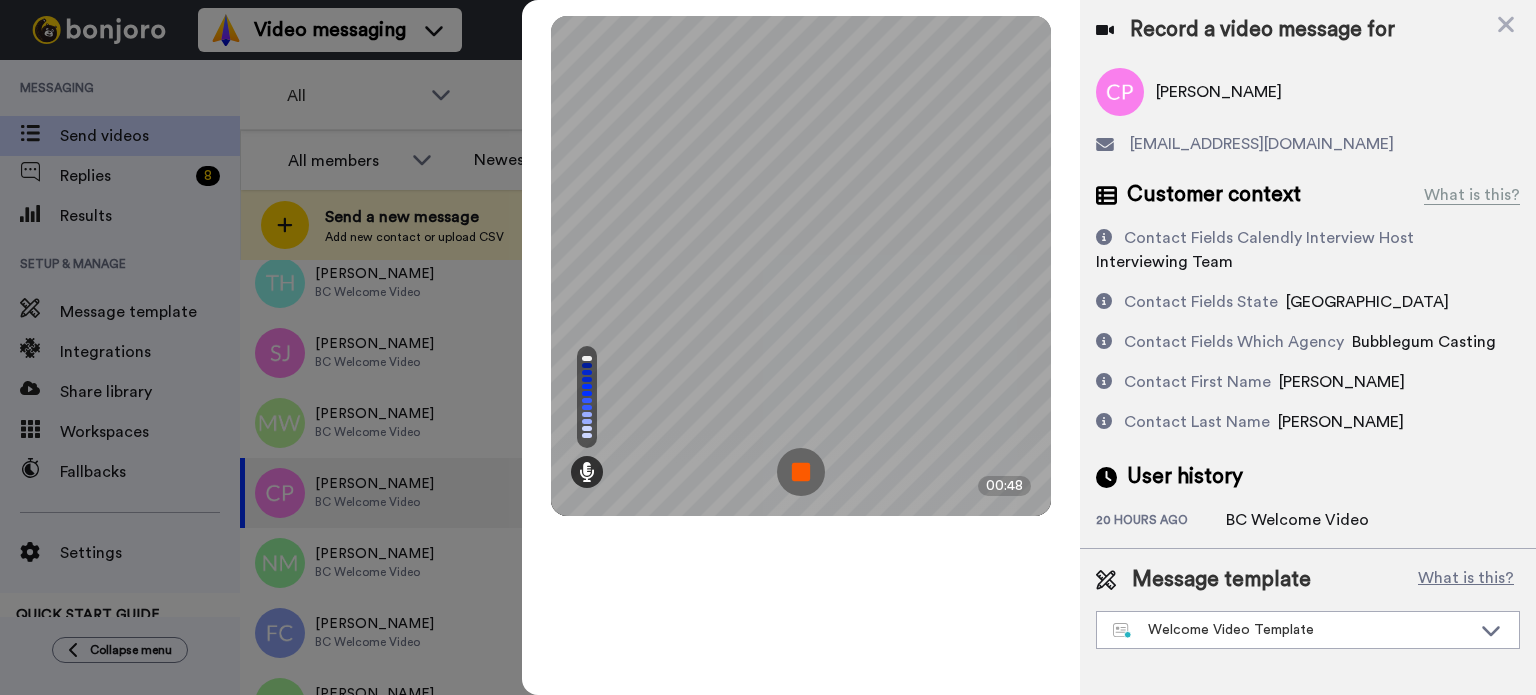 click at bounding box center [801, 472] 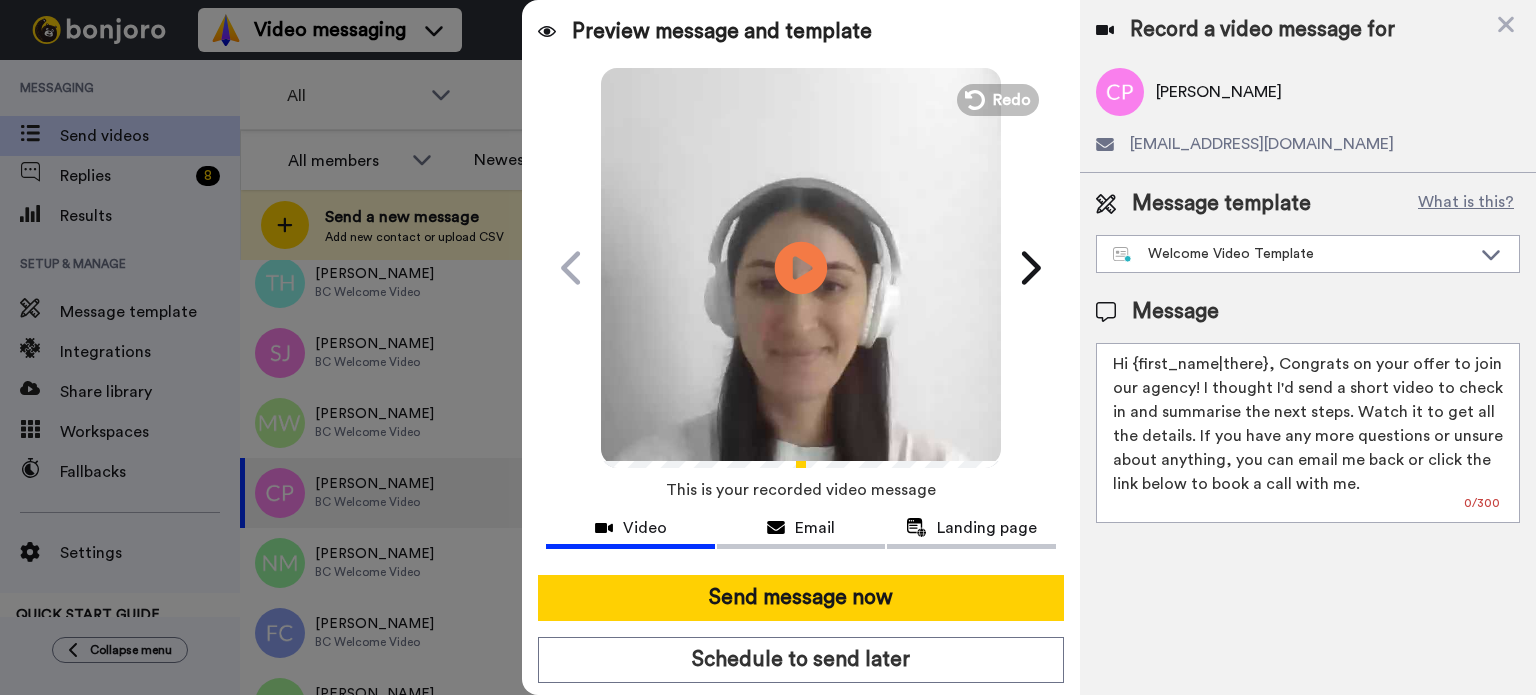 click 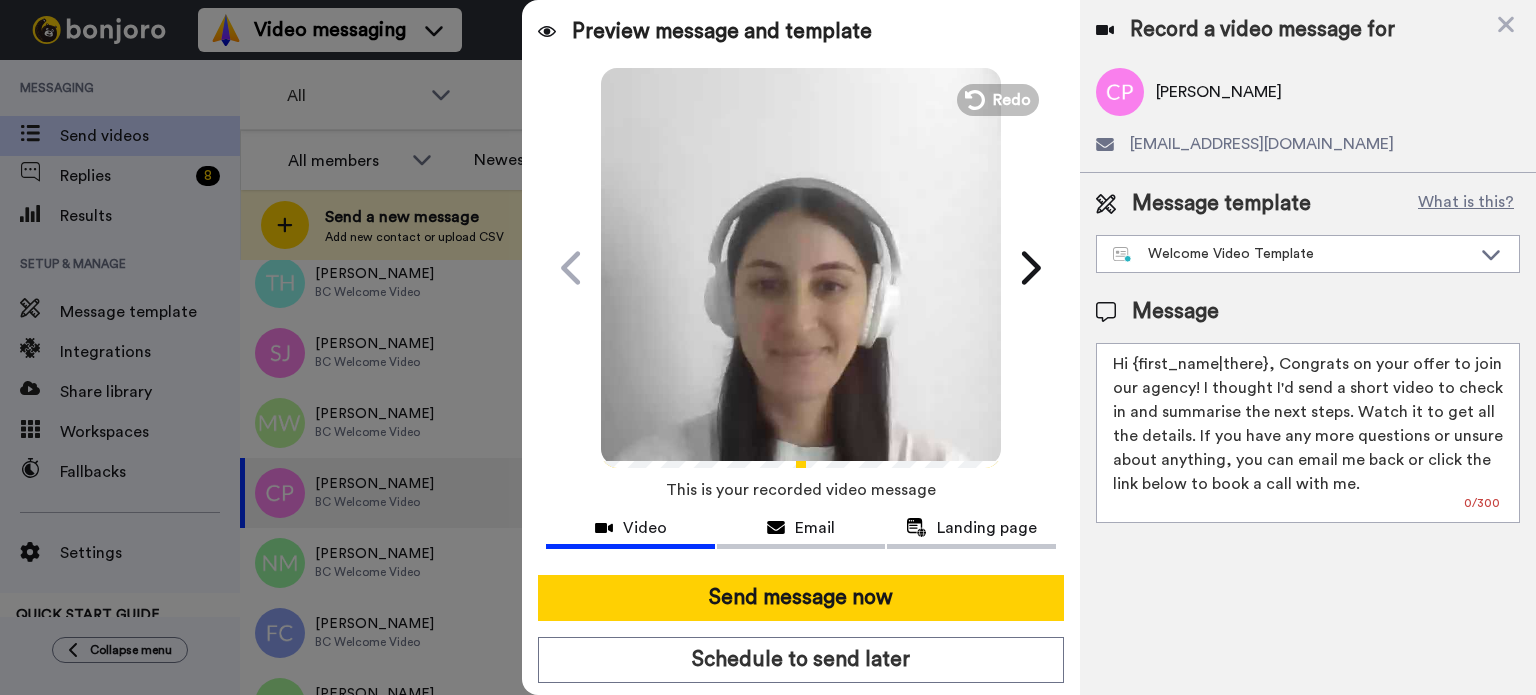drag, startPoint x: 1132, startPoint y: 359, endPoint x: 1262, endPoint y: 364, distance: 130.09612 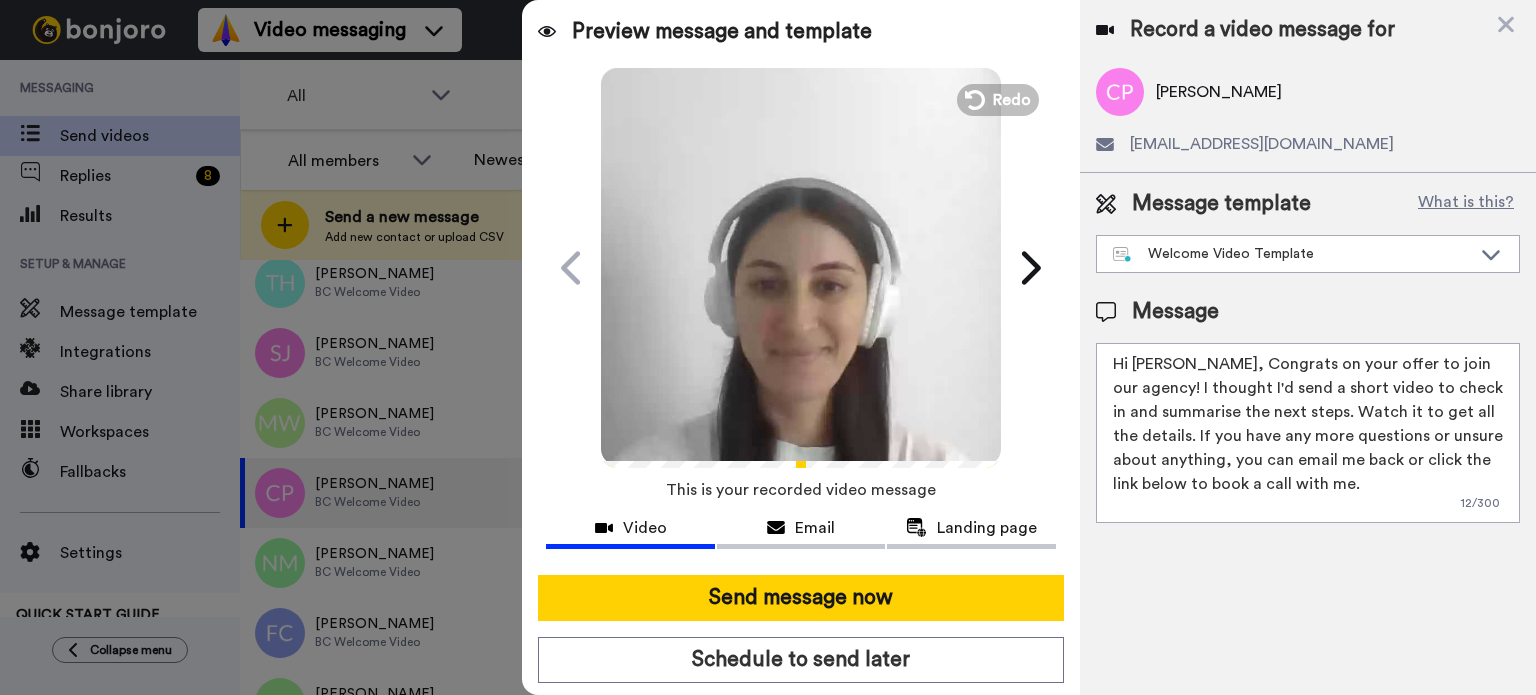 click on "Hi Claire, Congrats on your offer to join our agency! I thought I'd send a short video to check in and summarise the next steps. Watch it to get all the details. If you have any more questions or unsure about anything, you can email me back or click the link below to book a call with me." at bounding box center (1308, 433) 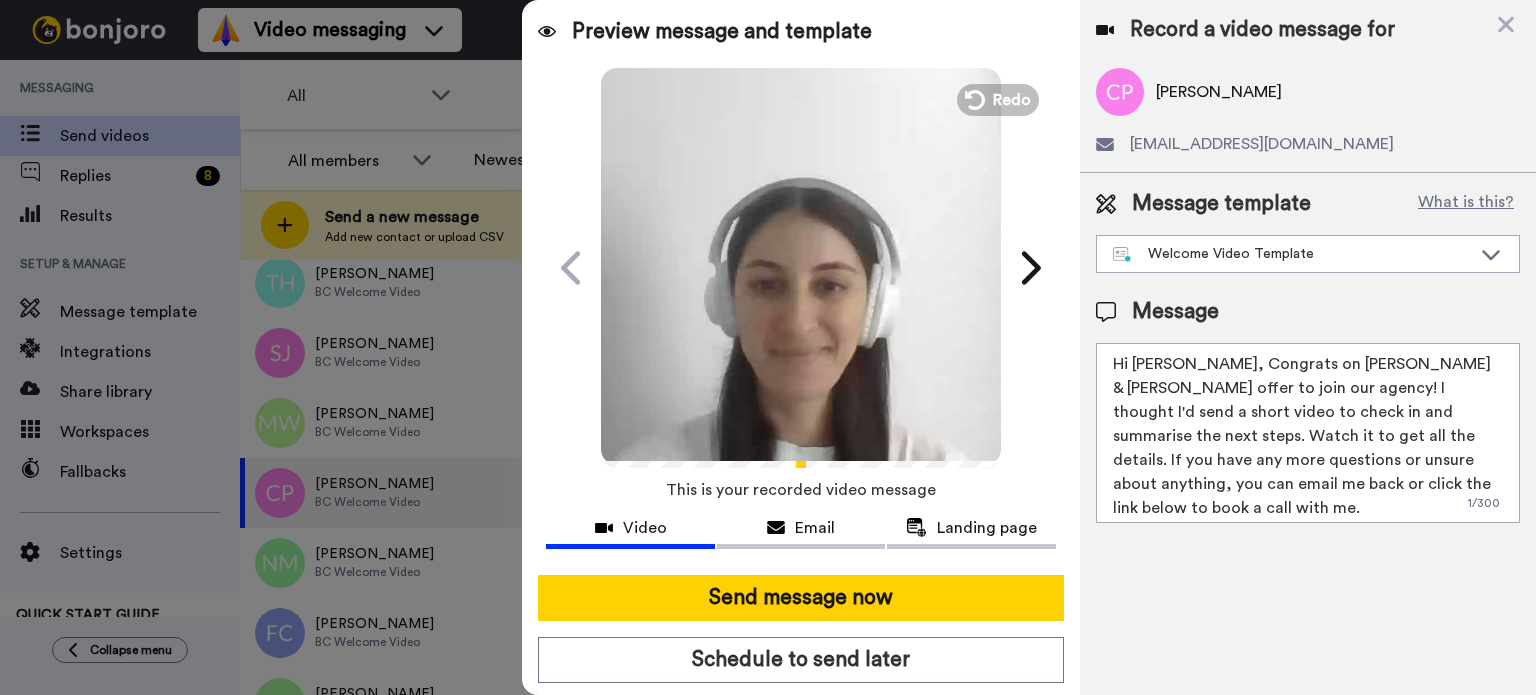 type on "Hi Claire, Congrats on Clyde & Dylan's offer to join our agency! I thought I'd send a short video to check in and summarise the next steps. Watch it to get all the details. If you have any more questions or unsure about anything, you can email me back or click the link below to book a call with me." 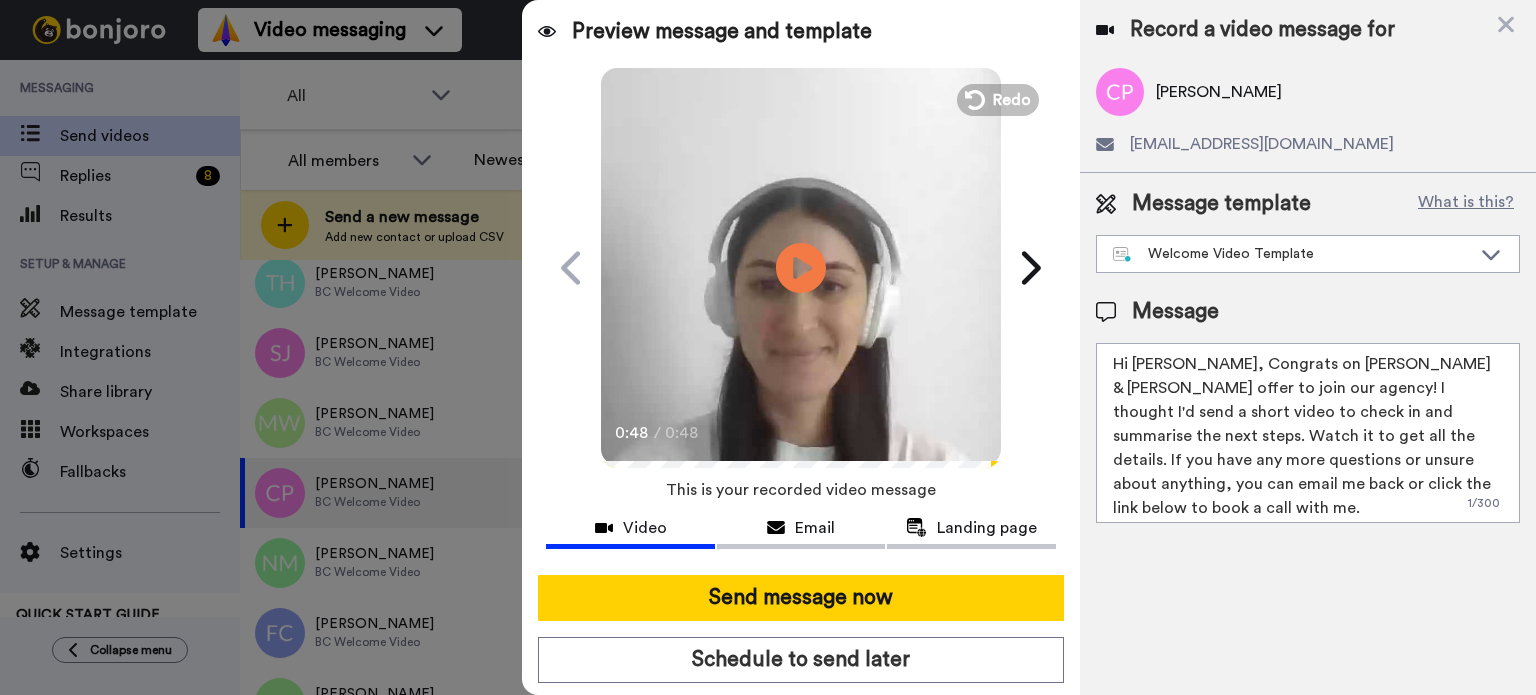 click at bounding box center [801, 265] 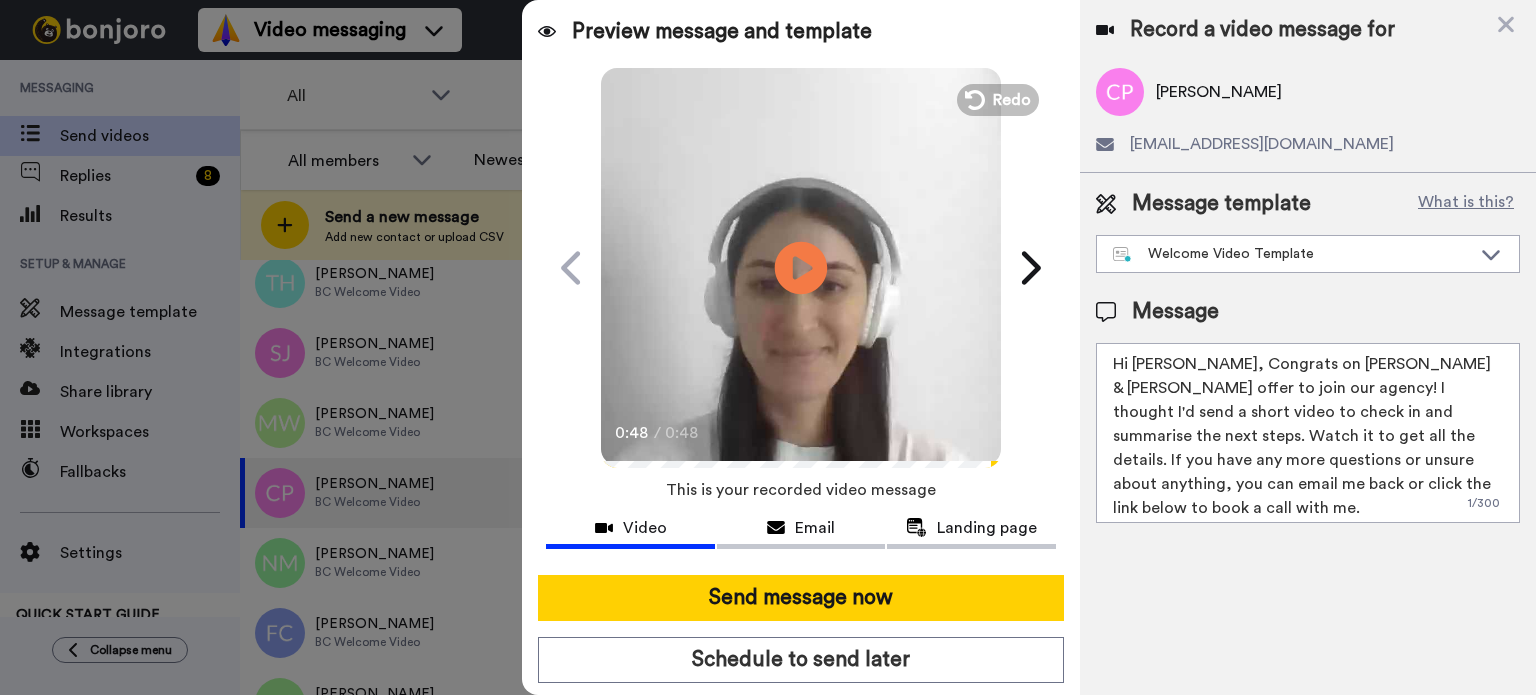 click on "Play/Pause" 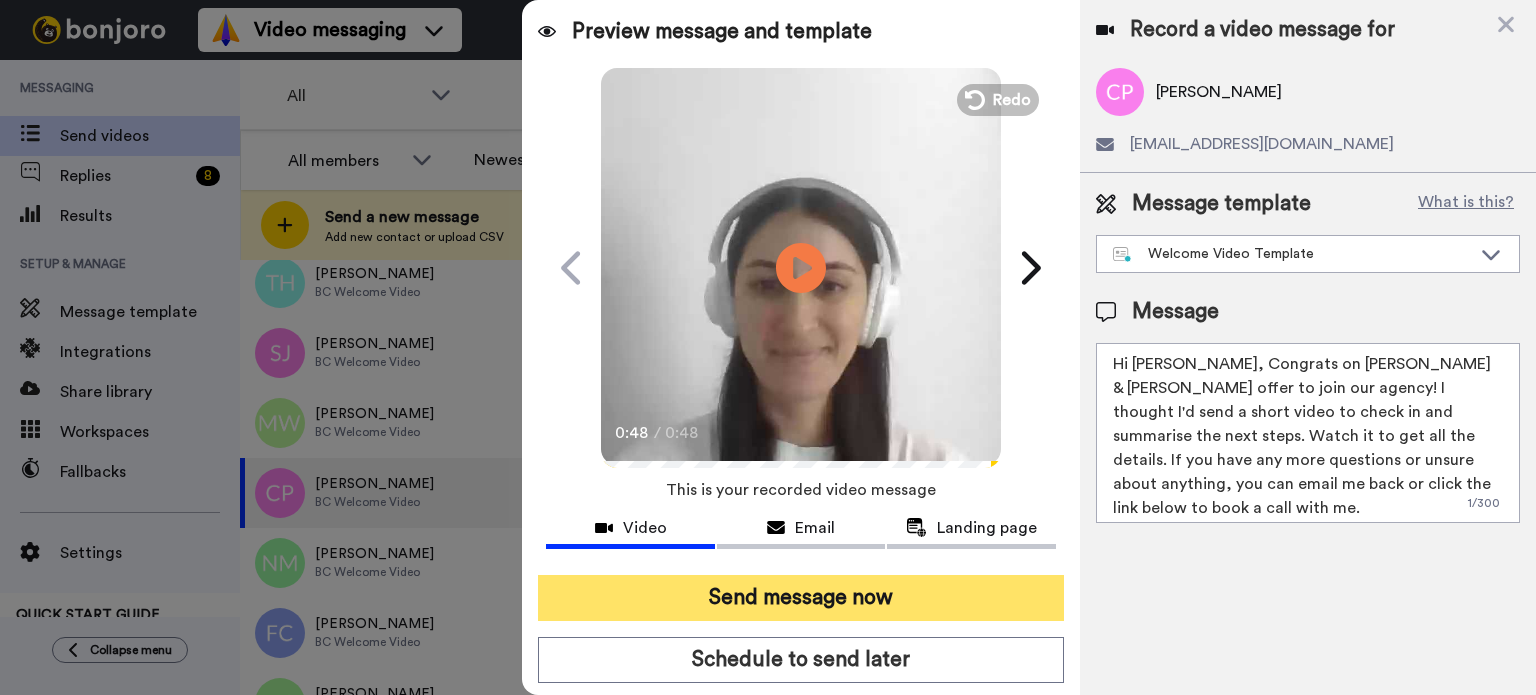 click on "Send message now" at bounding box center (801, 598) 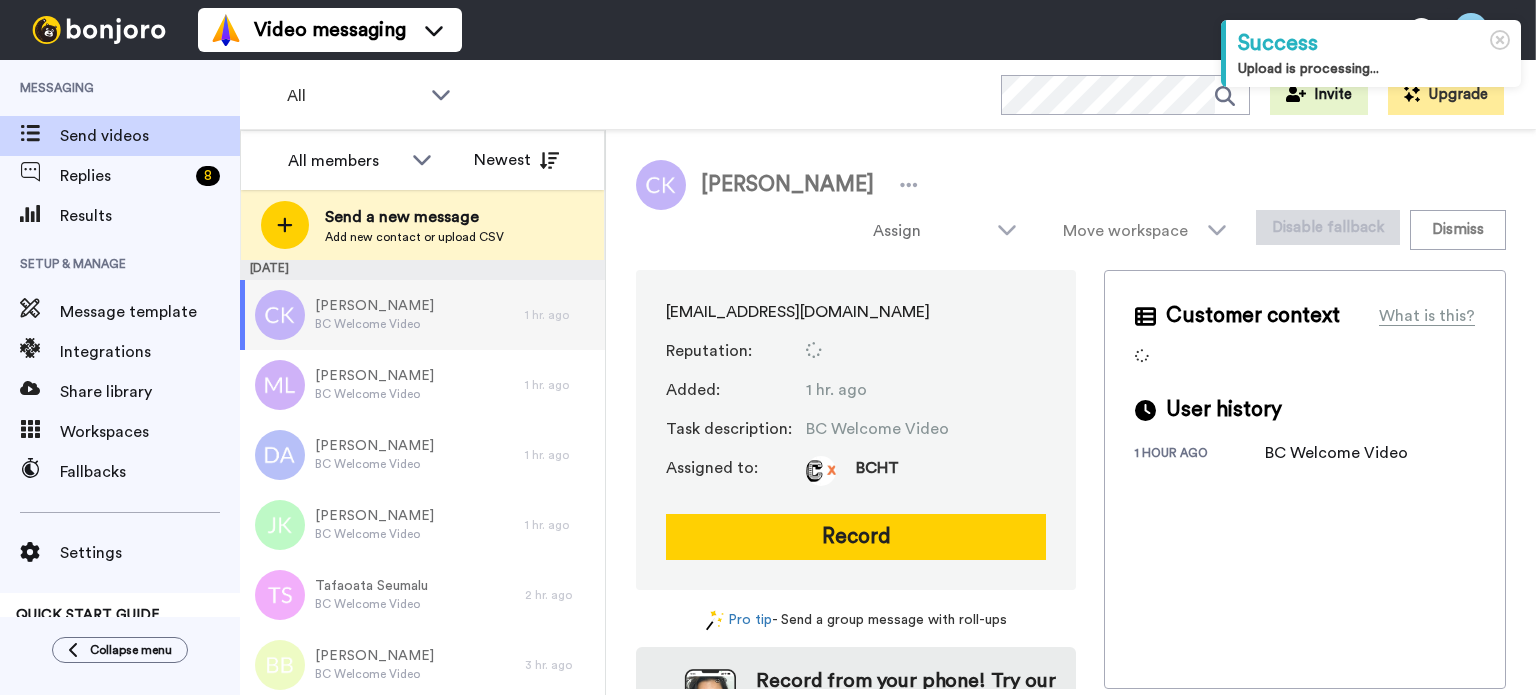 scroll, scrollTop: 0, scrollLeft: 0, axis: both 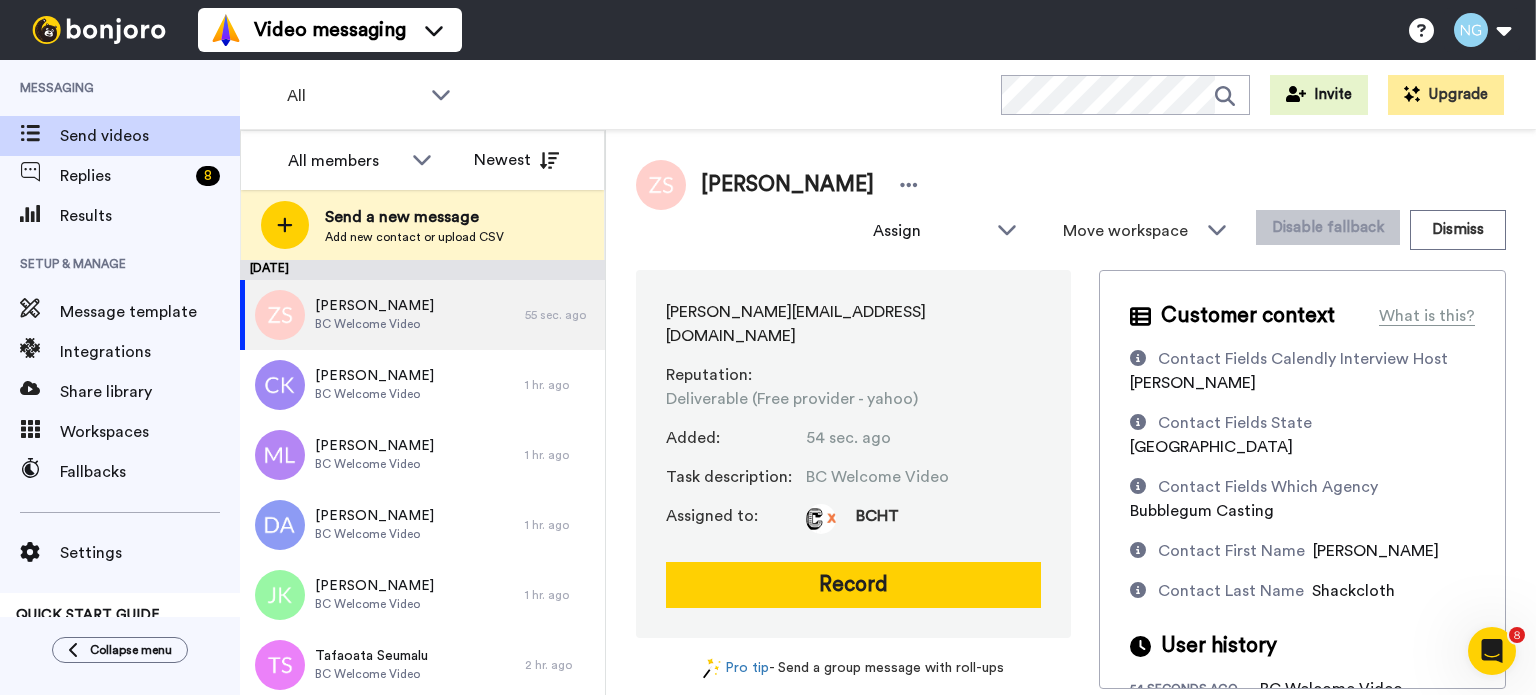 click at bounding box center [99, 30] 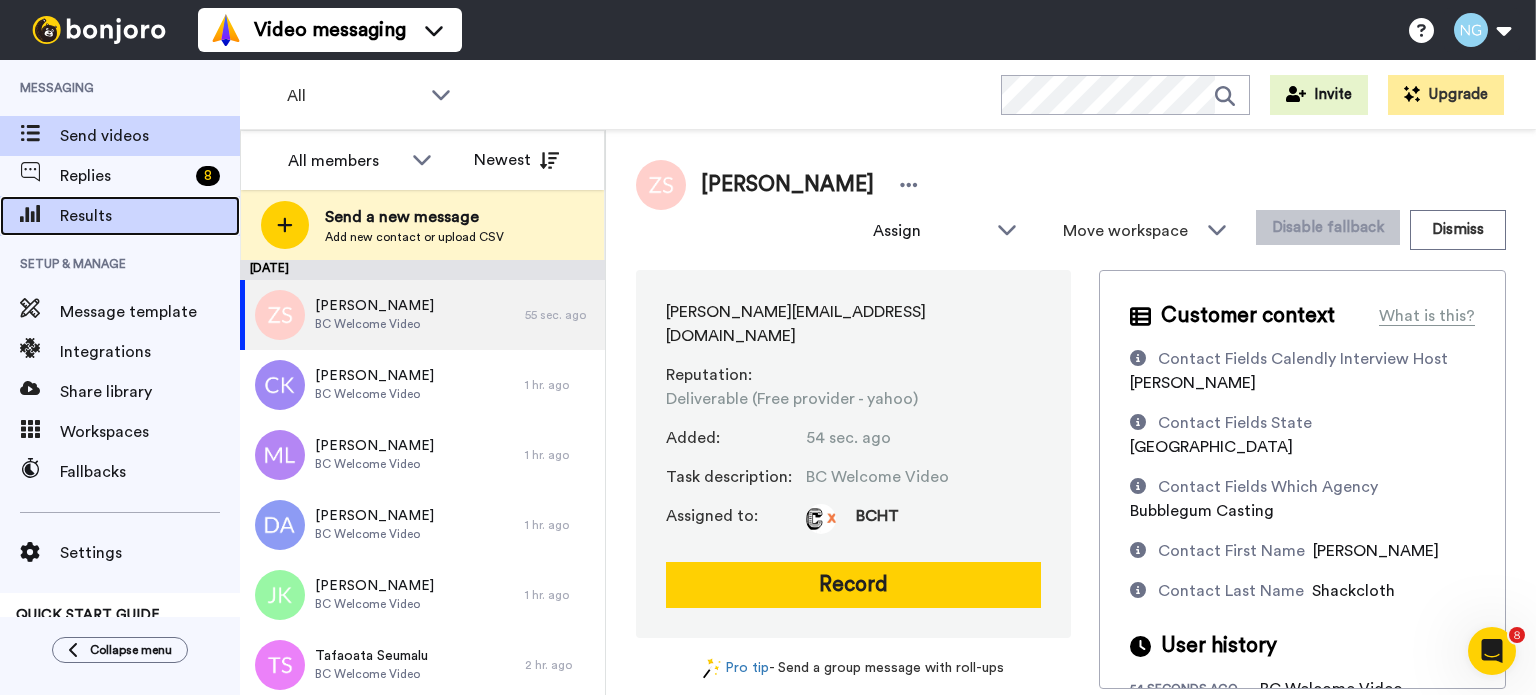 click on "Results" at bounding box center (150, 216) 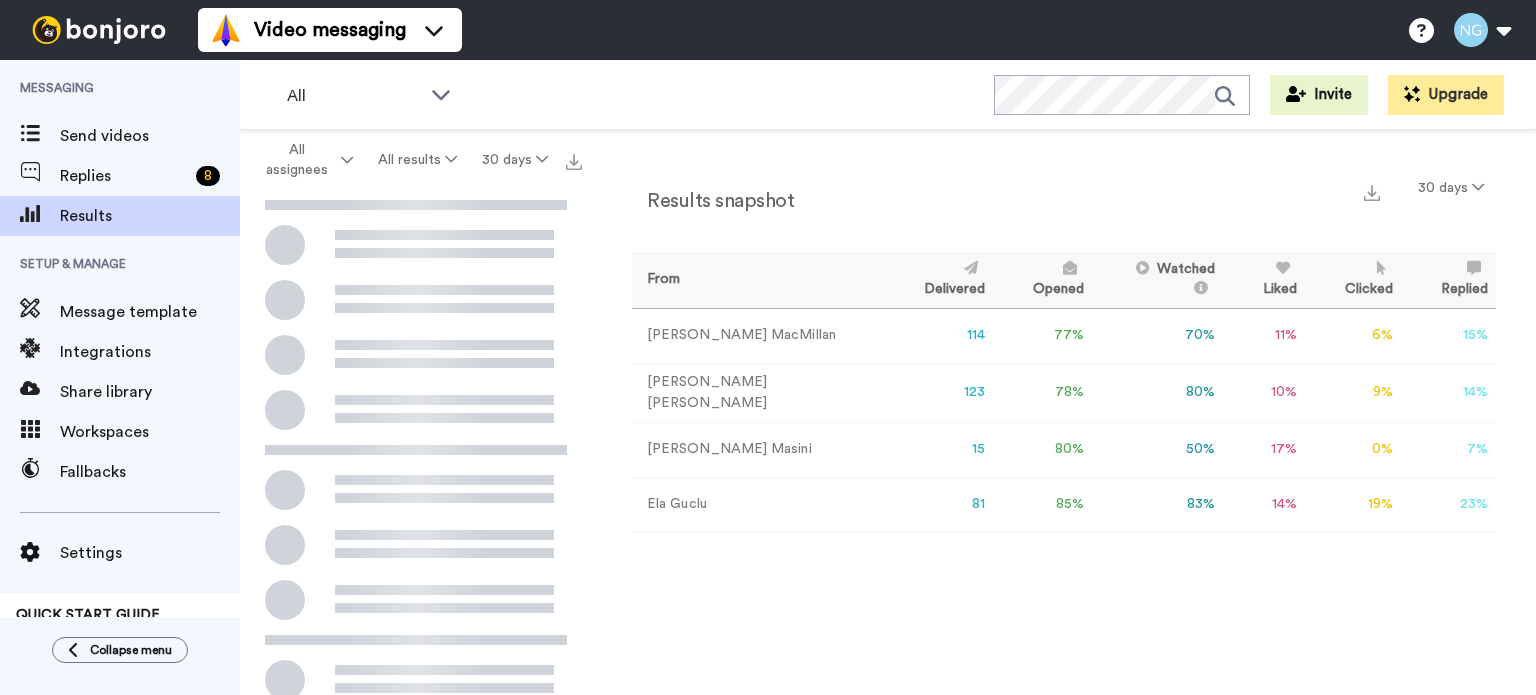 scroll, scrollTop: 0, scrollLeft: 0, axis: both 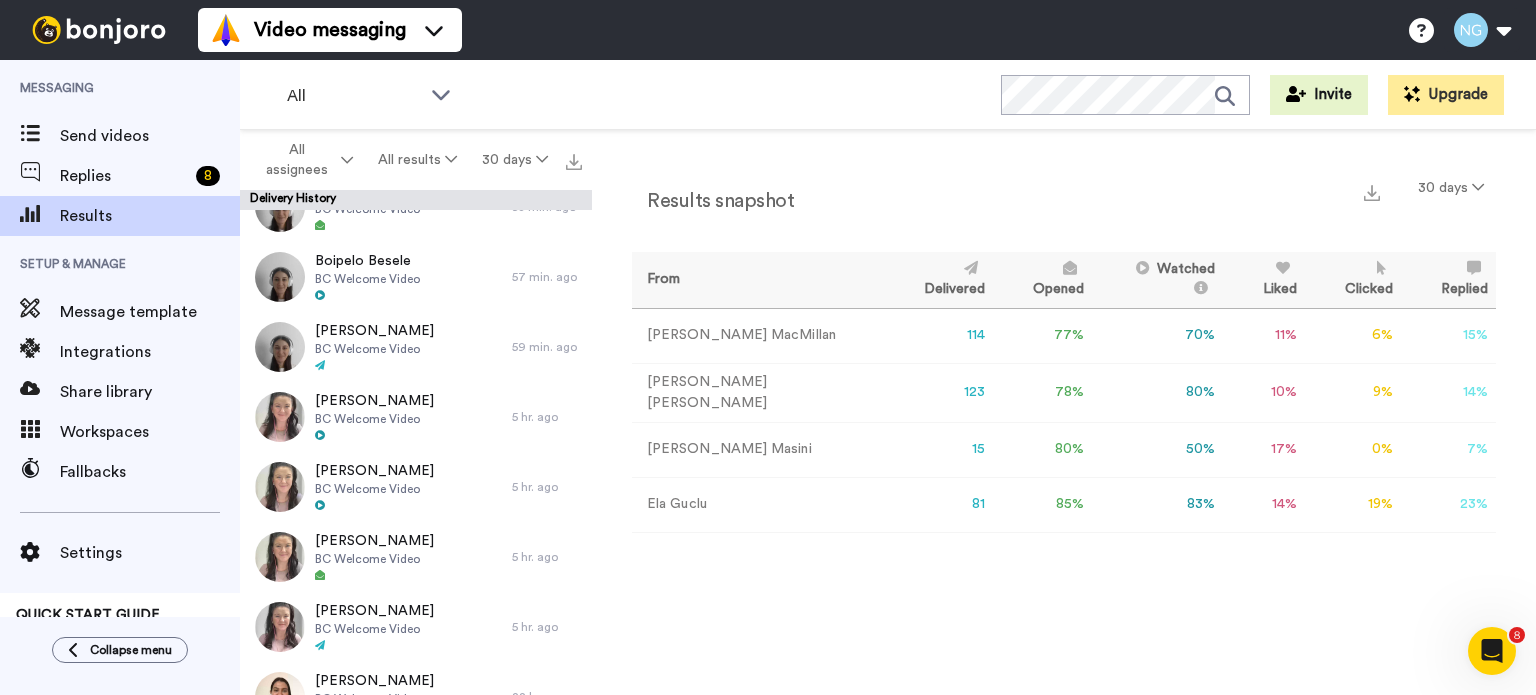 click at bounding box center [99, 30] 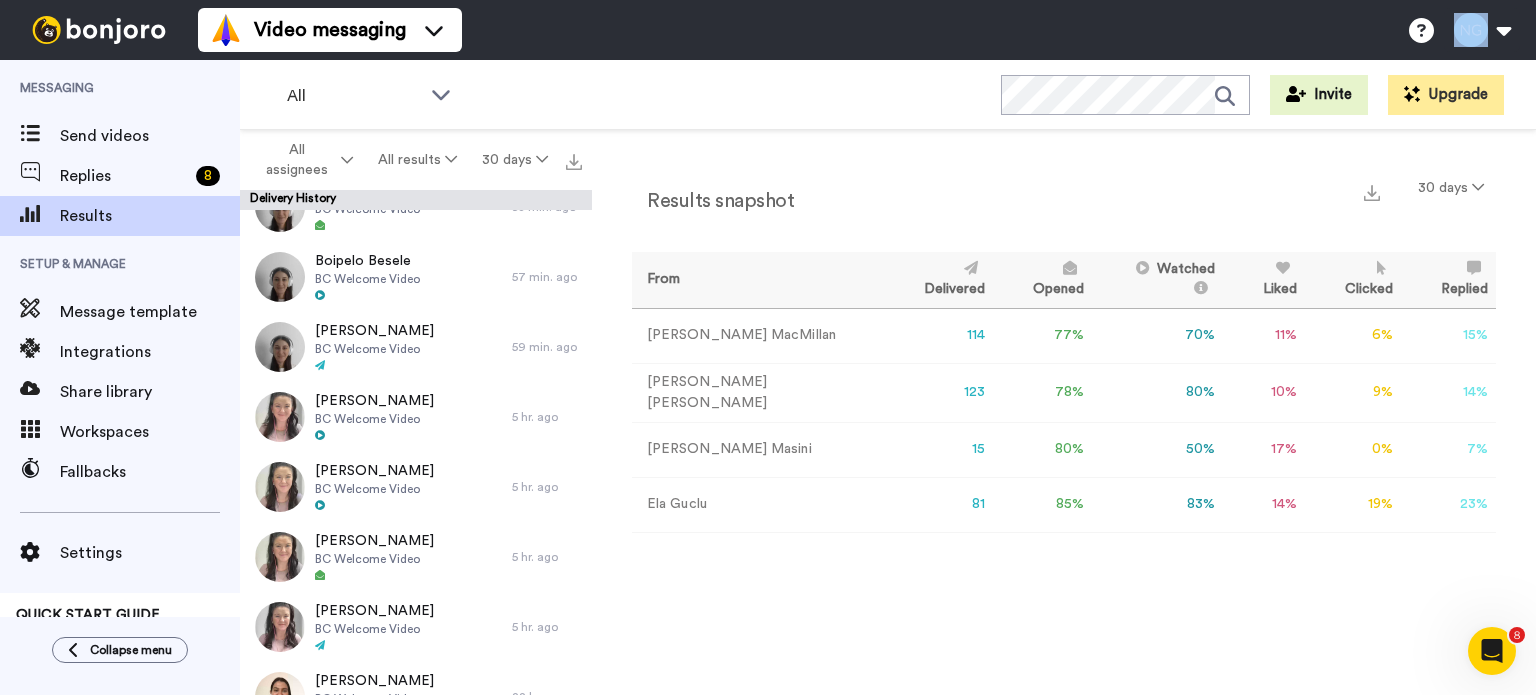click at bounding box center (99, 30) 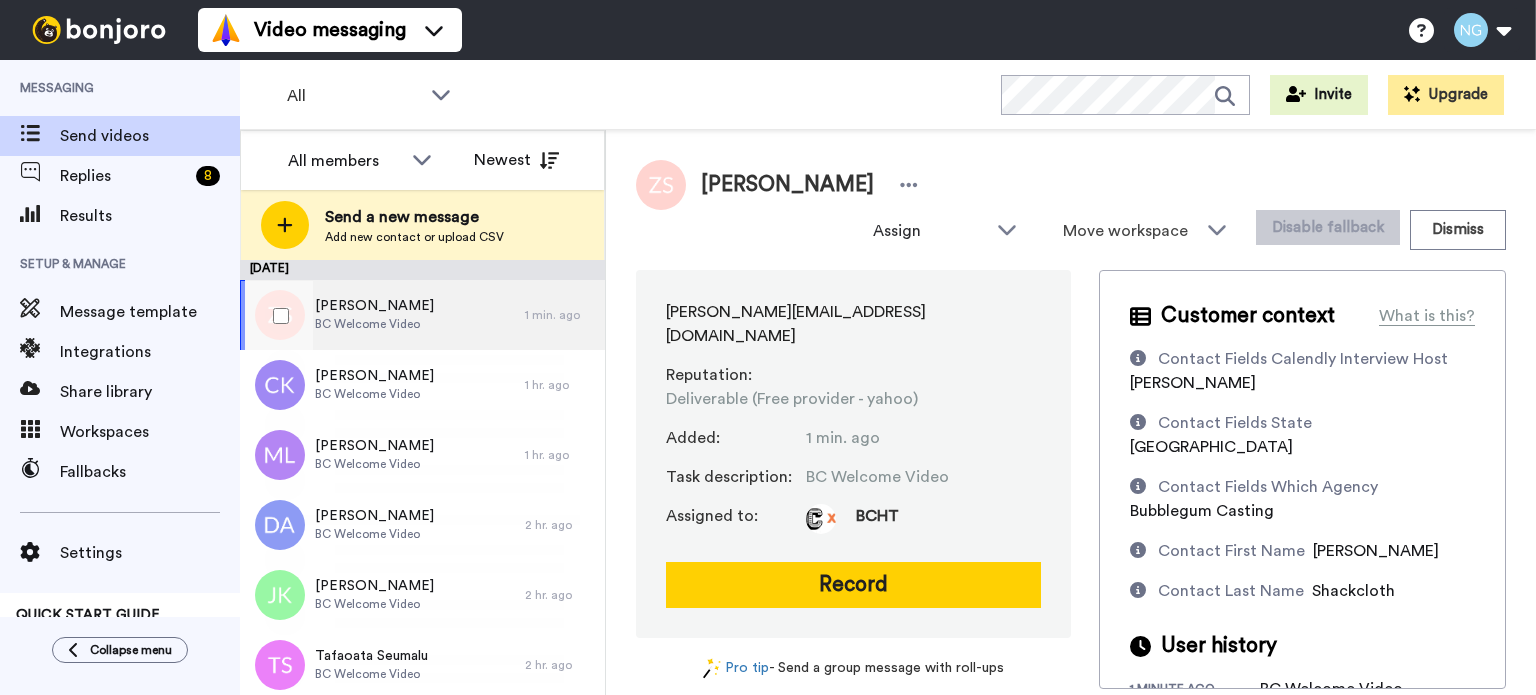 scroll, scrollTop: 0, scrollLeft: 0, axis: both 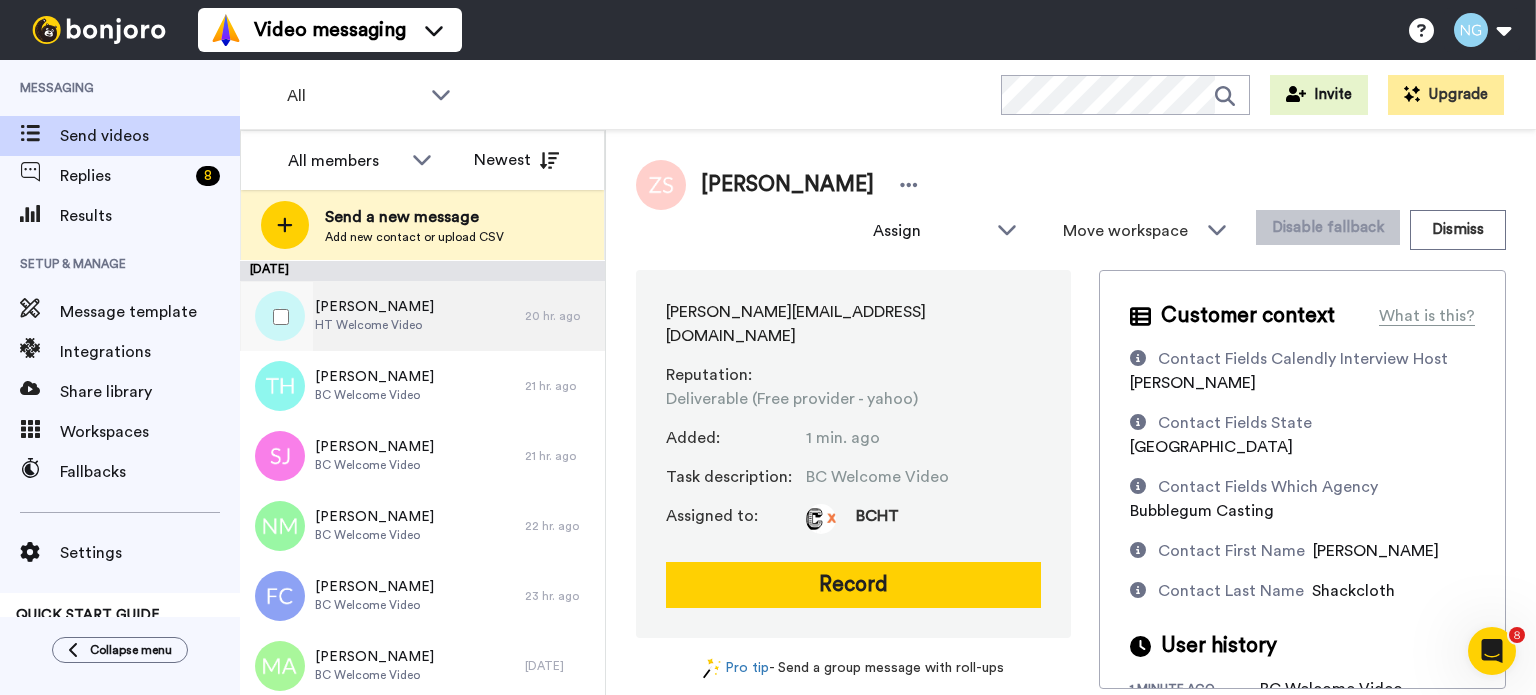 click on "[PERSON_NAME] HT Welcome Video" at bounding box center (382, 316) 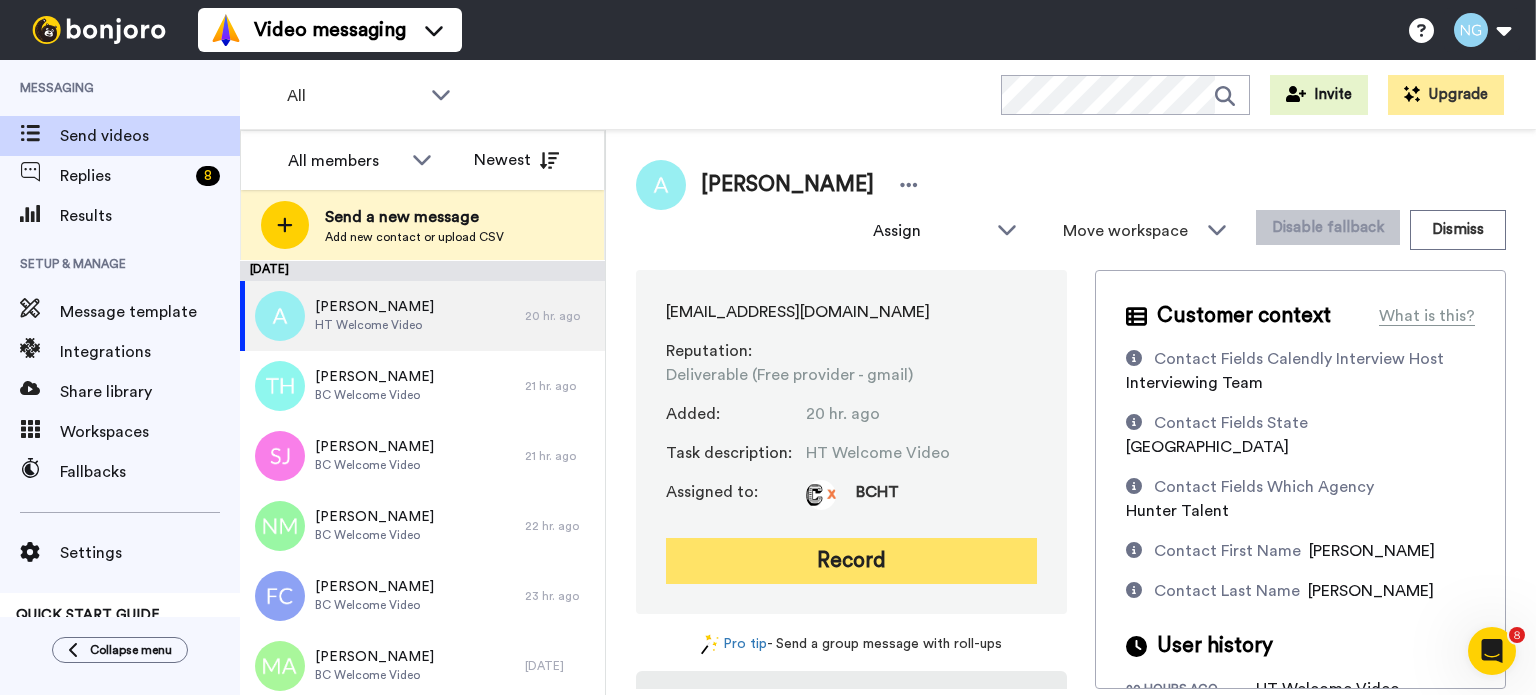 click on "Record" at bounding box center (851, 561) 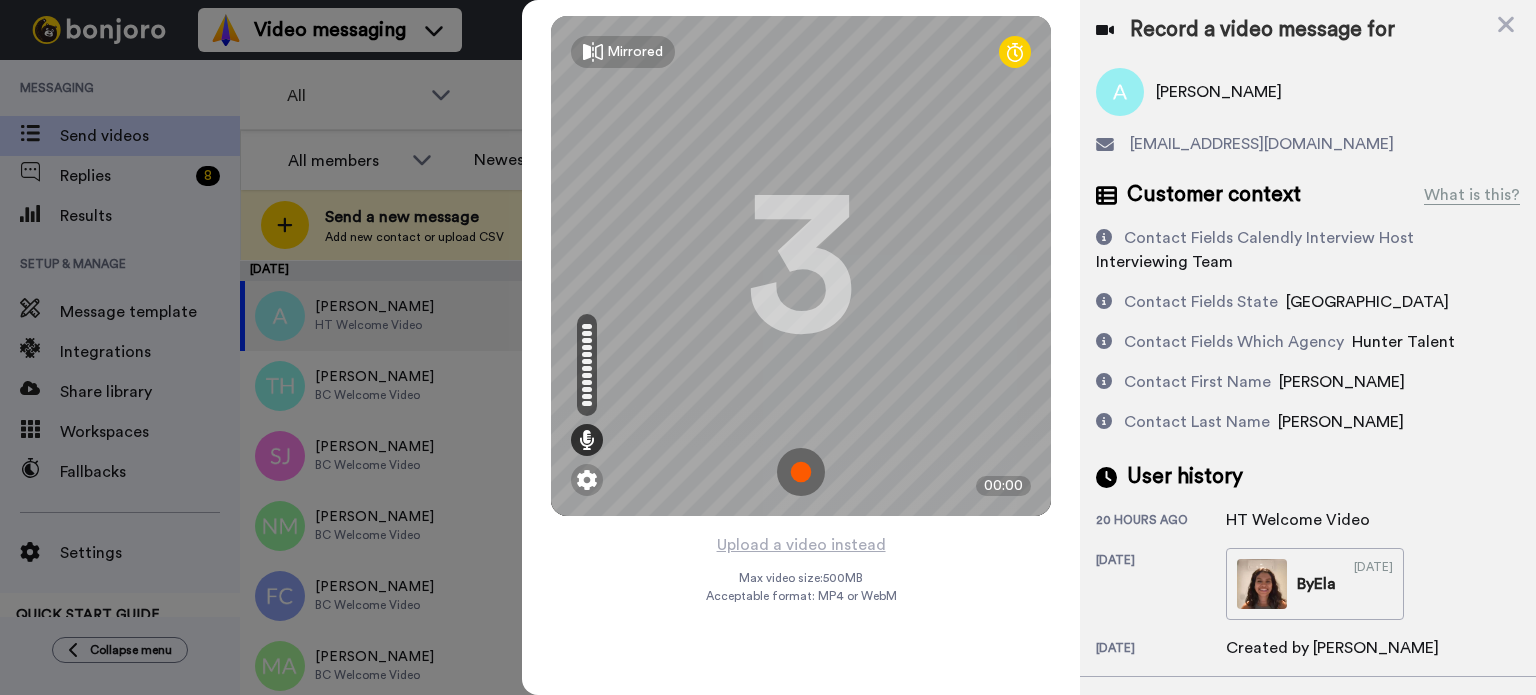click at bounding box center [801, 472] 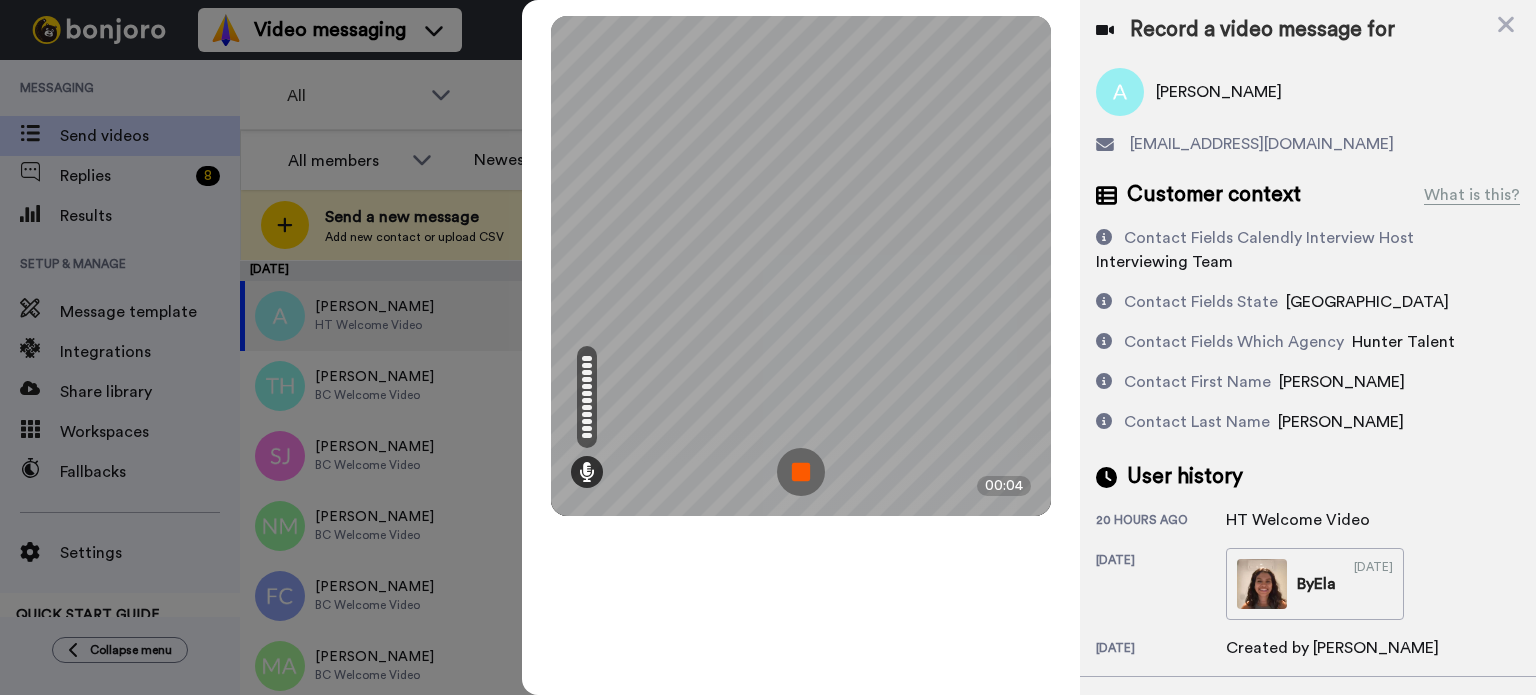 click at bounding box center [801, 472] 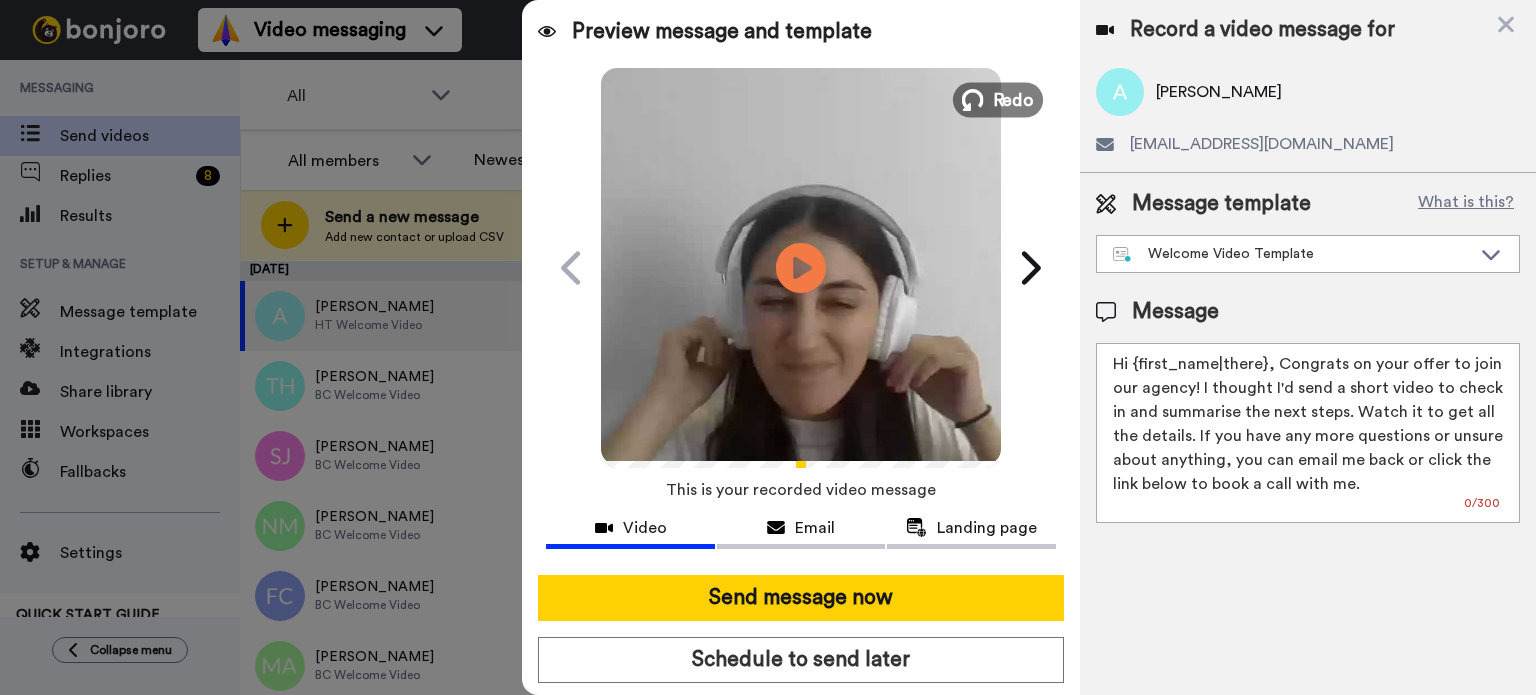 click on "Redo" at bounding box center (998, 99) 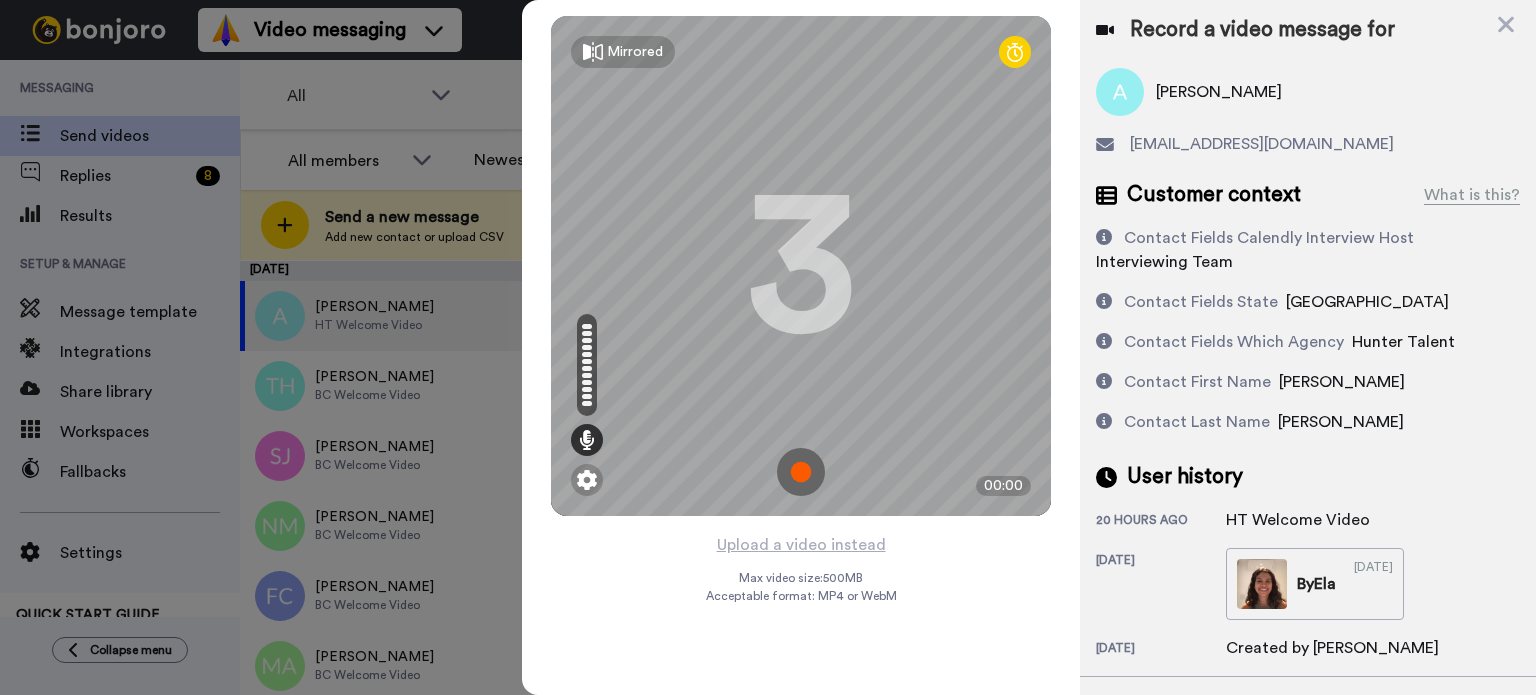 click at bounding box center [801, 472] 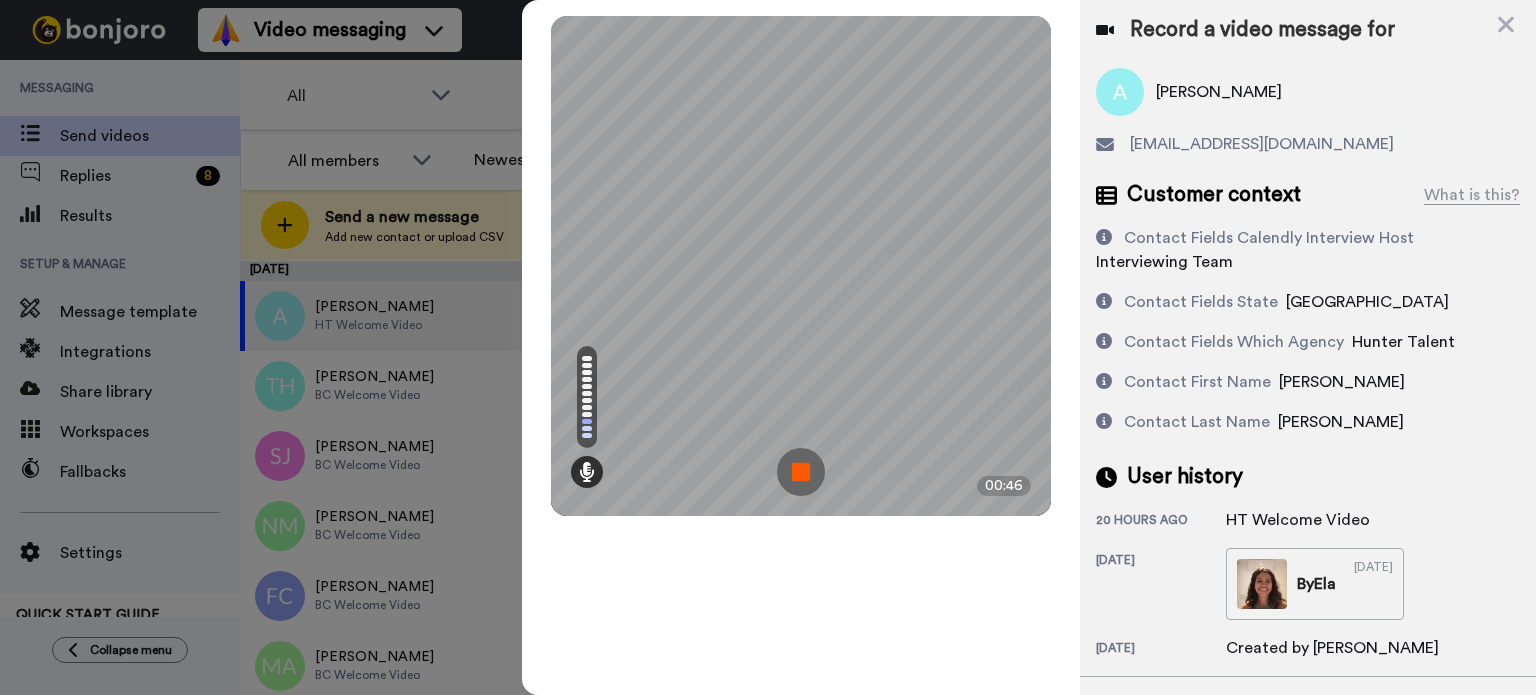 click at bounding box center (801, 472) 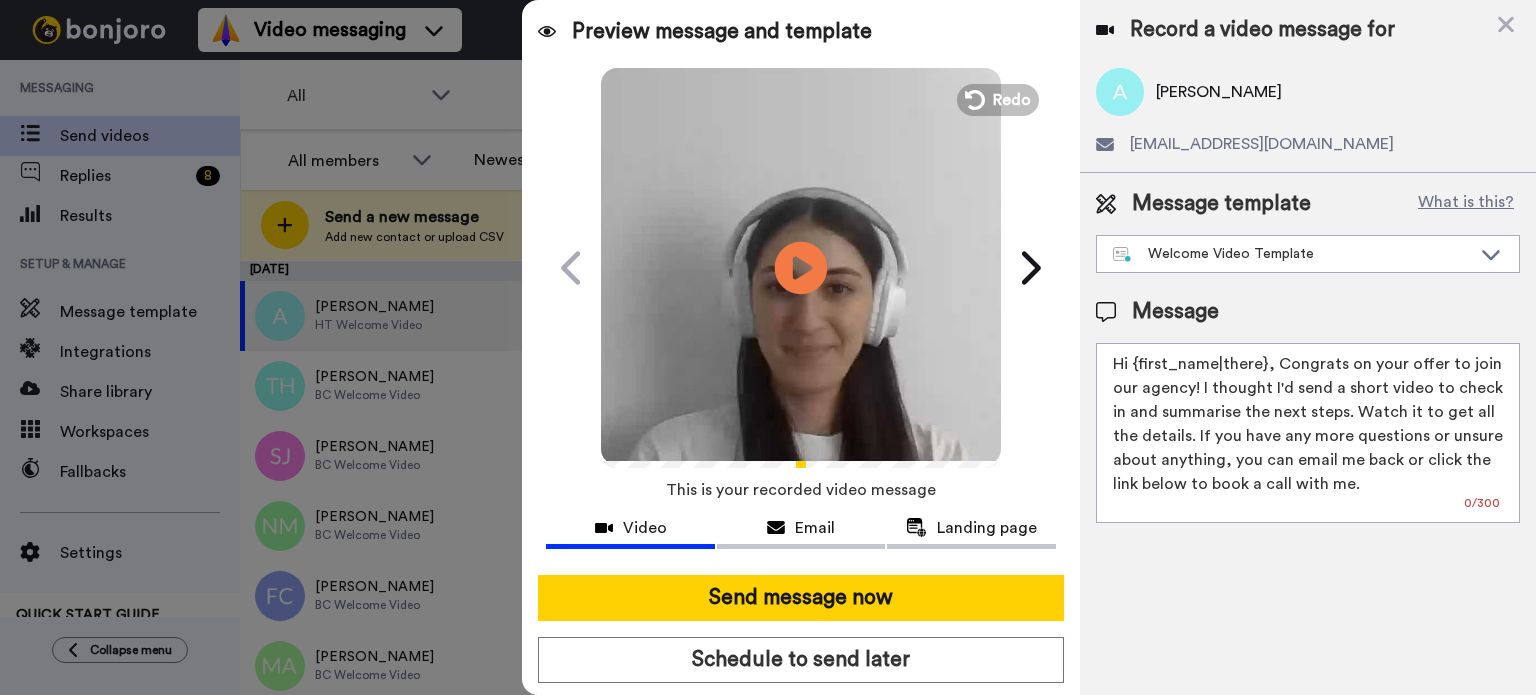 click on "Play/Pause" 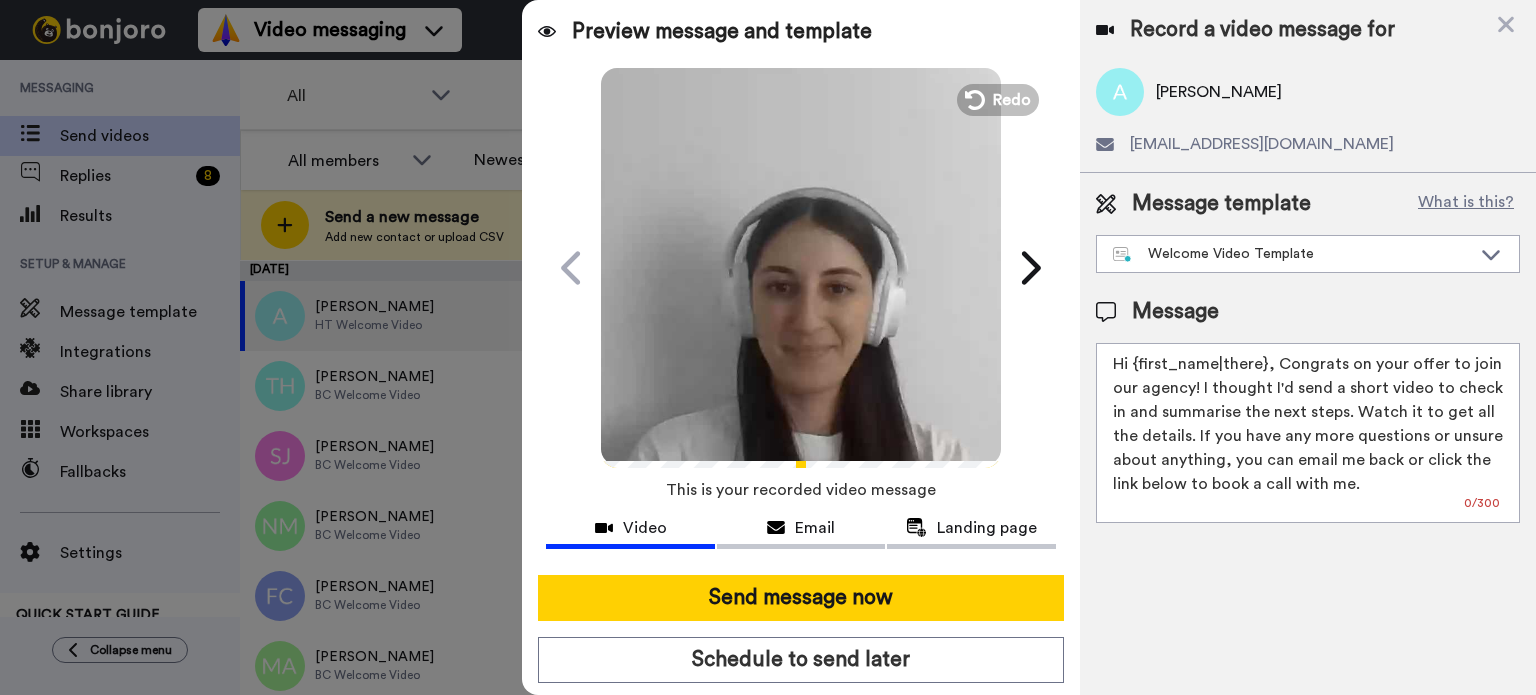 drag, startPoint x: 1134, startPoint y: 366, endPoint x: 1263, endPoint y: 368, distance: 129.0155 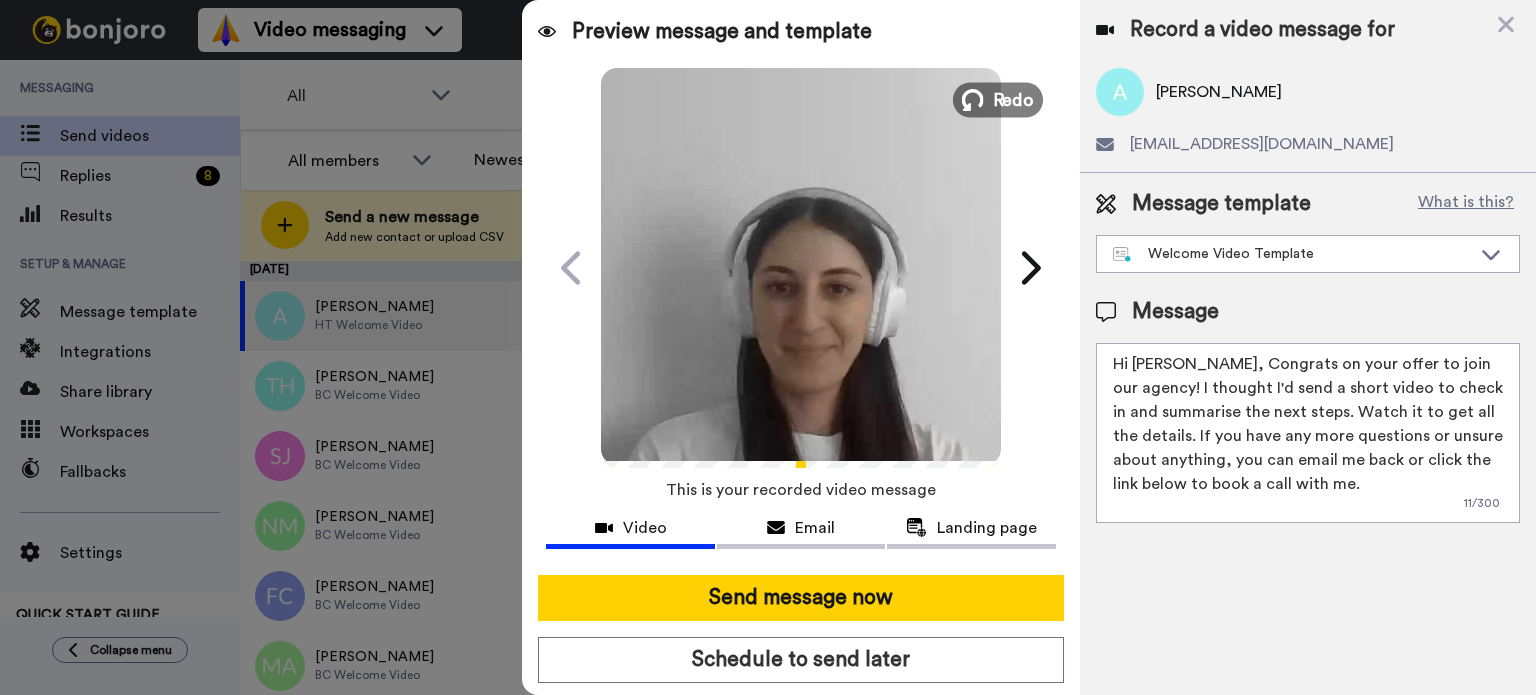 type on "Hi Abigail, Congrats on your offer to join our agency! I thought I'd send a short video to check in and summarise the next steps. Watch it to get all the details. If you have any more questions or unsure about anything, you can email me back or click the link below to book a call with me." 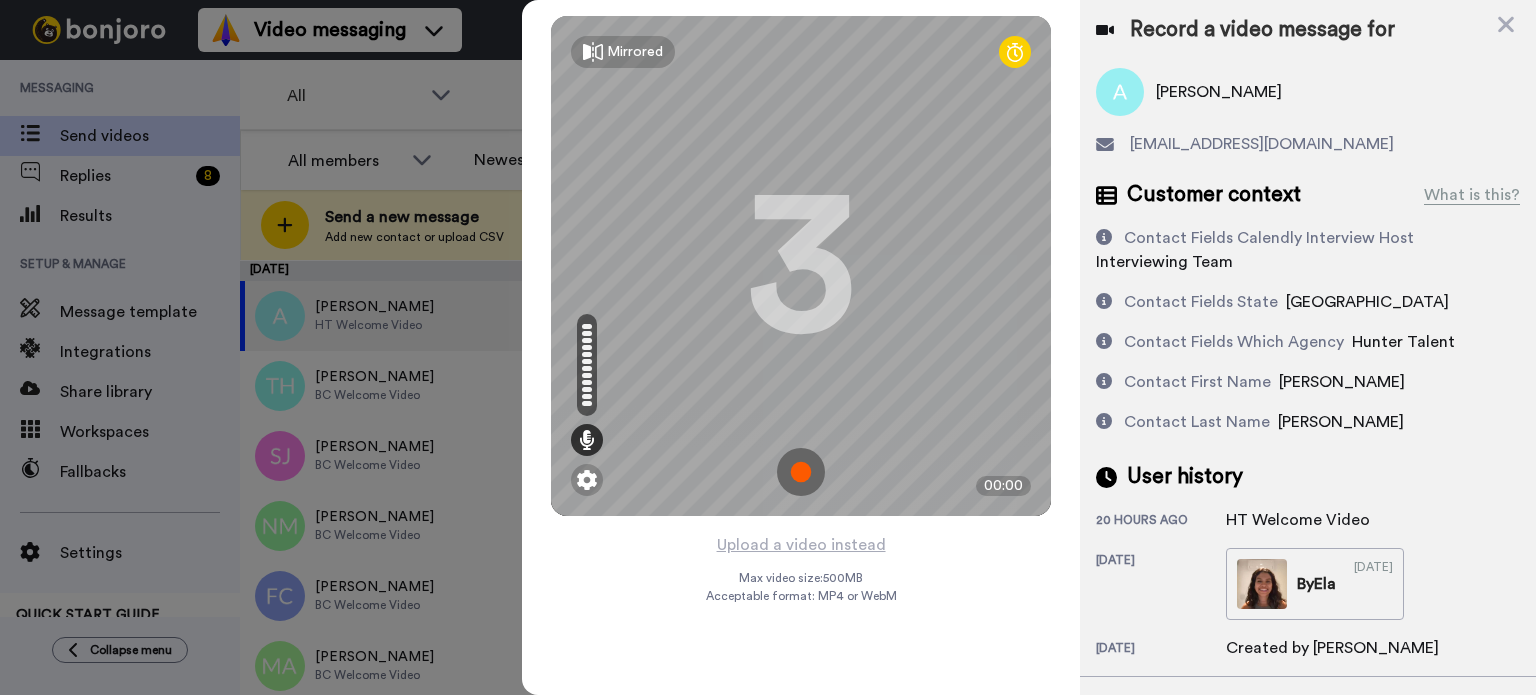 click at bounding box center [801, 472] 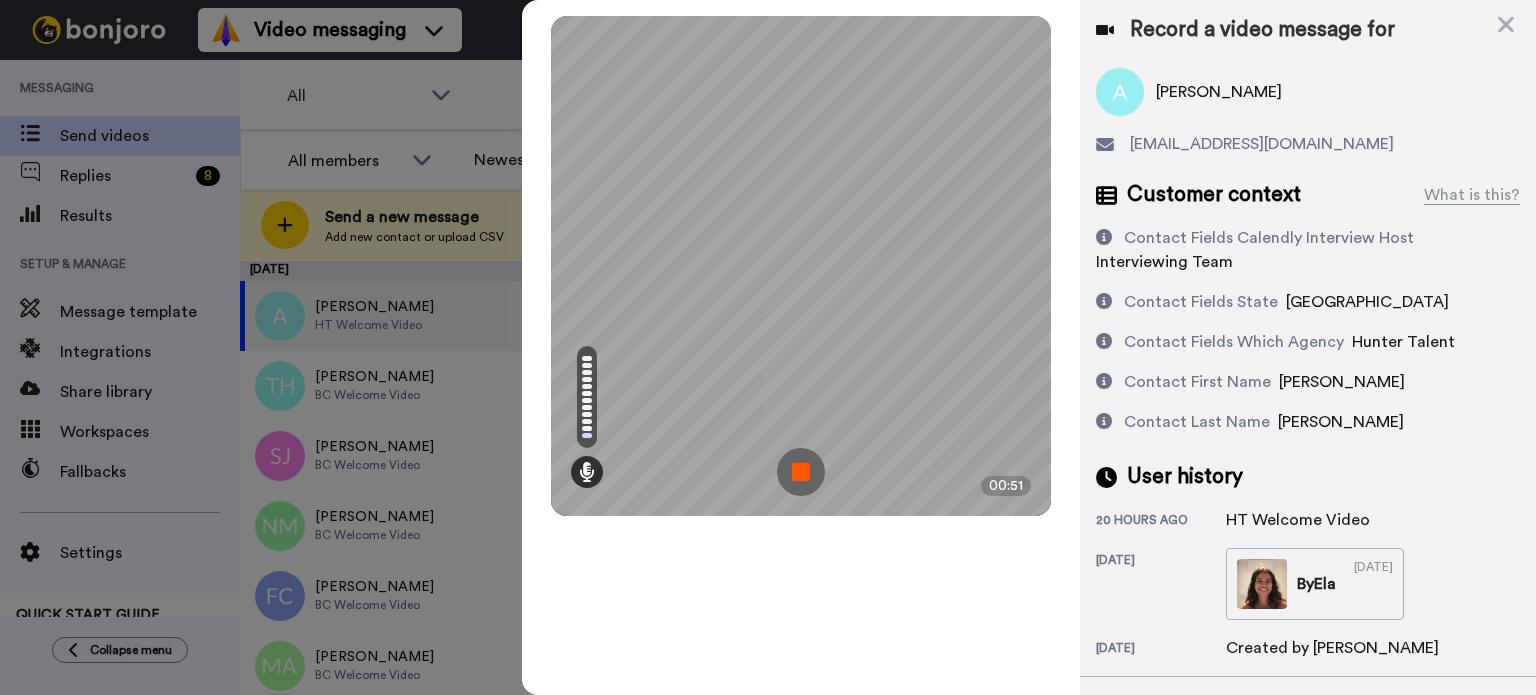 click at bounding box center (801, 472) 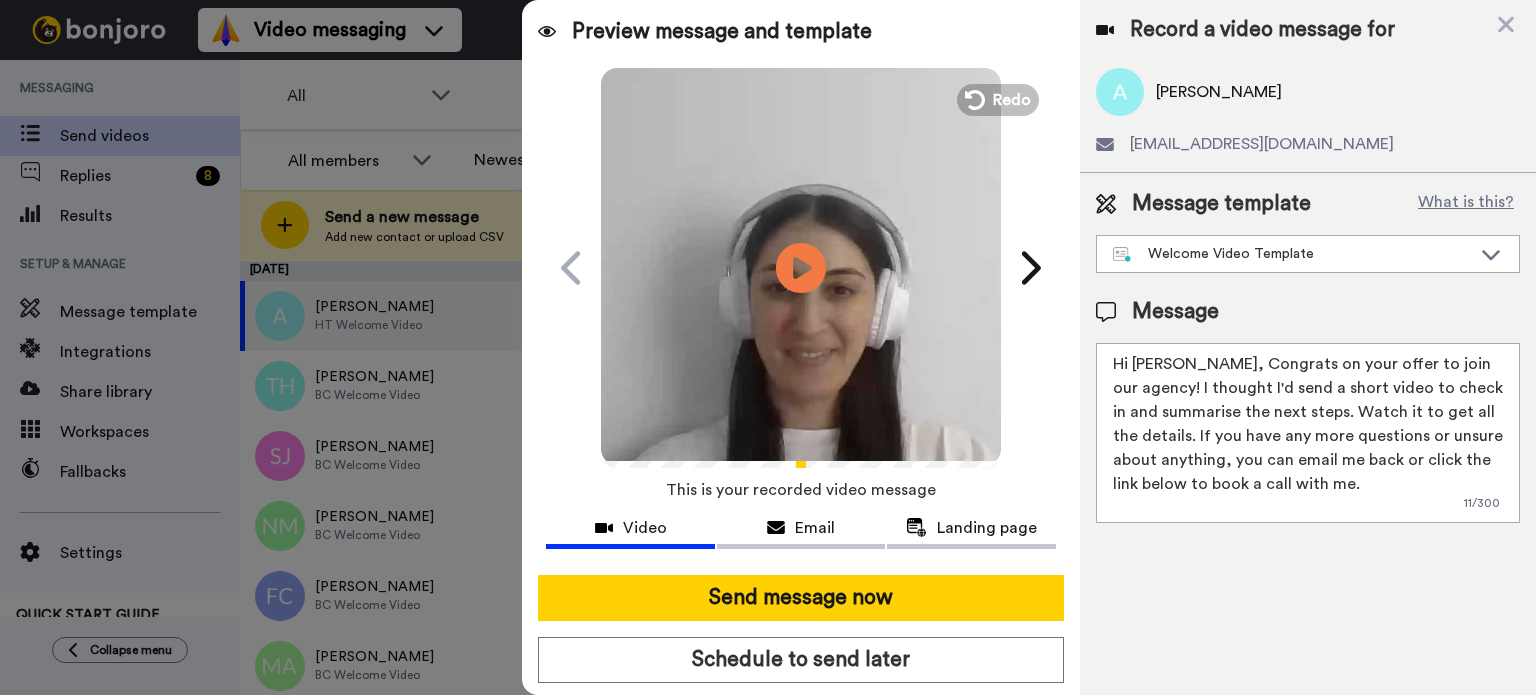 click at bounding box center (801, 265) 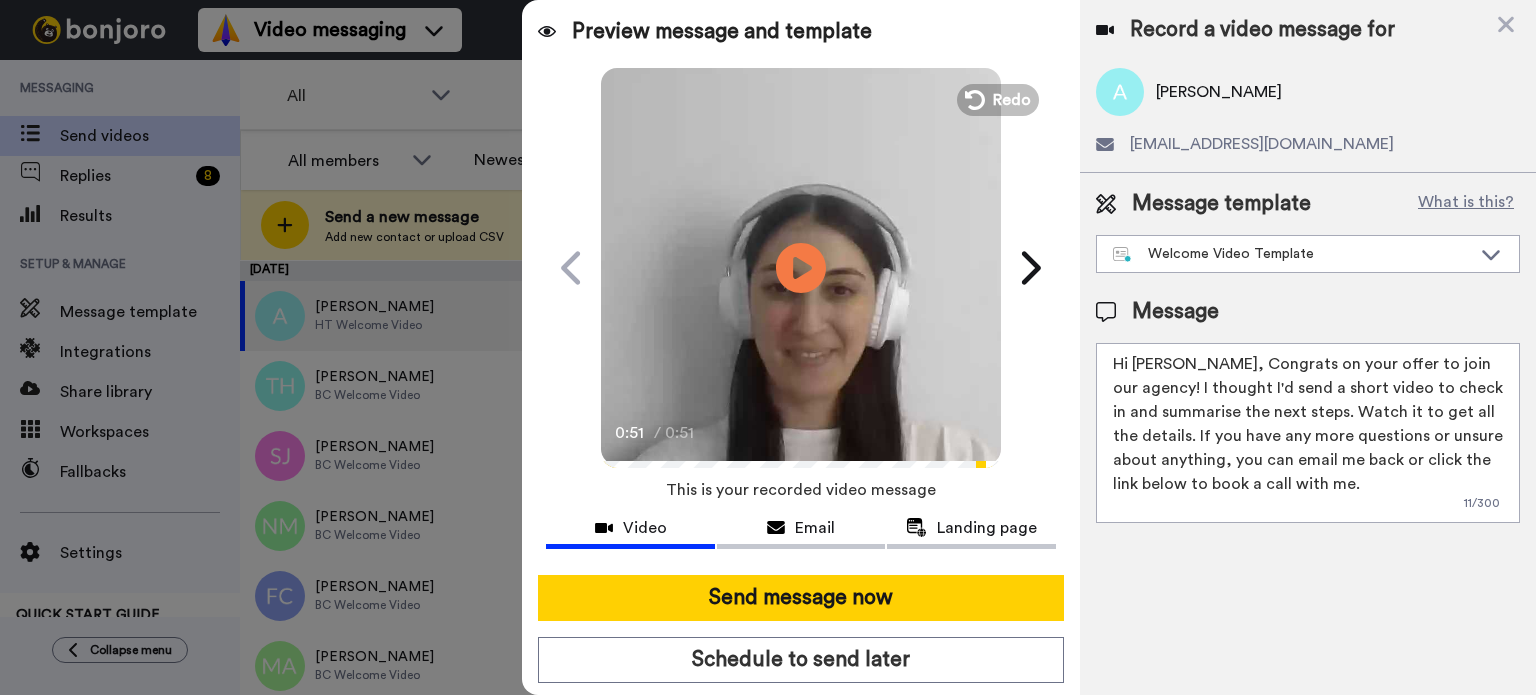 click at bounding box center (801, 265) 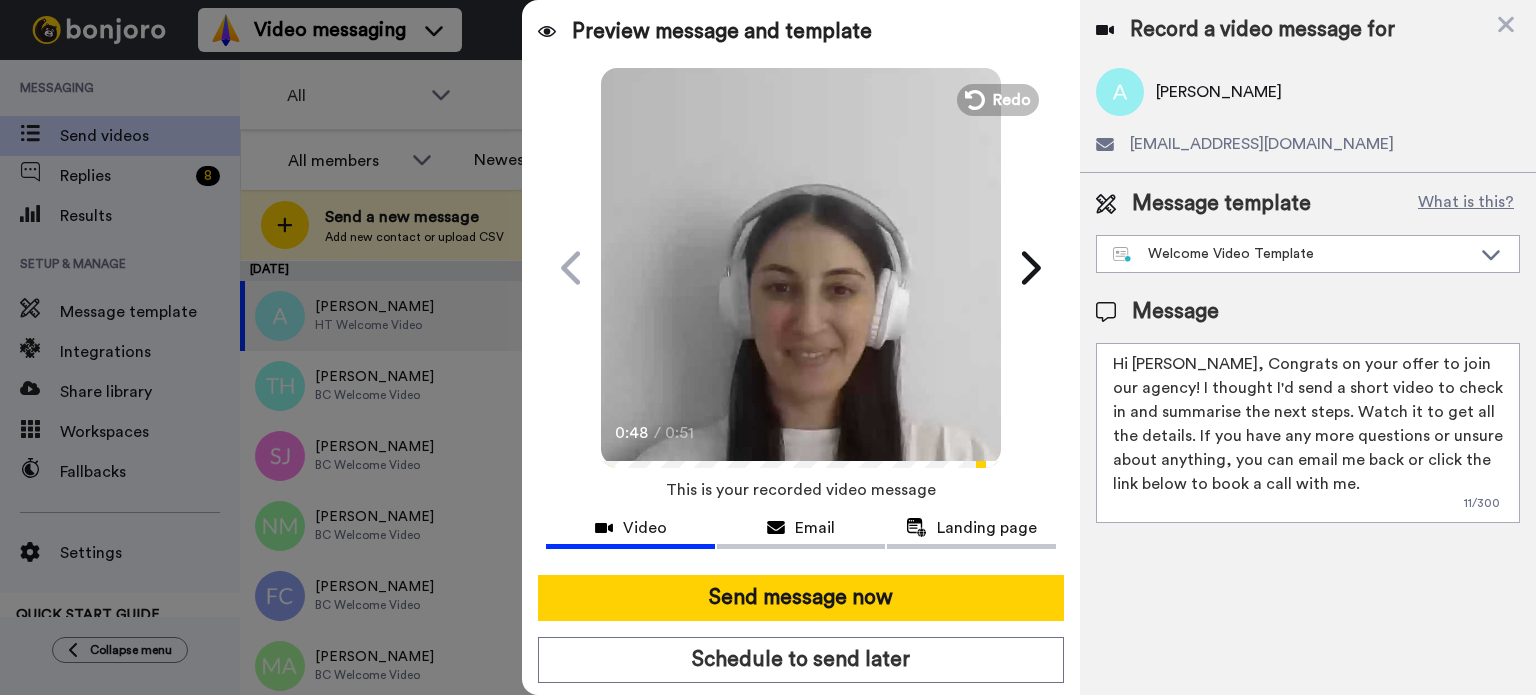 scroll, scrollTop: 719, scrollLeft: 0, axis: vertical 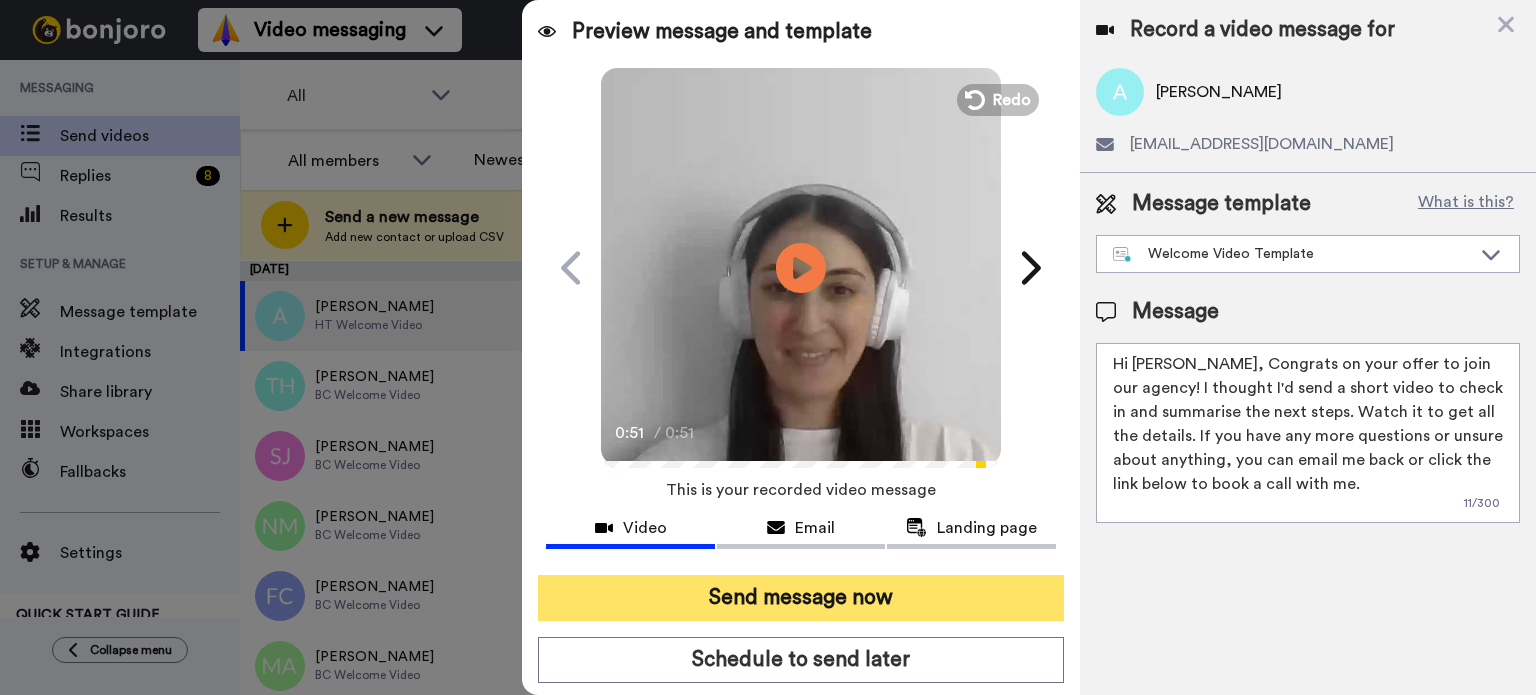 click on "Send message now" at bounding box center [801, 598] 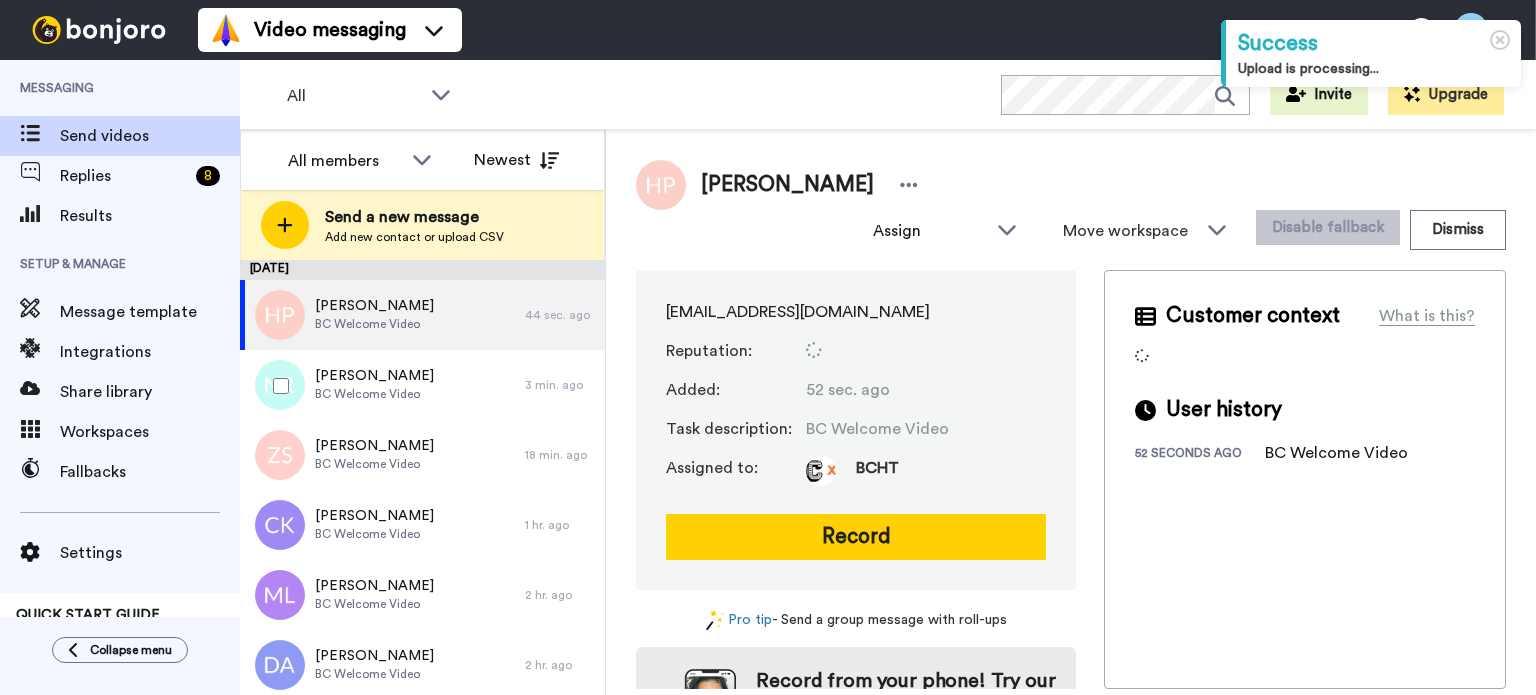 scroll, scrollTop: 0, scrollLeft: 0, axis: both 